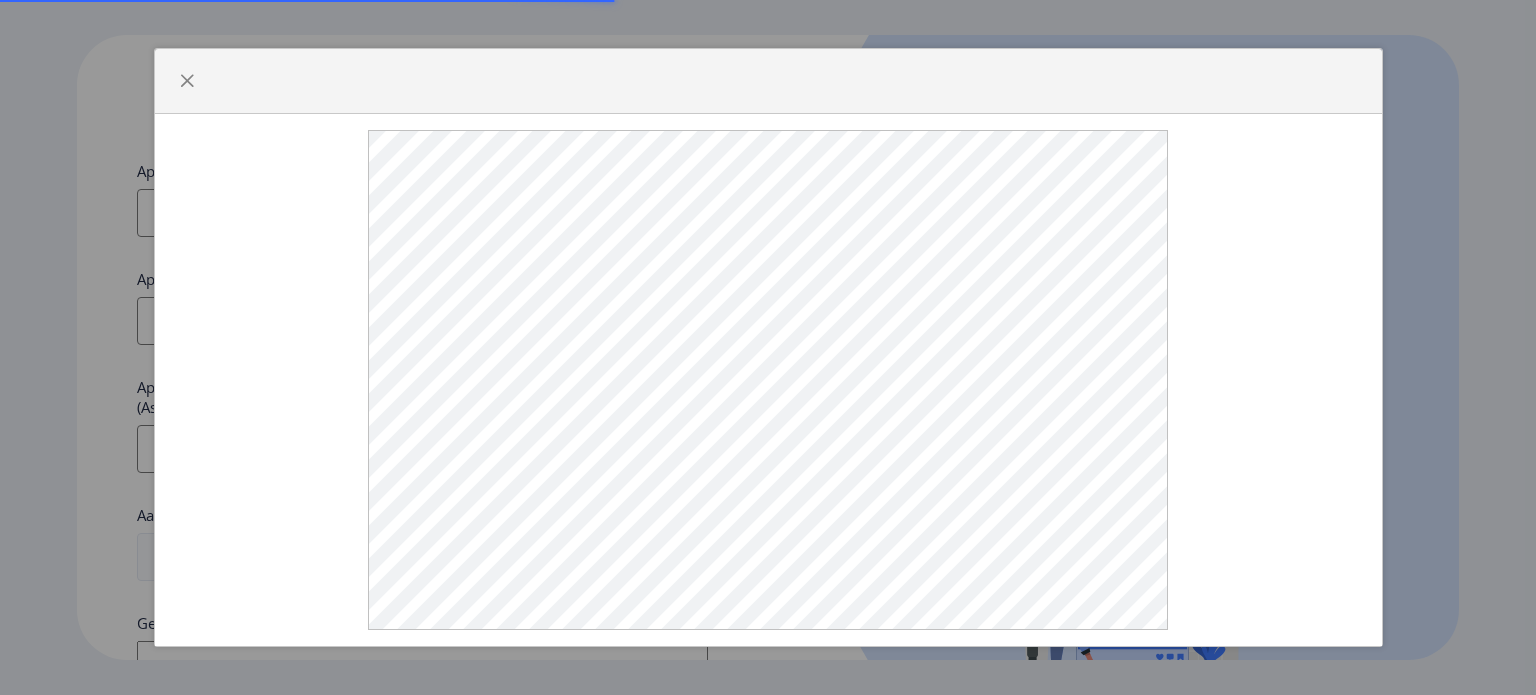 select 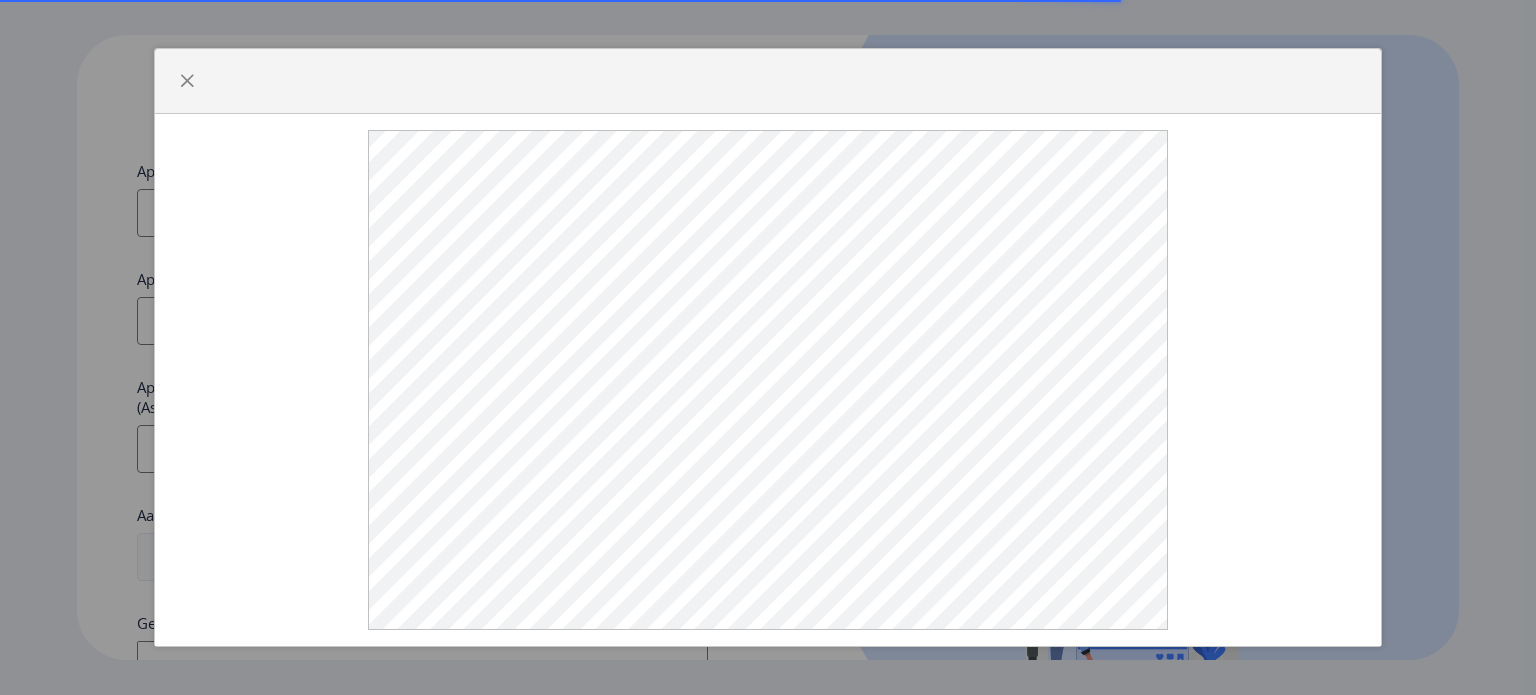 scroll, scrollTop: 0, scrollLeft: 0, axis: both 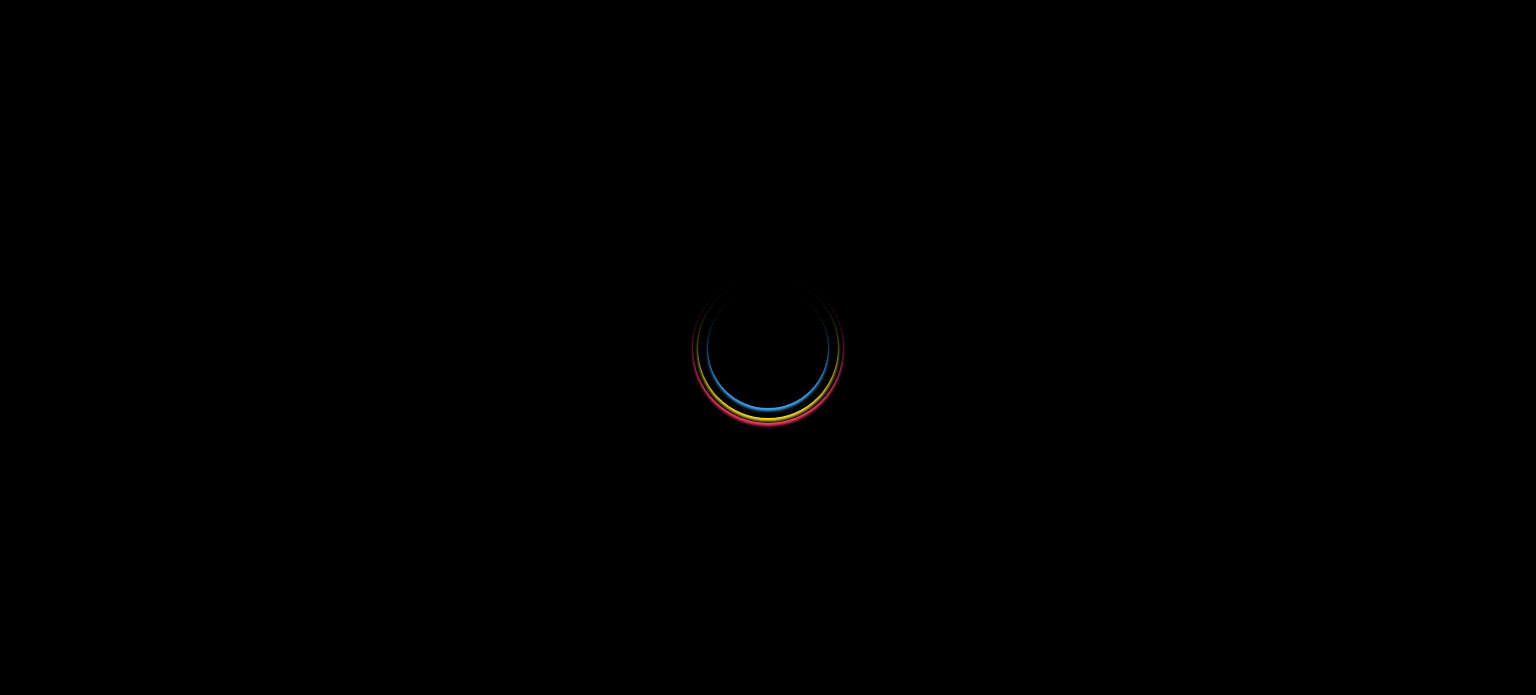select 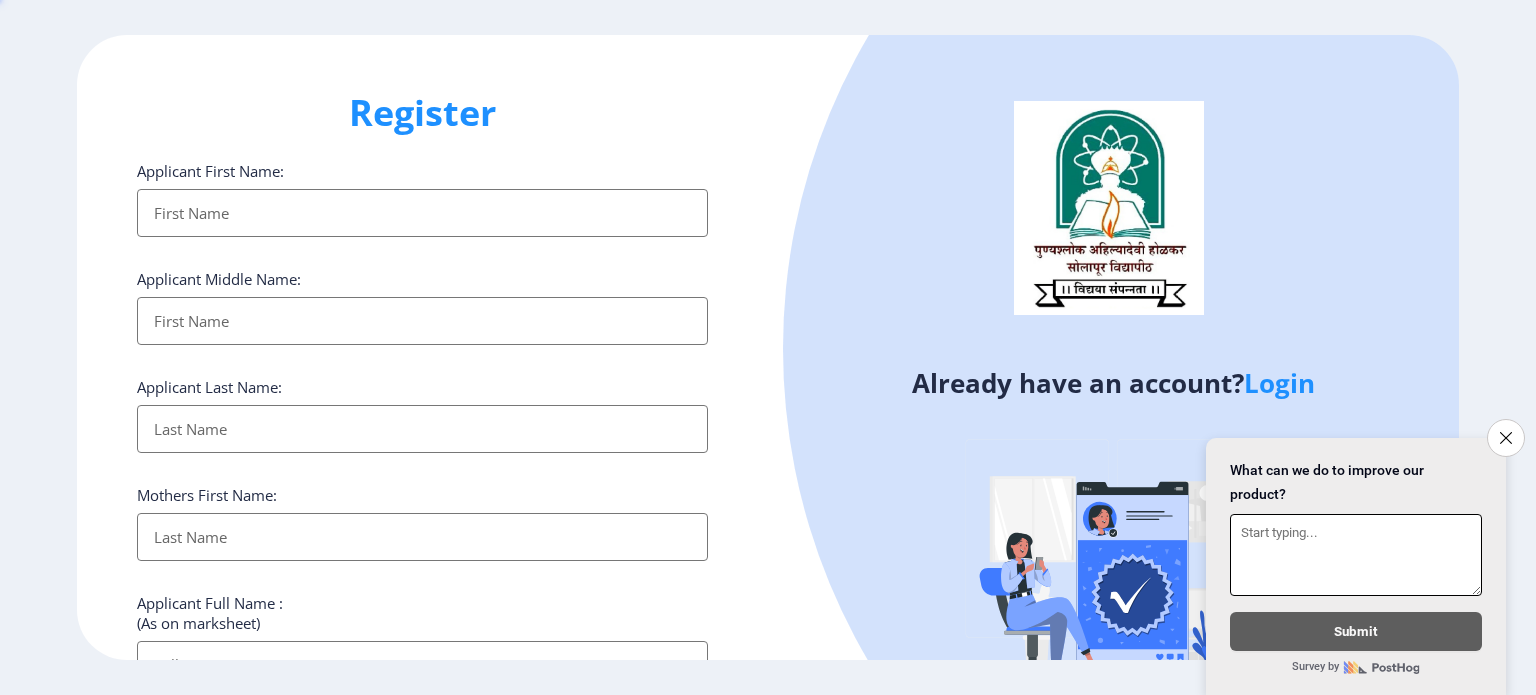 scroll, scrollTop: 0, scrollLeft: 0, axis: both 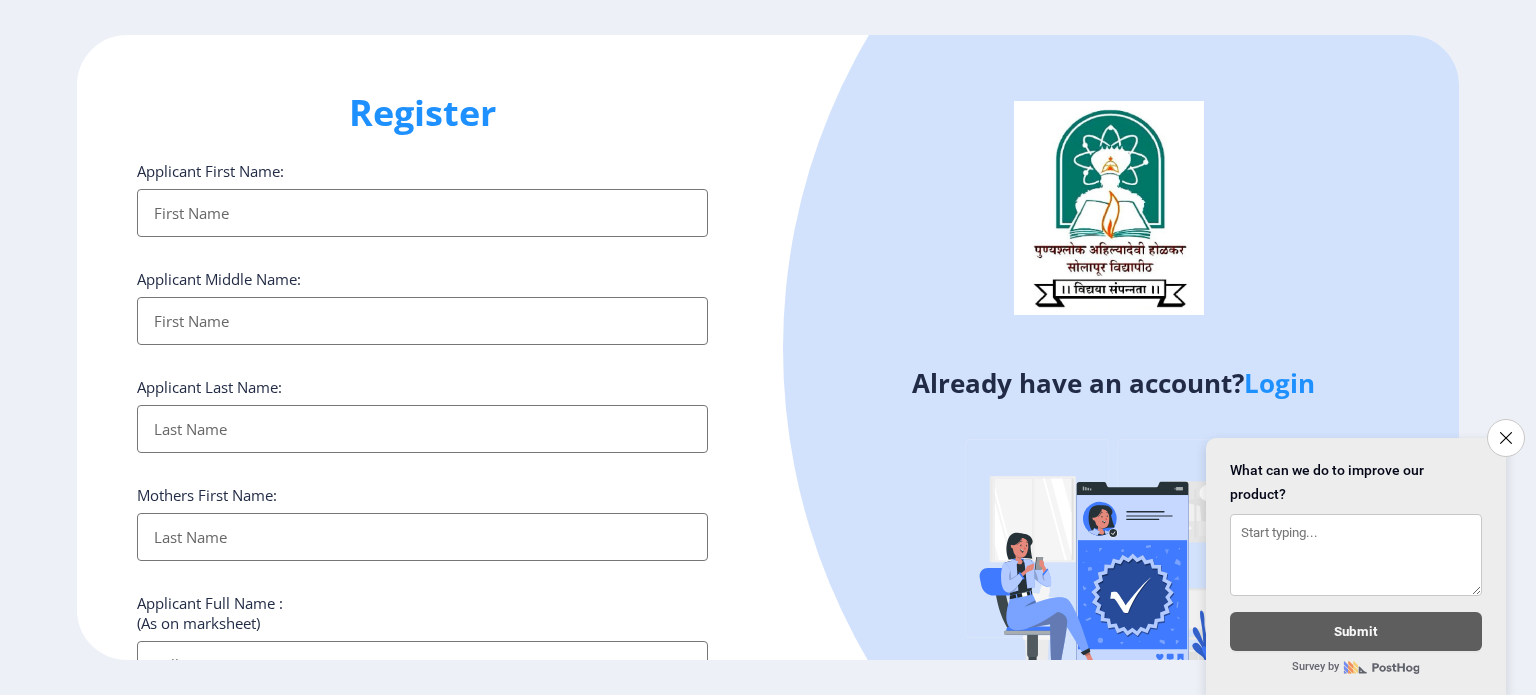 click 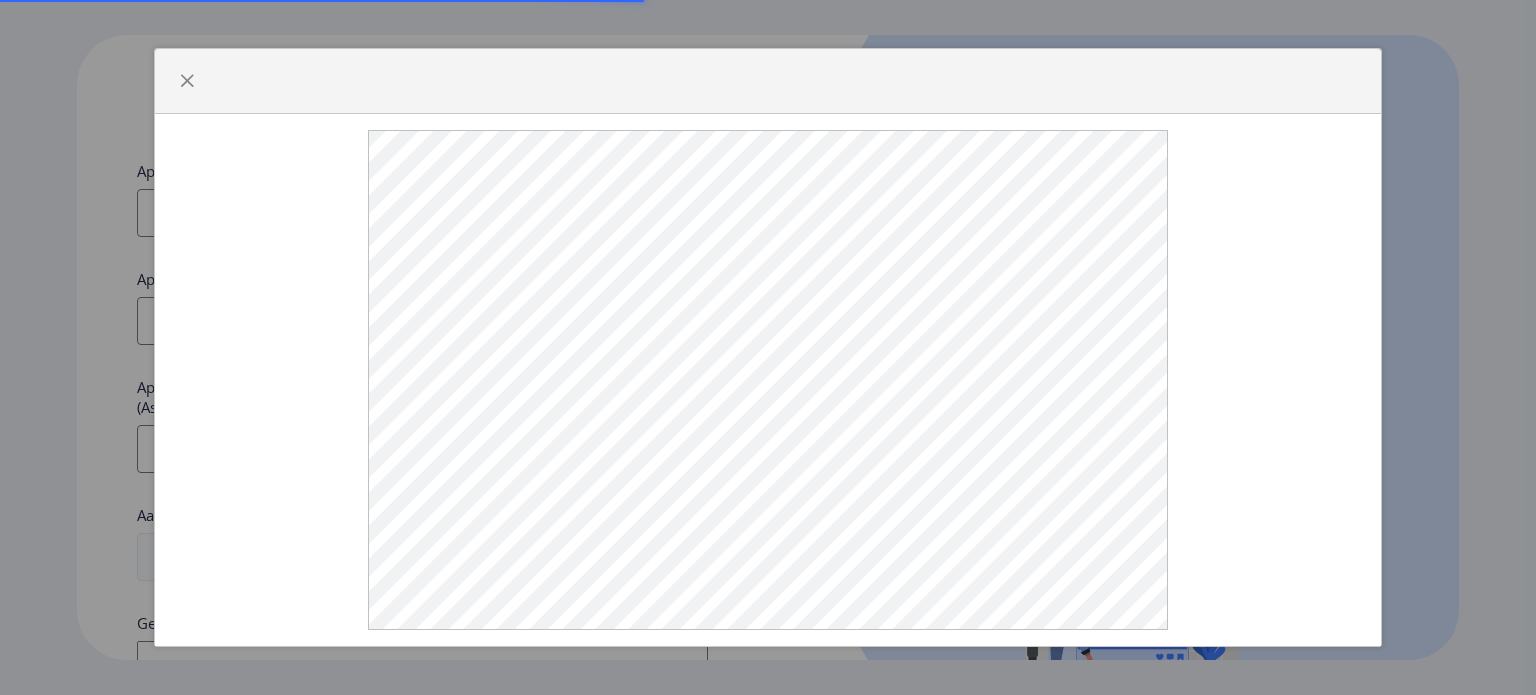 select 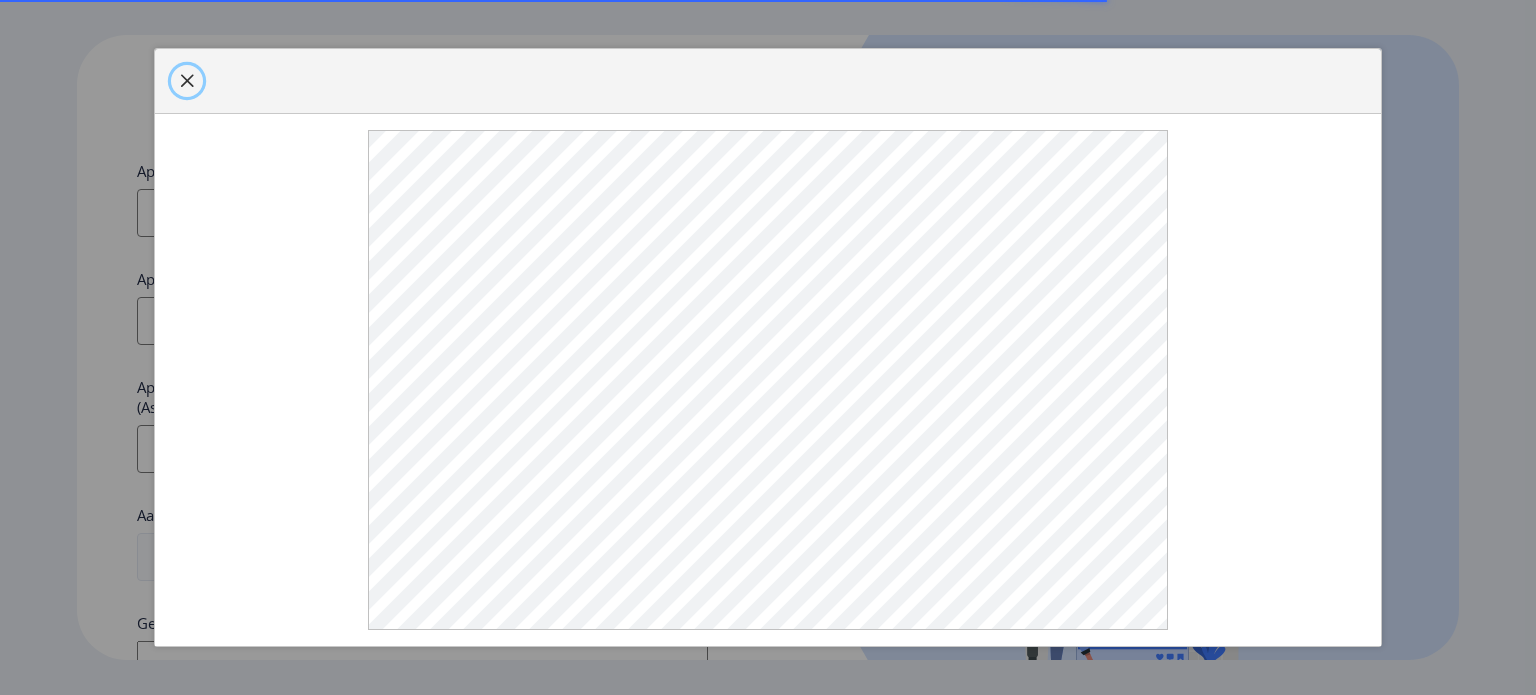 click 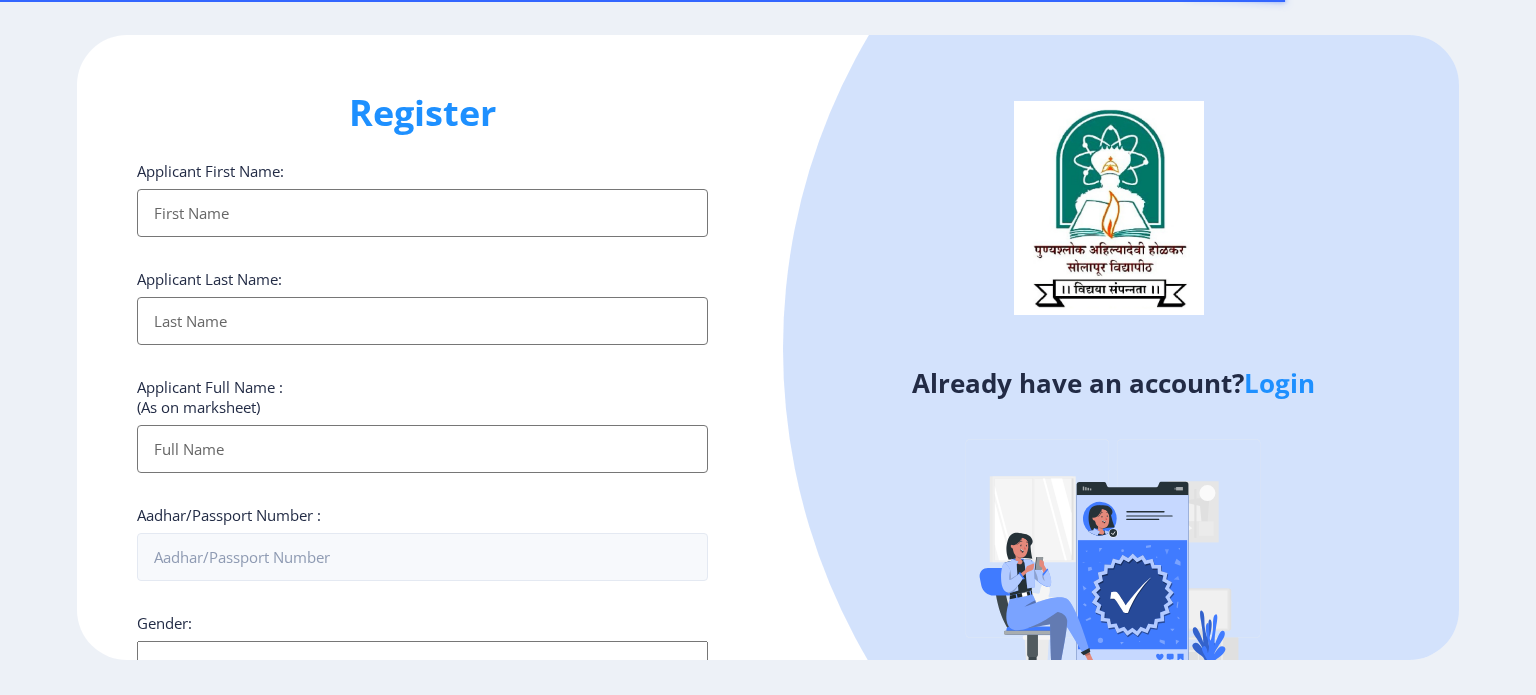 click on "Applicant First Name:" at bounding box center (422, 213) 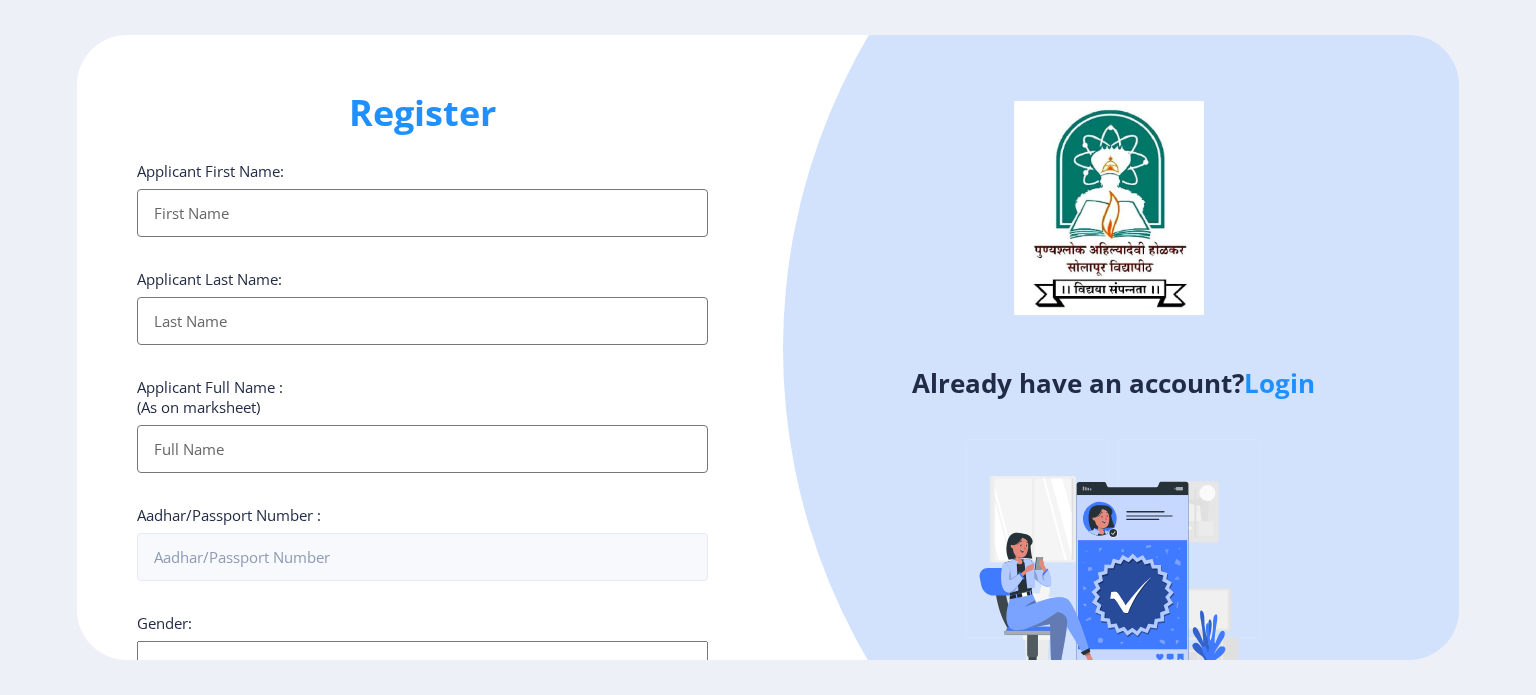 type on "[FIRST]" 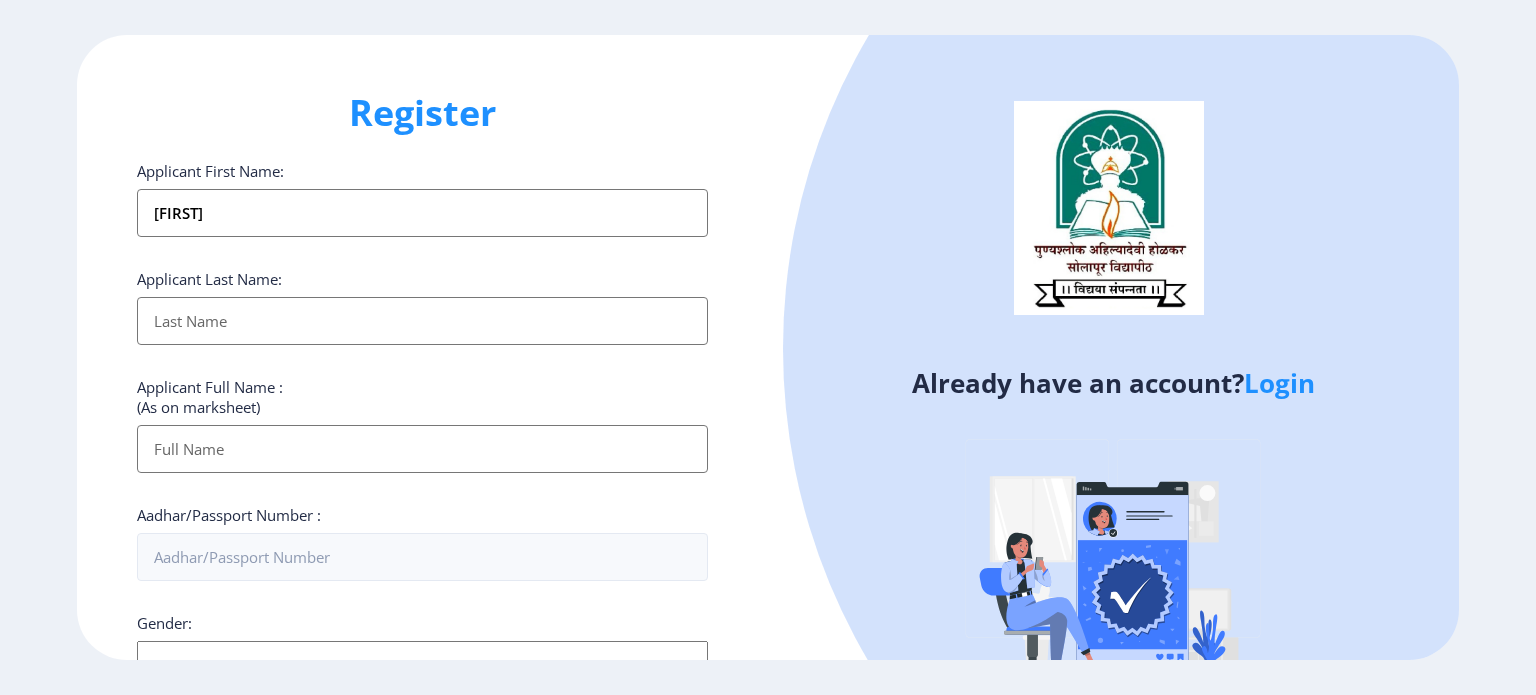 type on "[LAST]" 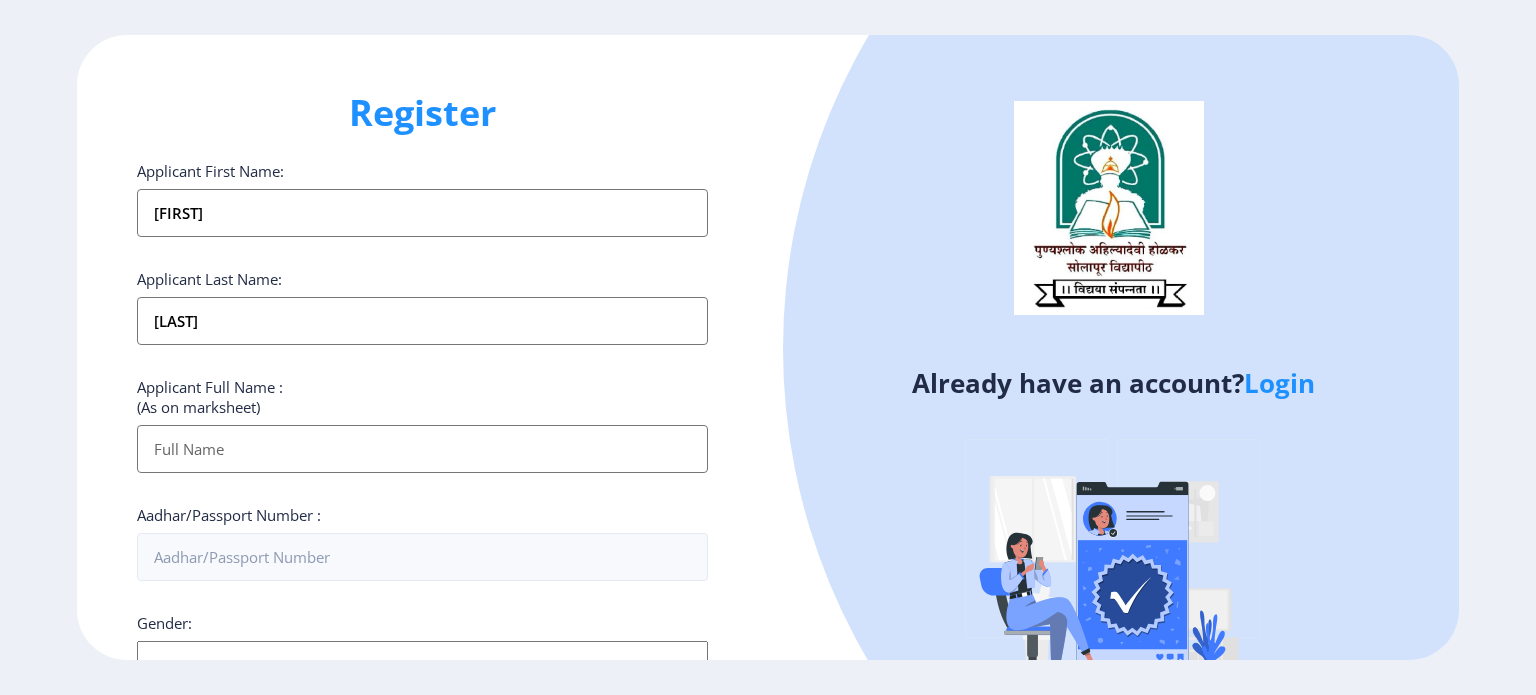 type on "[FIRST] [LAST] [LAST]" 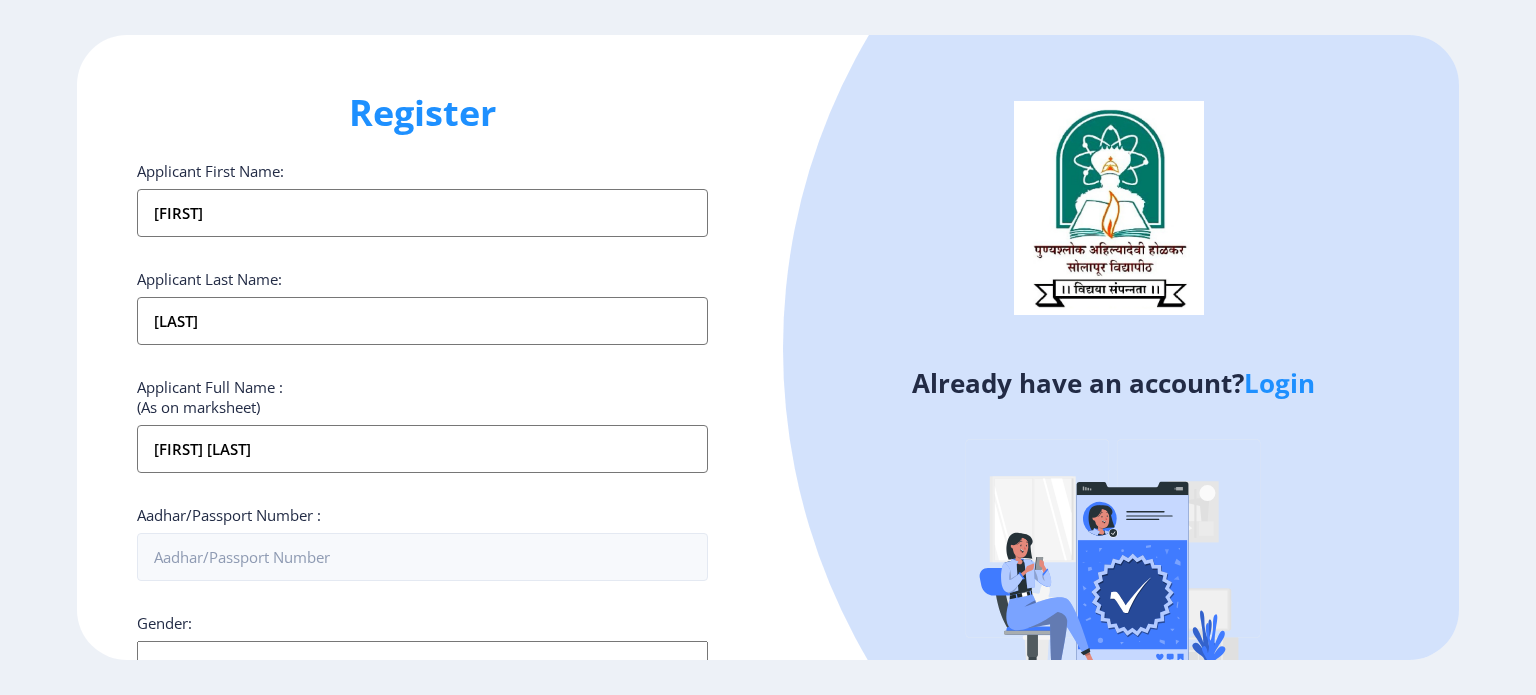 type on "09021271962" 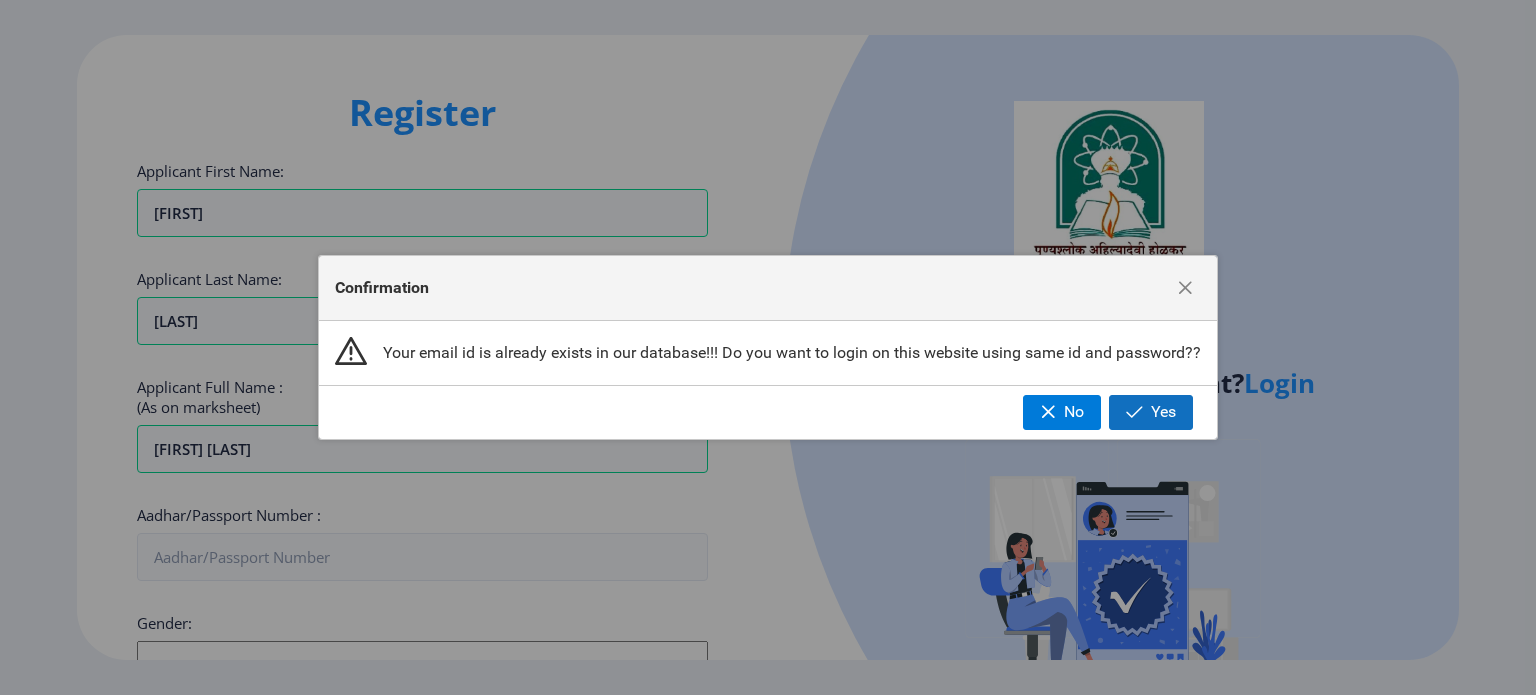 click 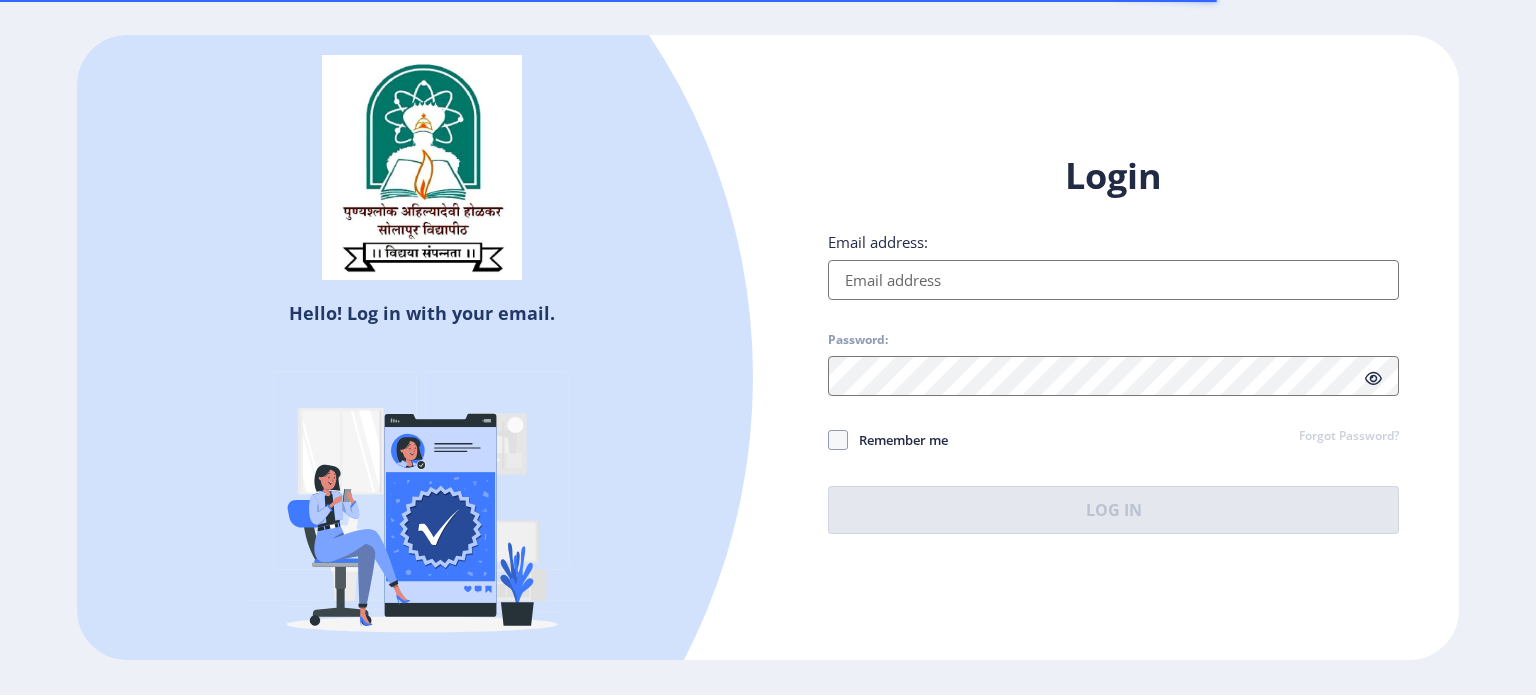 click on "Email address:" at bounding box center (1113, 280) 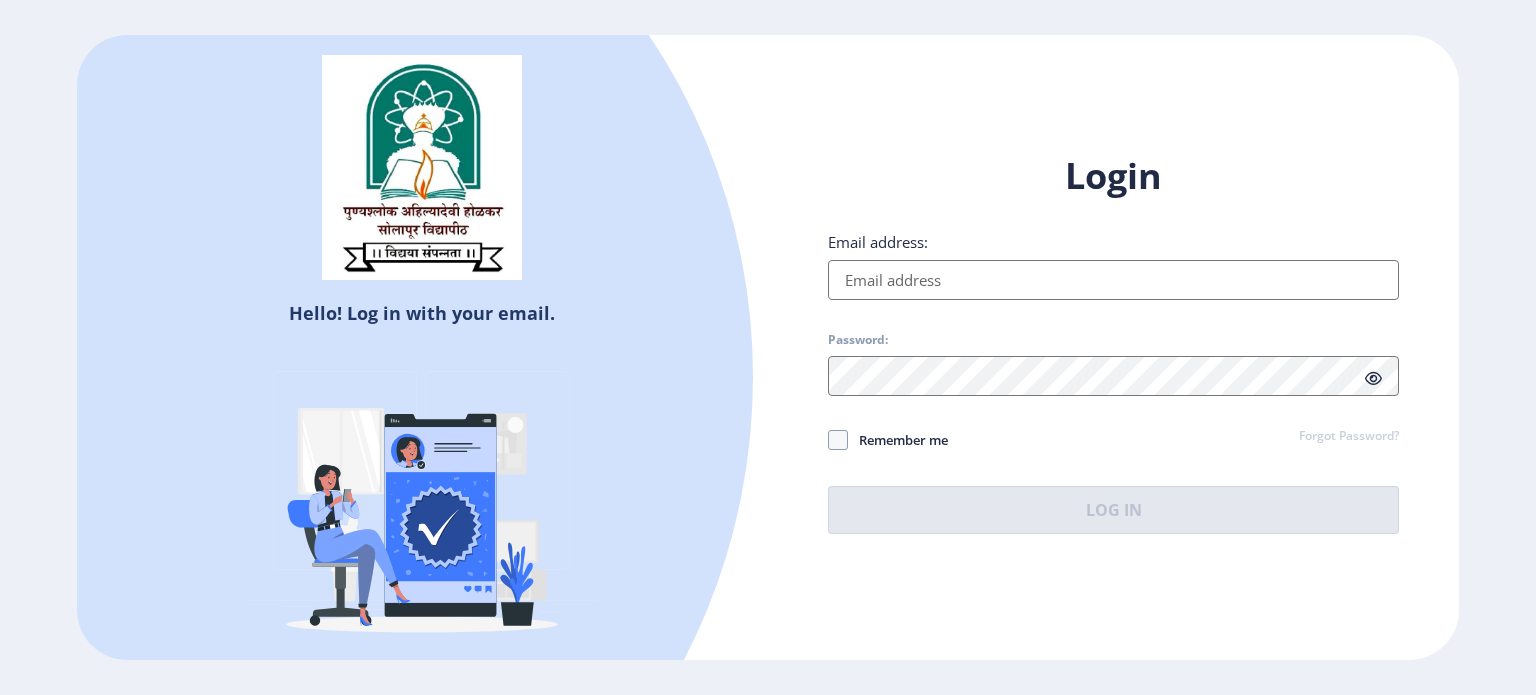 type on "sarthaknande19@gmail.com" 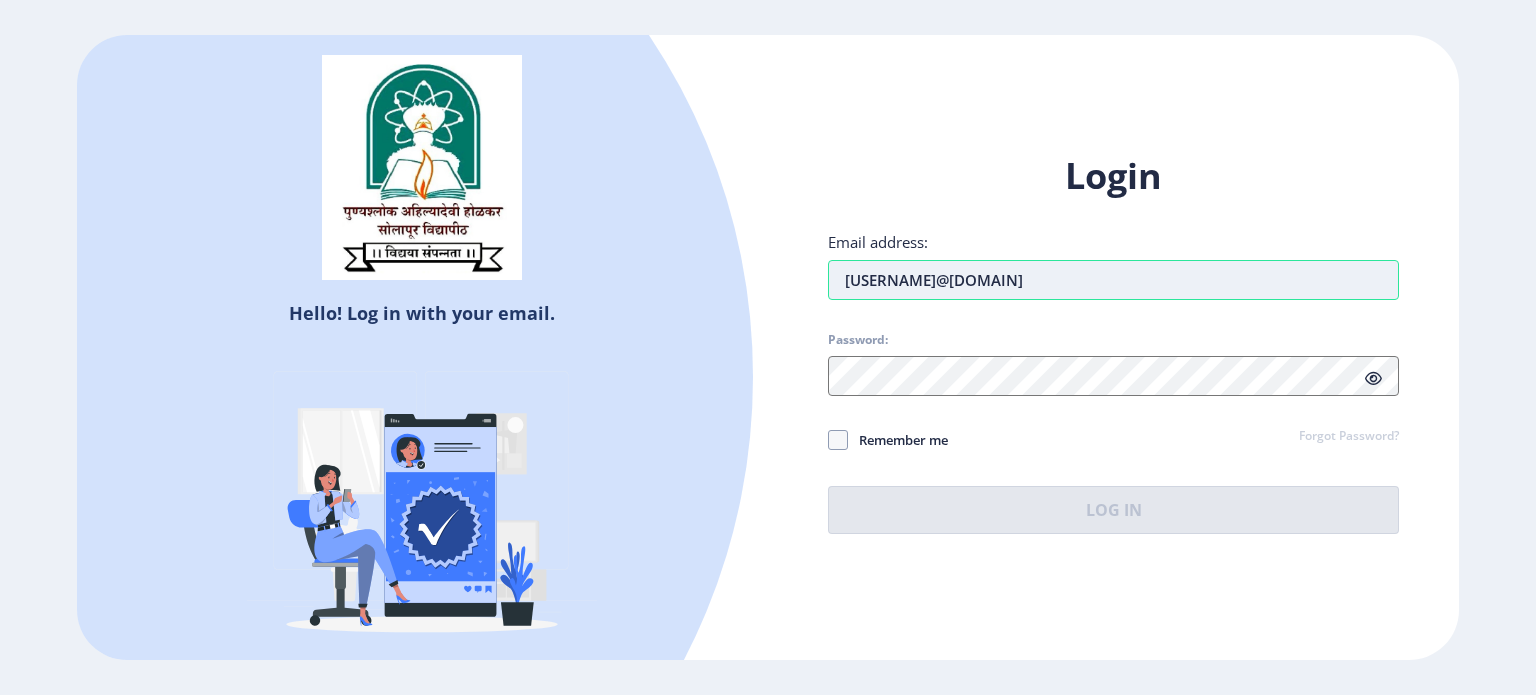 click on "sarthaknande19@gmail.com" at bounding box center [1113, 280] 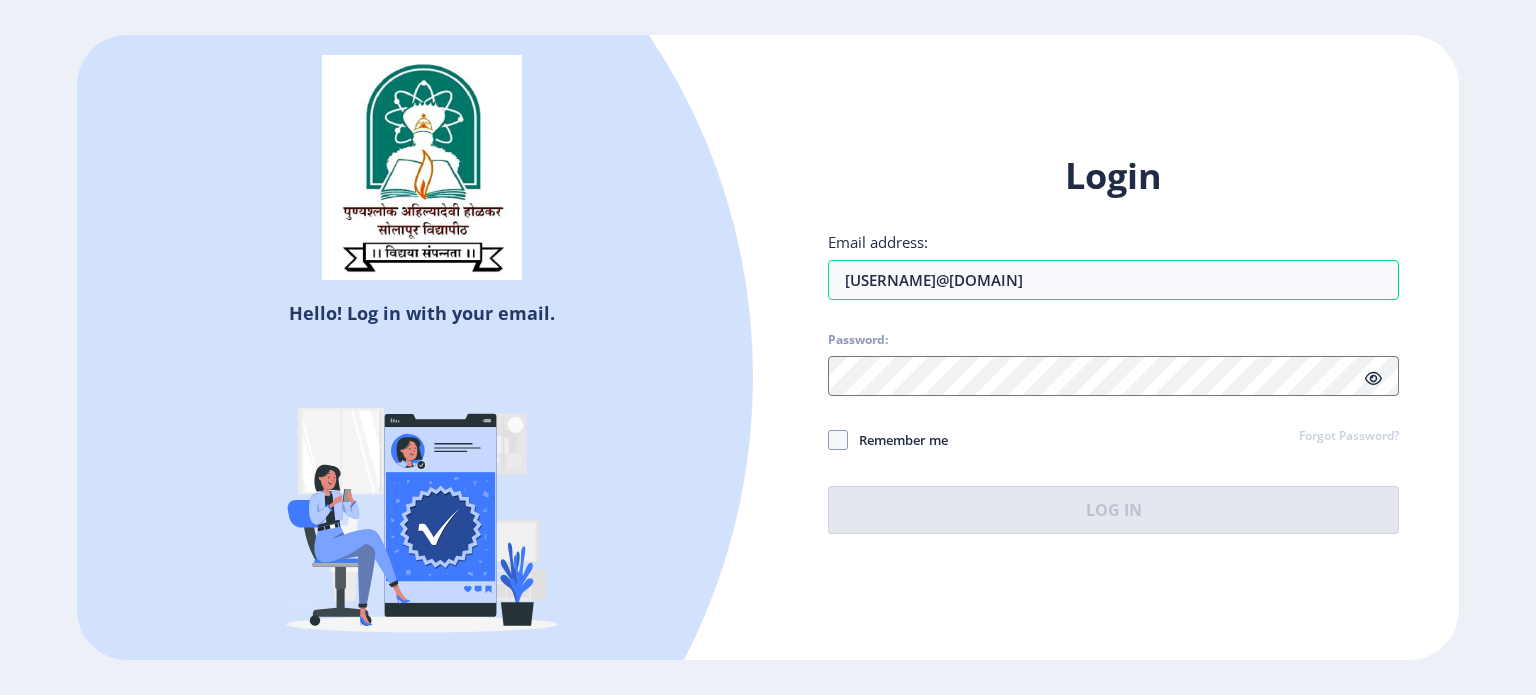 select 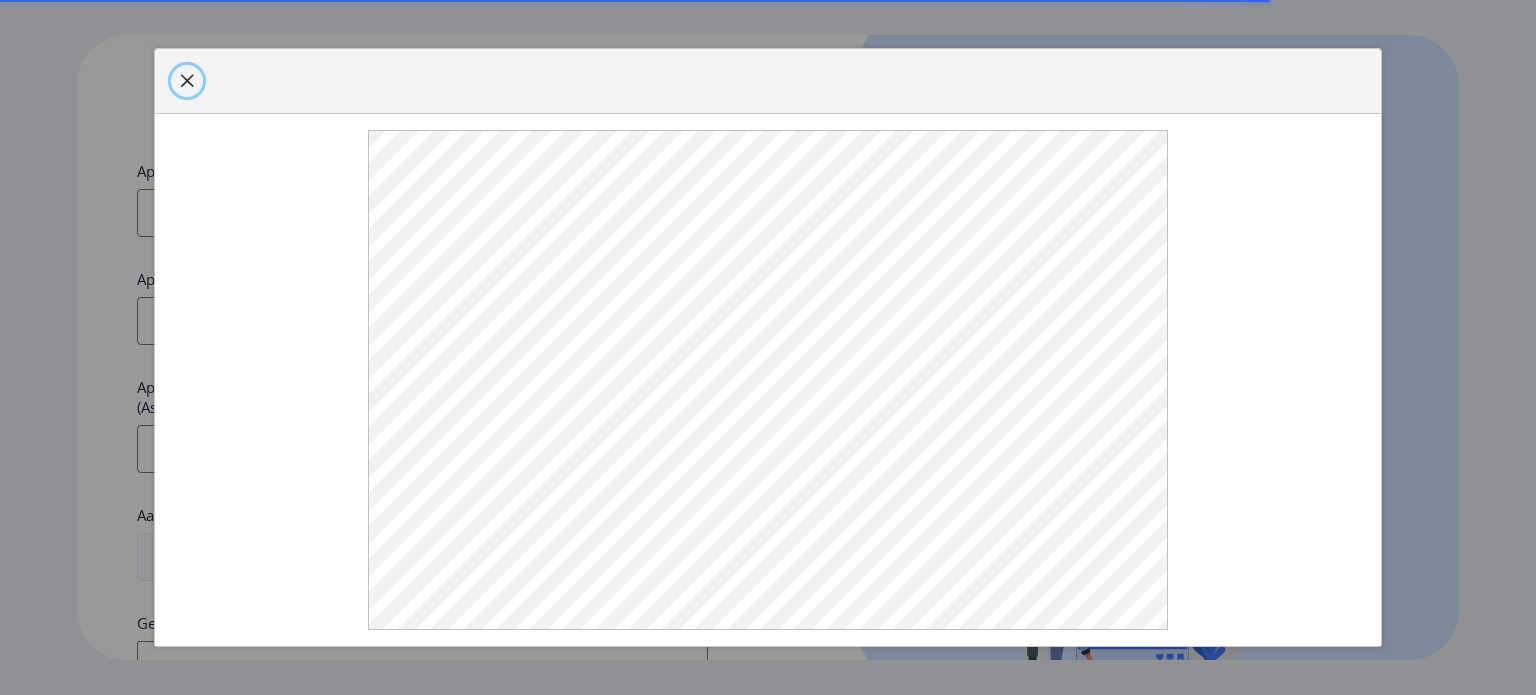 click 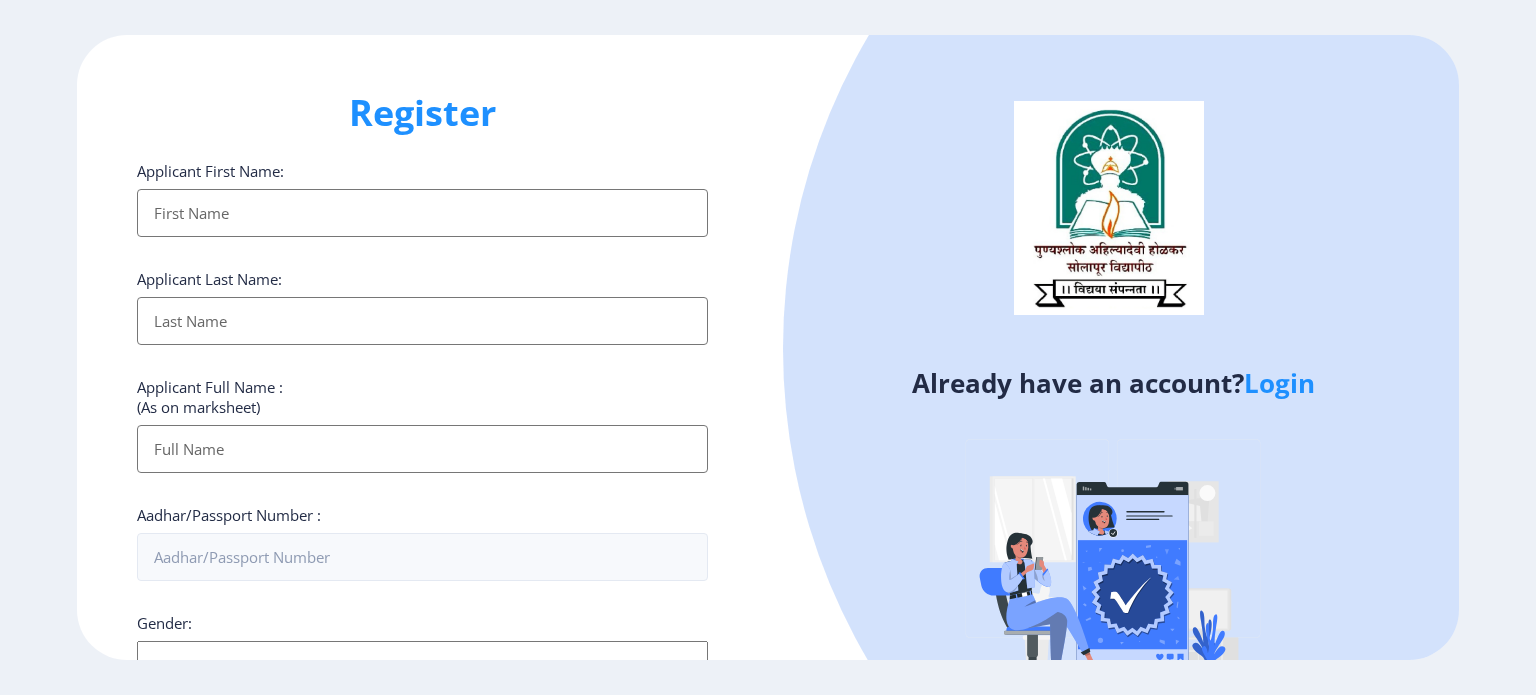click on "Applicant First Name:" at bounding box center [422, 213] 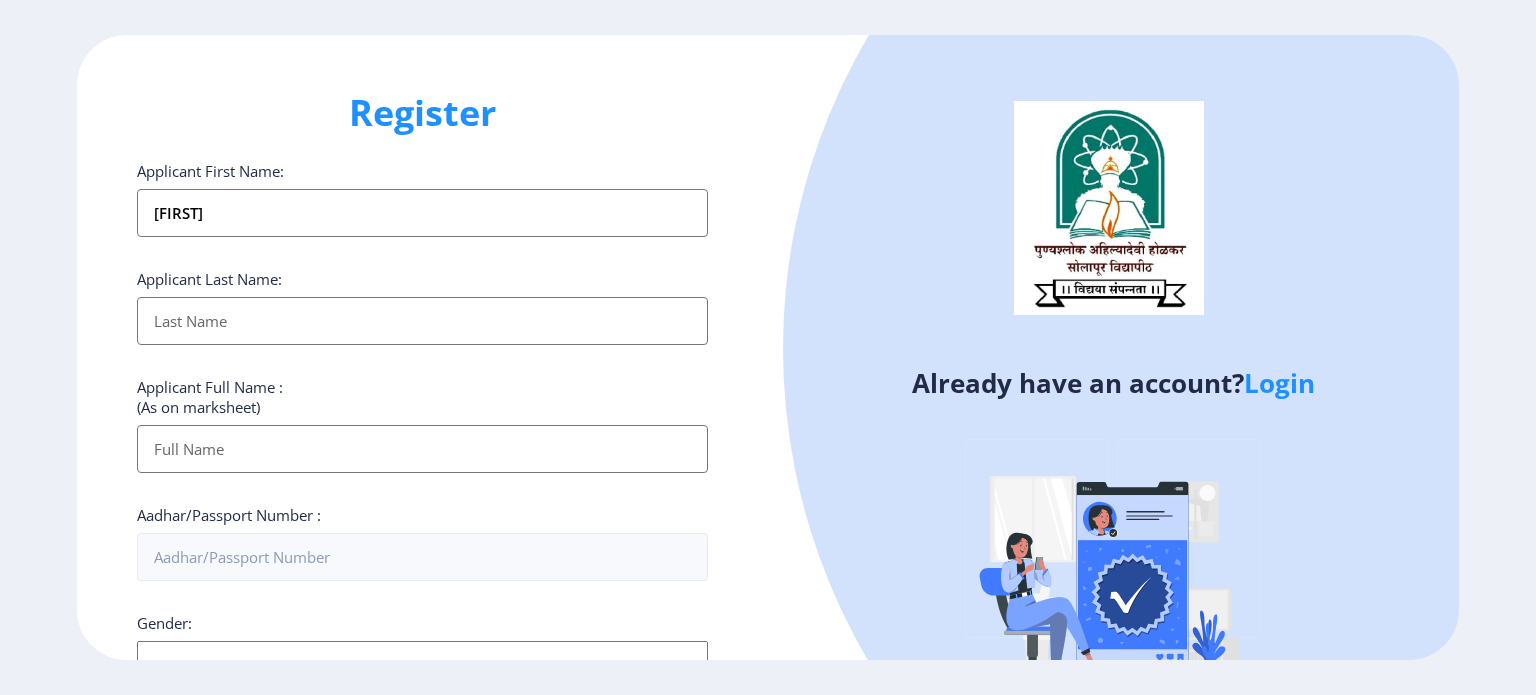 type on "[LAST]" 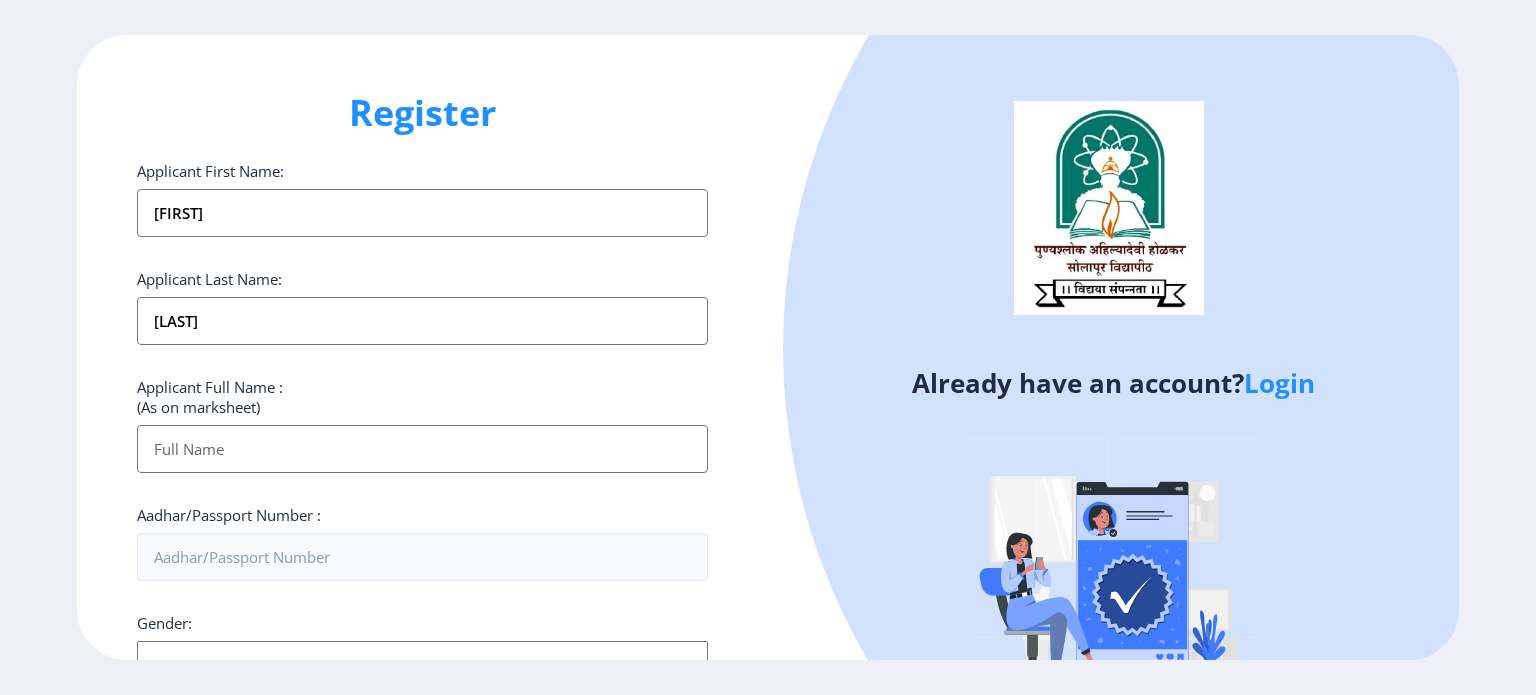 type on "[FIRST] [LAST] [LAST]" 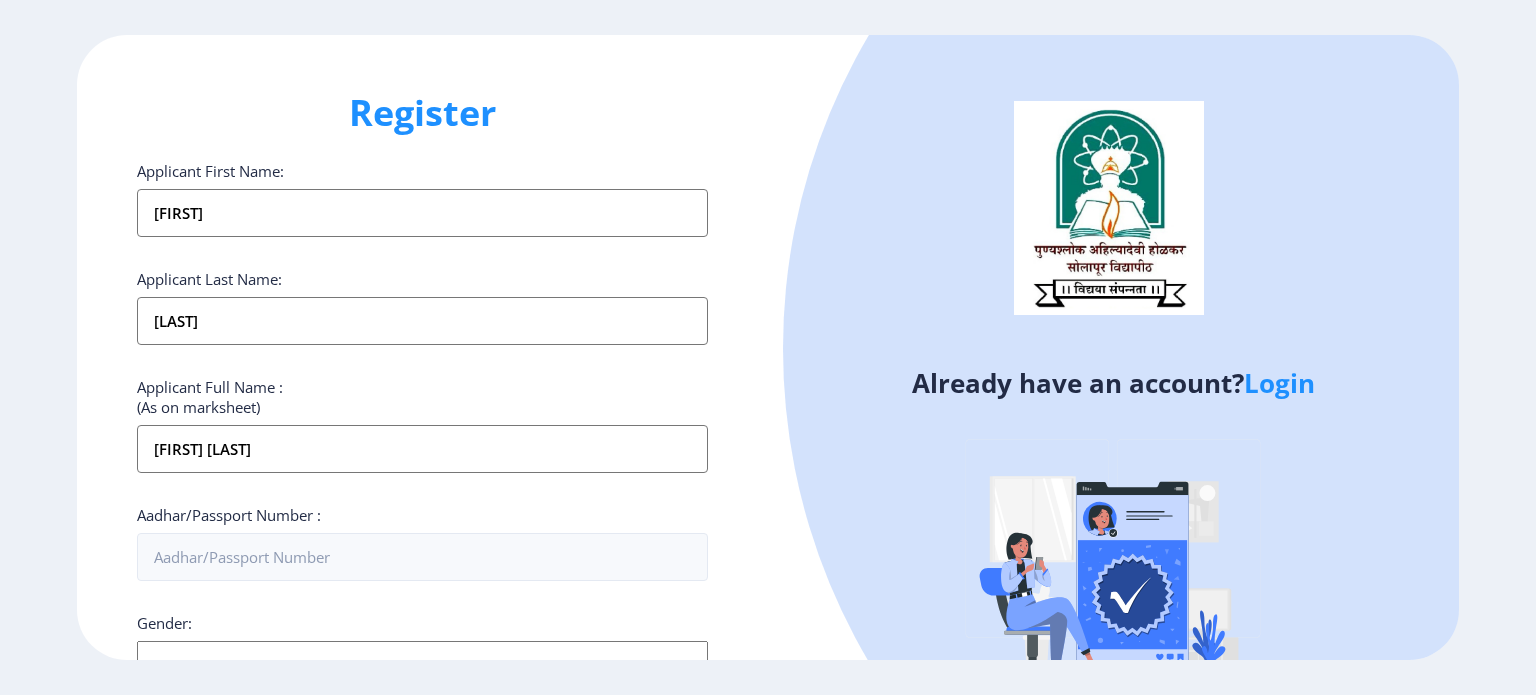 type on "09021271962" 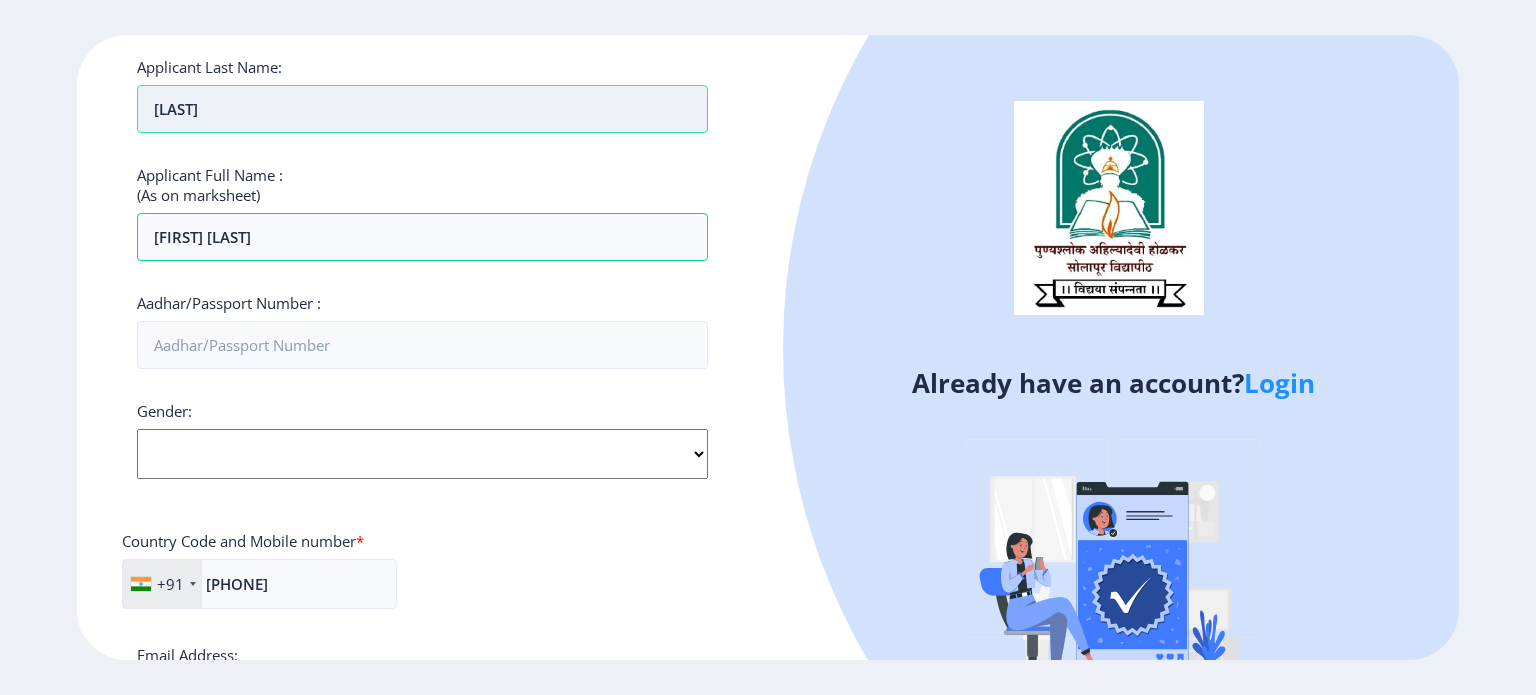 scroll, scrollTop: 252, scrollLeft: 0, axis: vertical 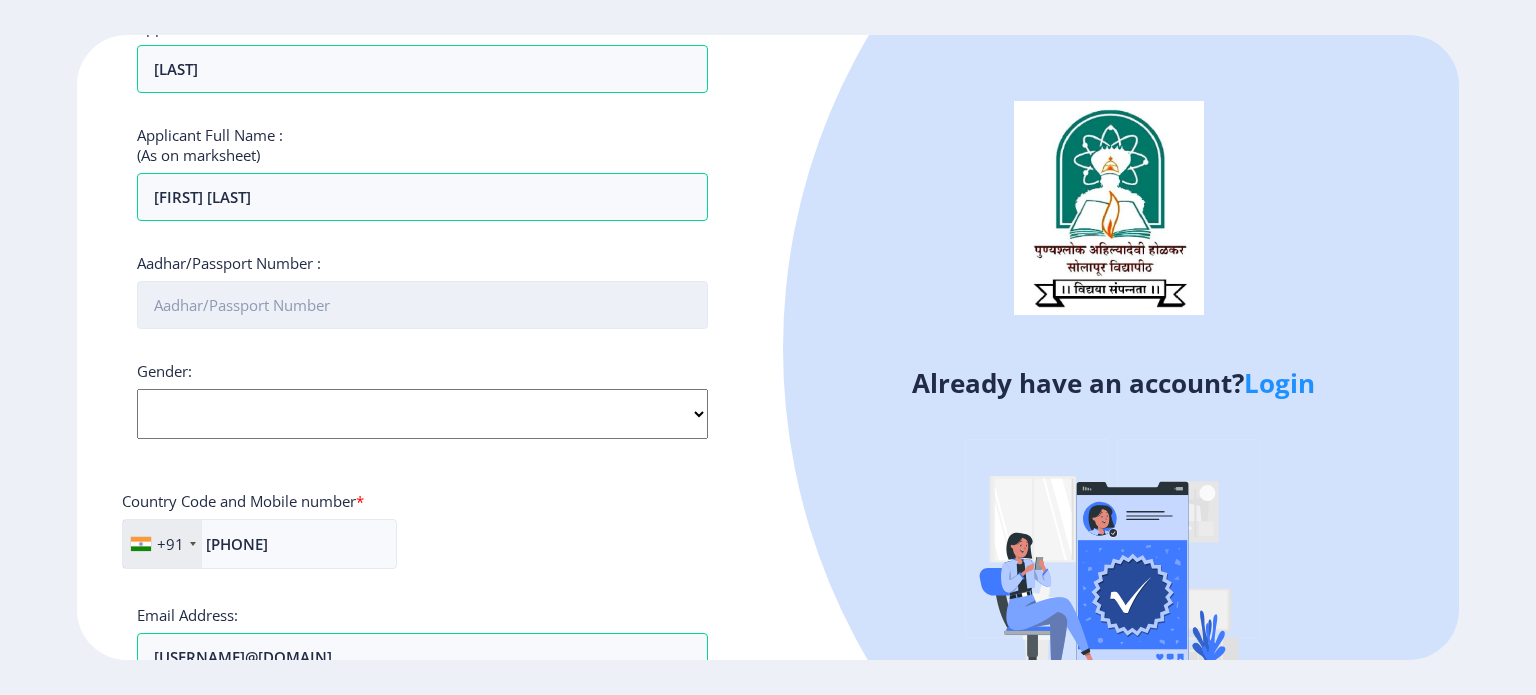 click on "Aadhar/Passport Number :" at bounding box center (422, 305) 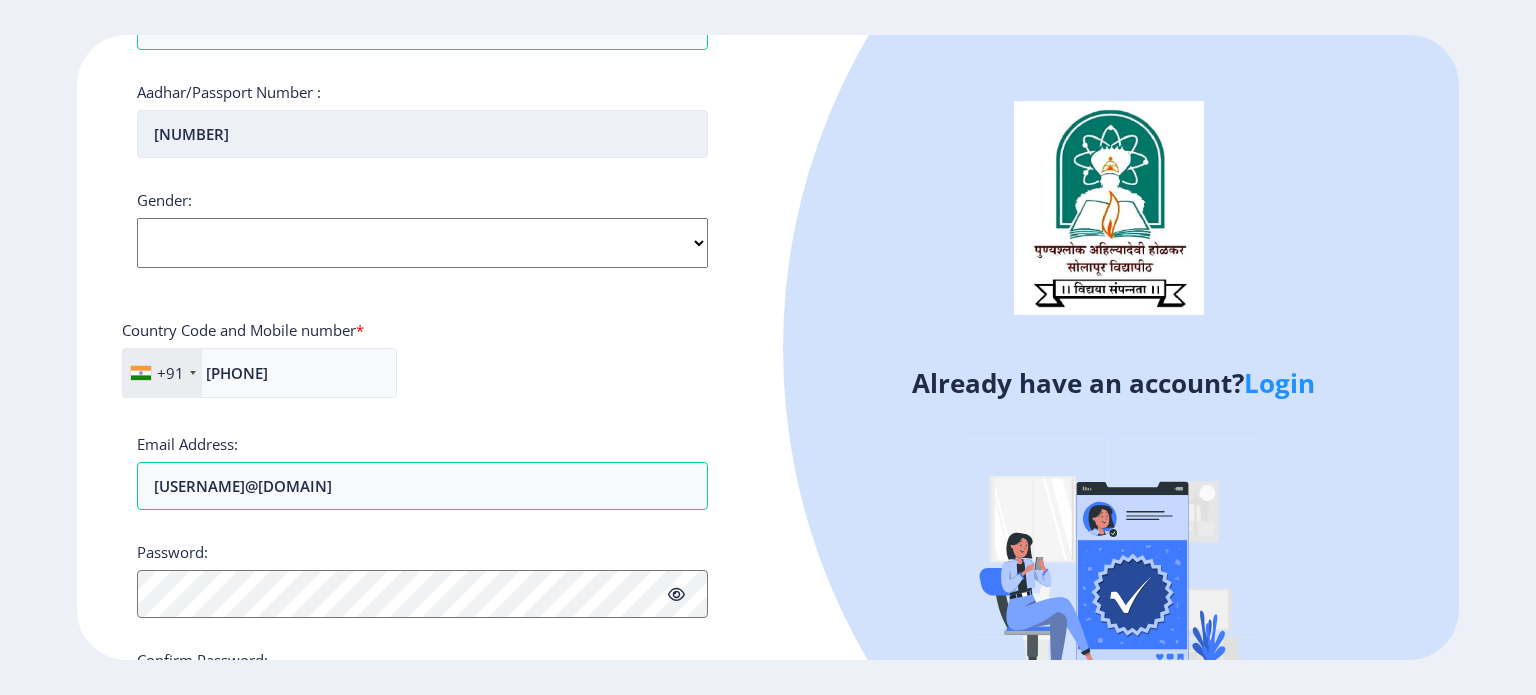 scroll, scrollTop: 428, scrollLeft: 0, axis: vertical 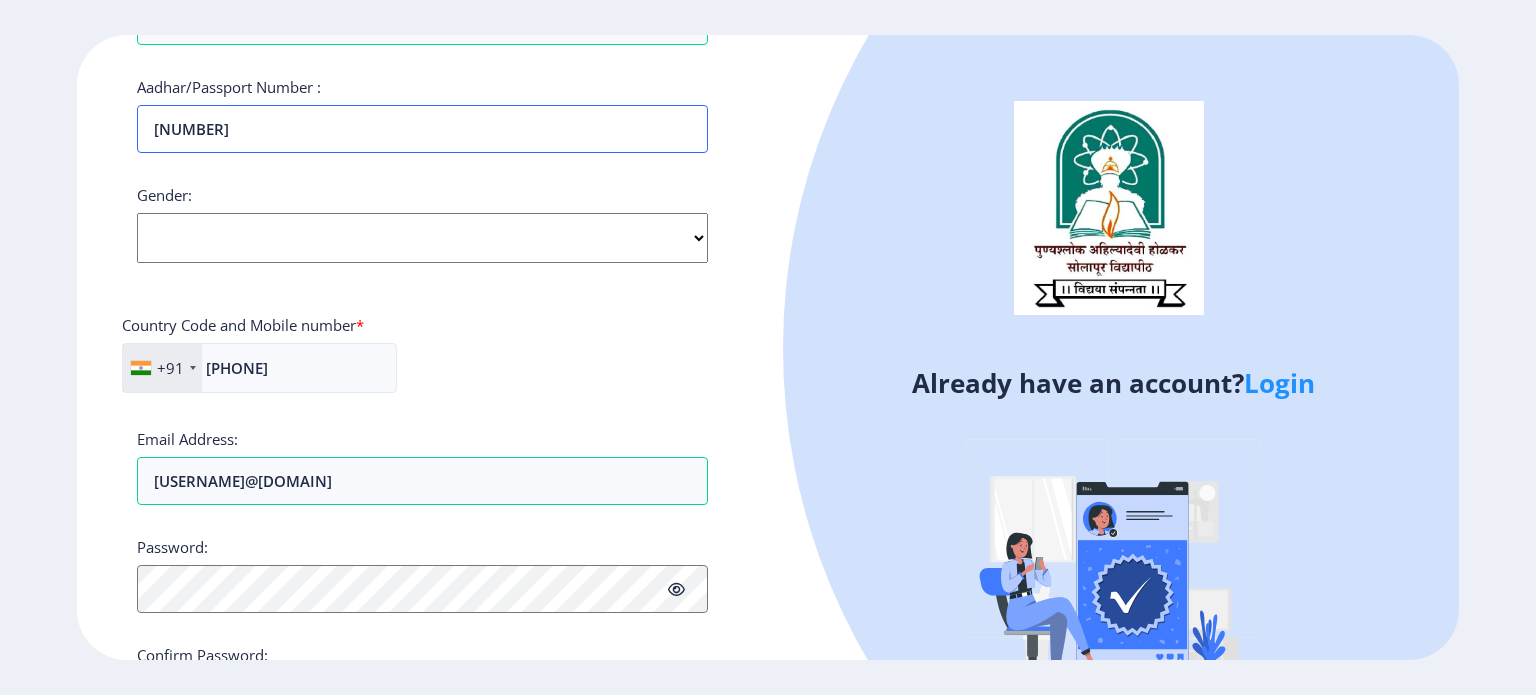 type on "926300406856" 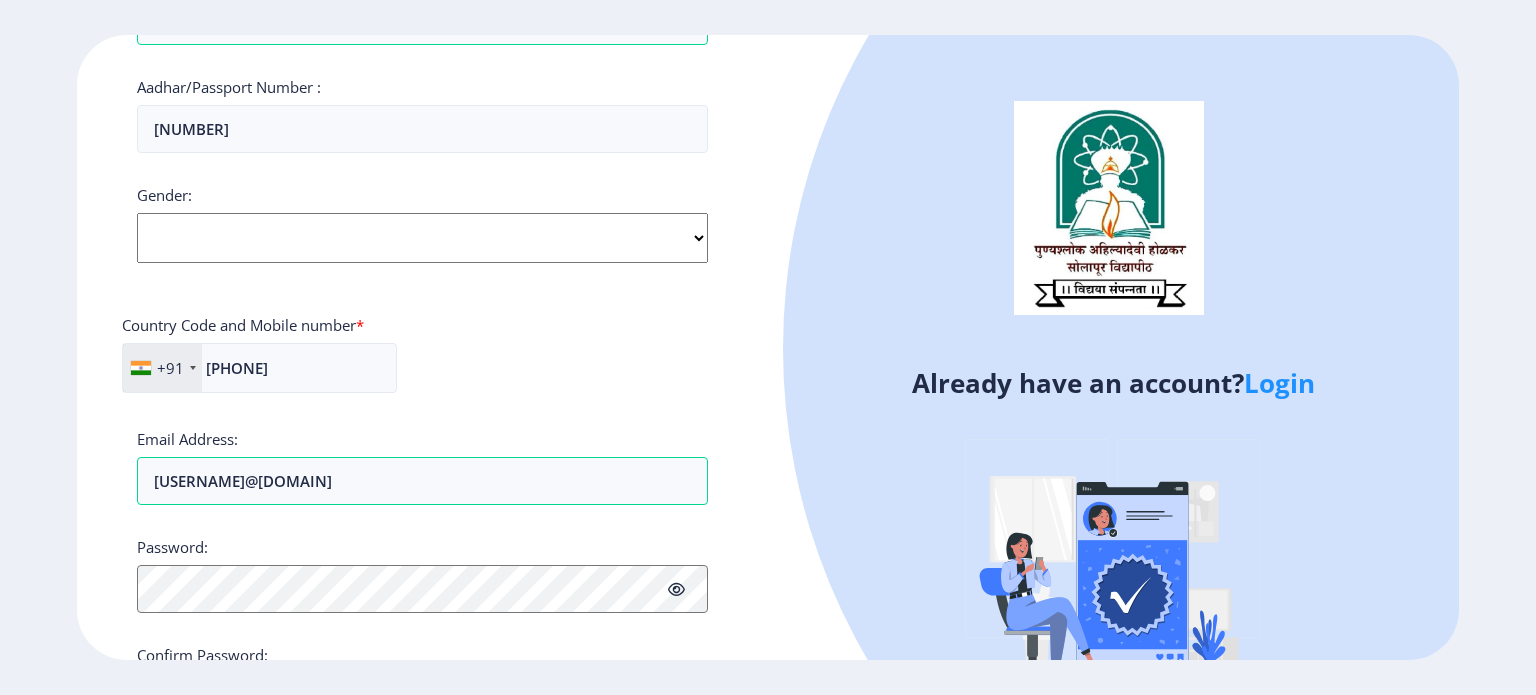 click on "Select Gender Male Female Other" 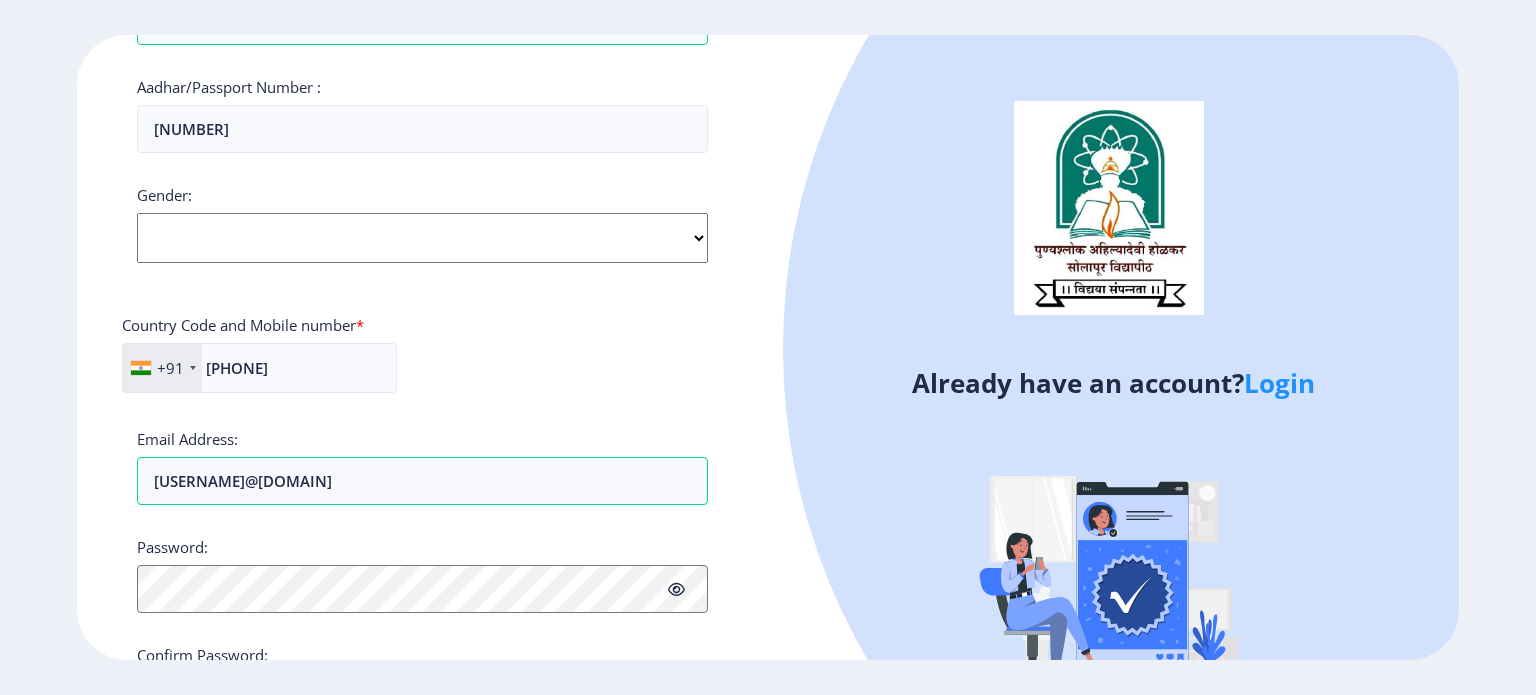 select on "Male" 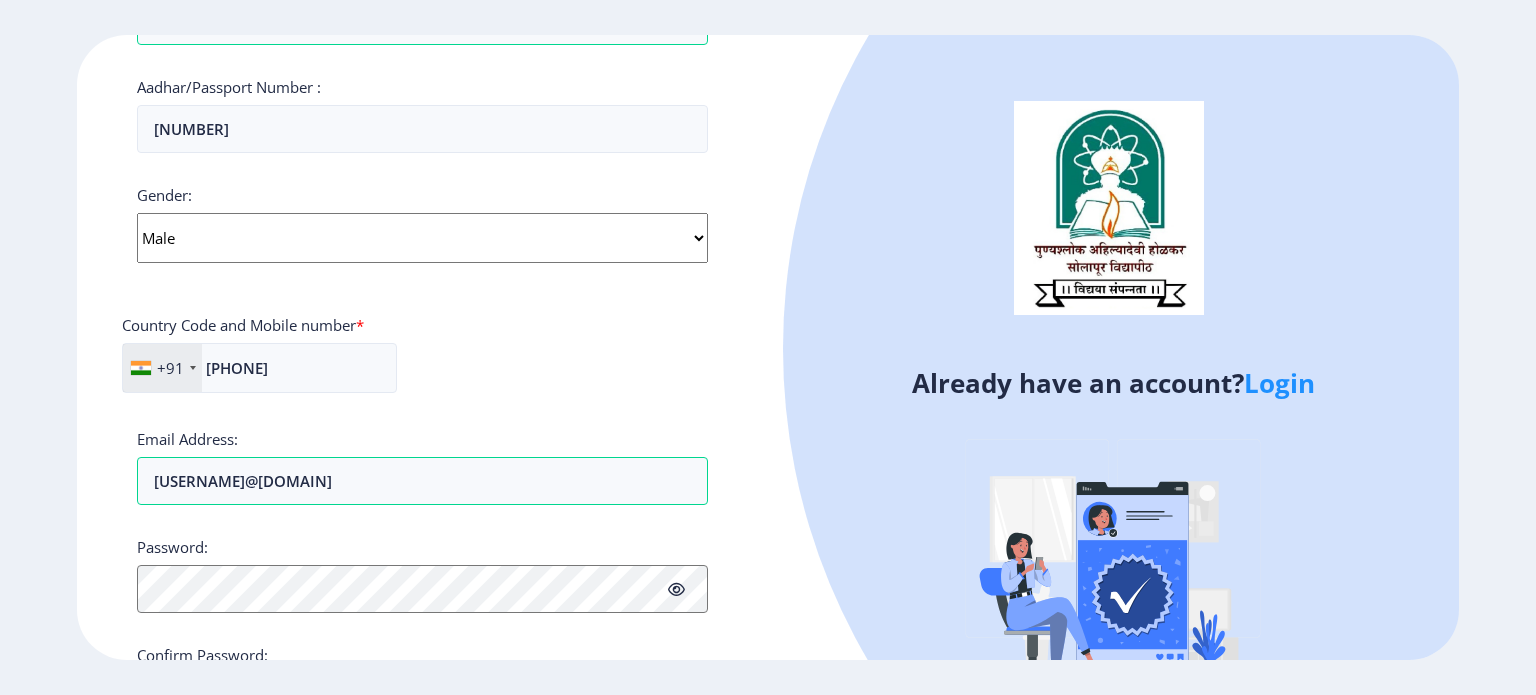 click on "Select Gender Male Female Other" 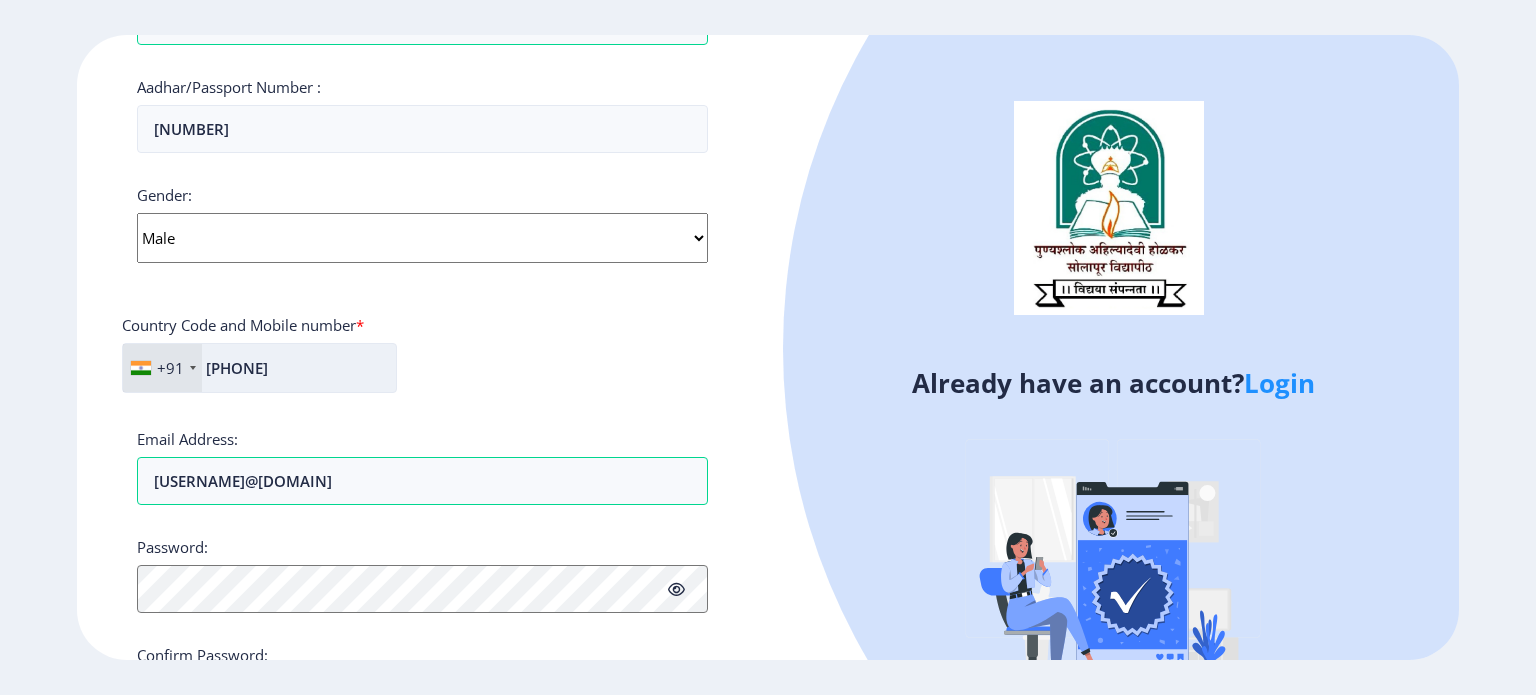 click on "09021271962" 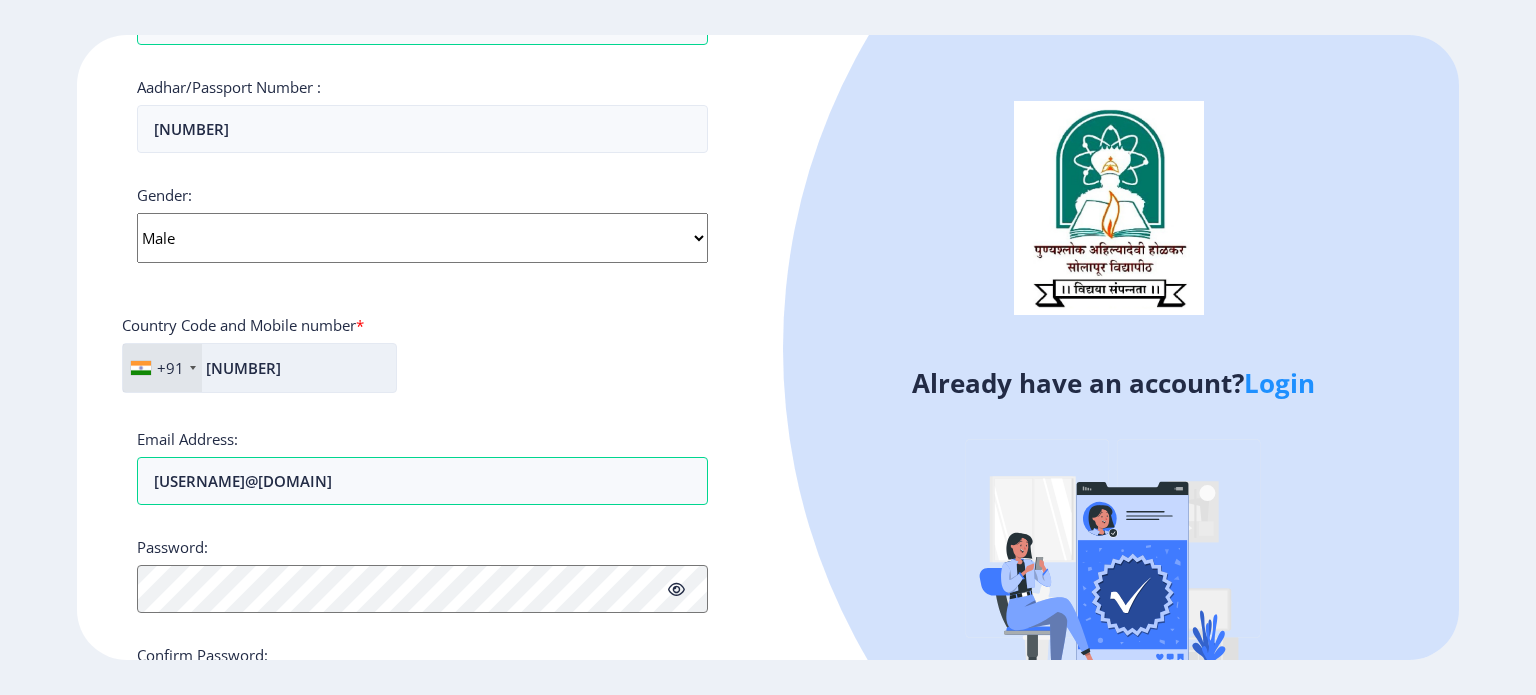 scroll, scrollTop: 548, scrollLeft: 0, axis: vertical 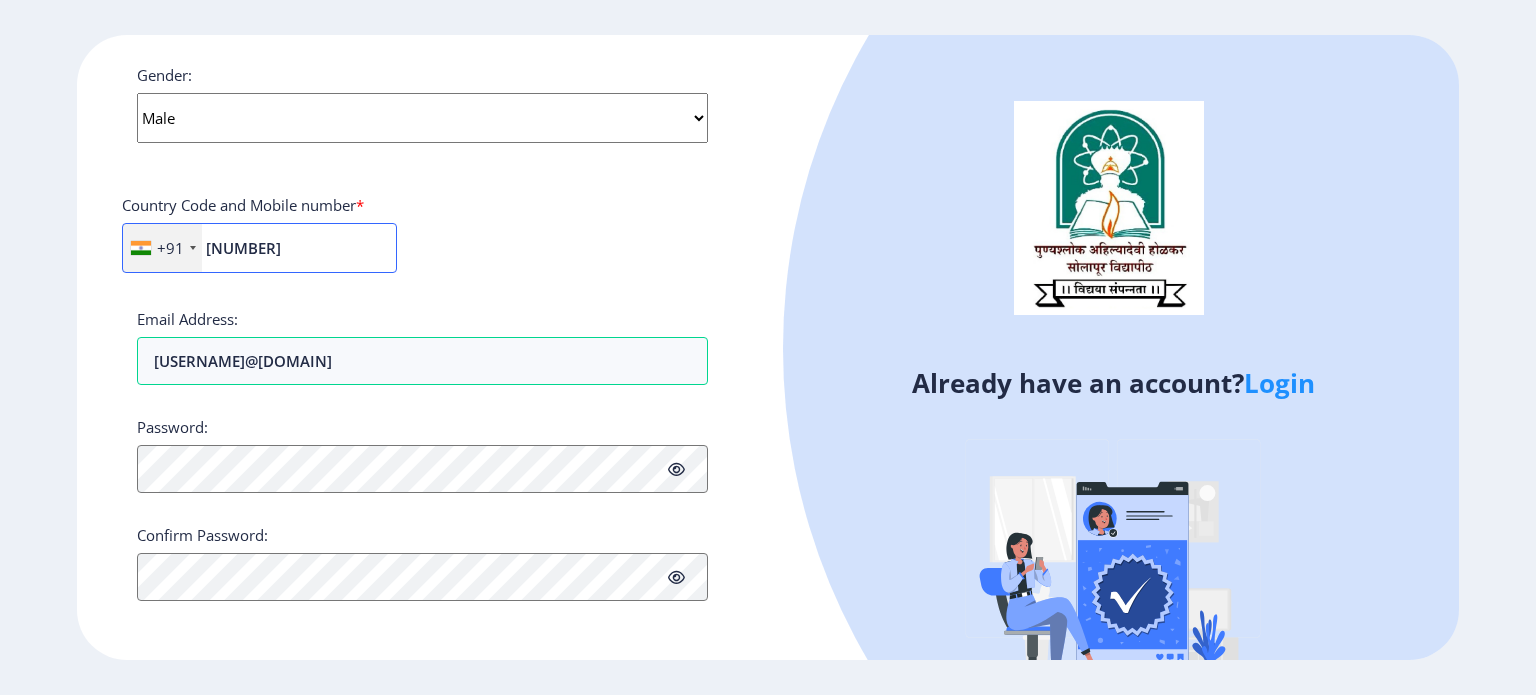 type on "[PHONE]" 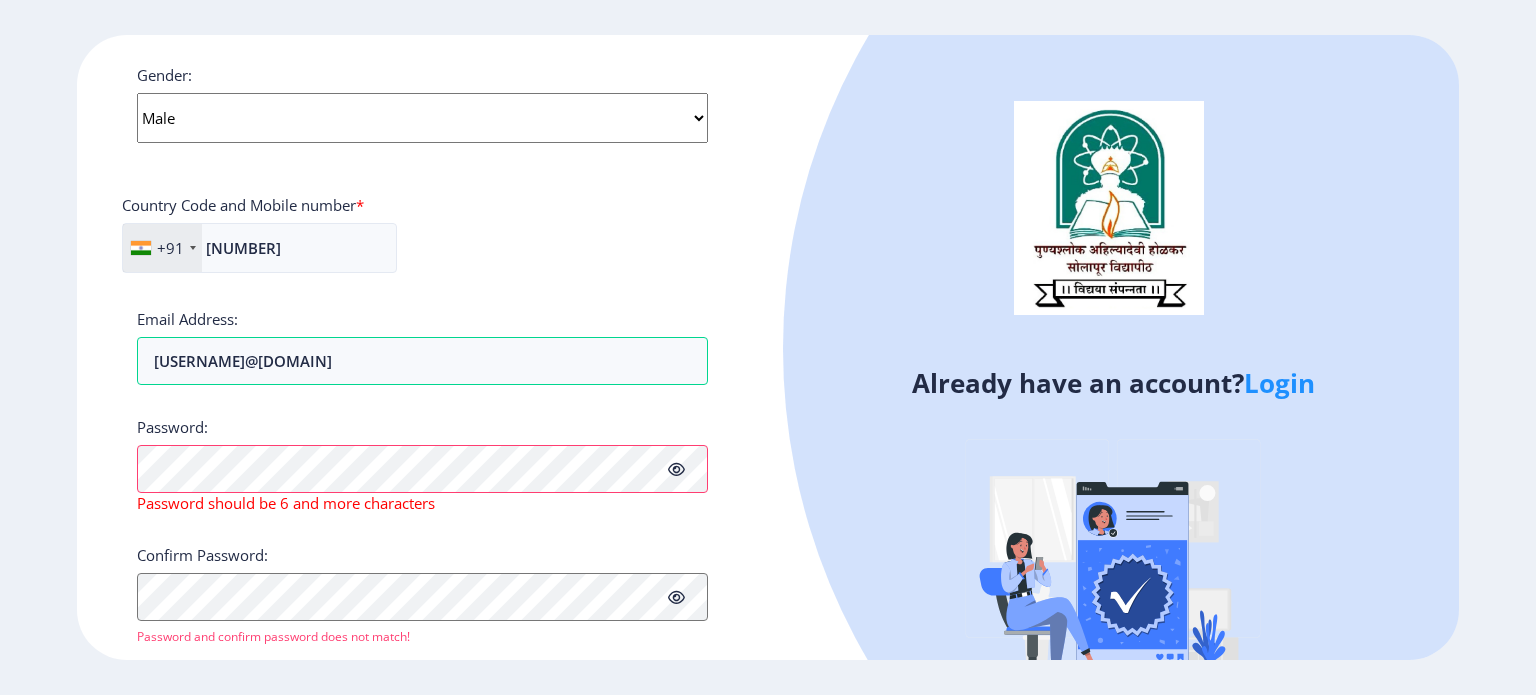click 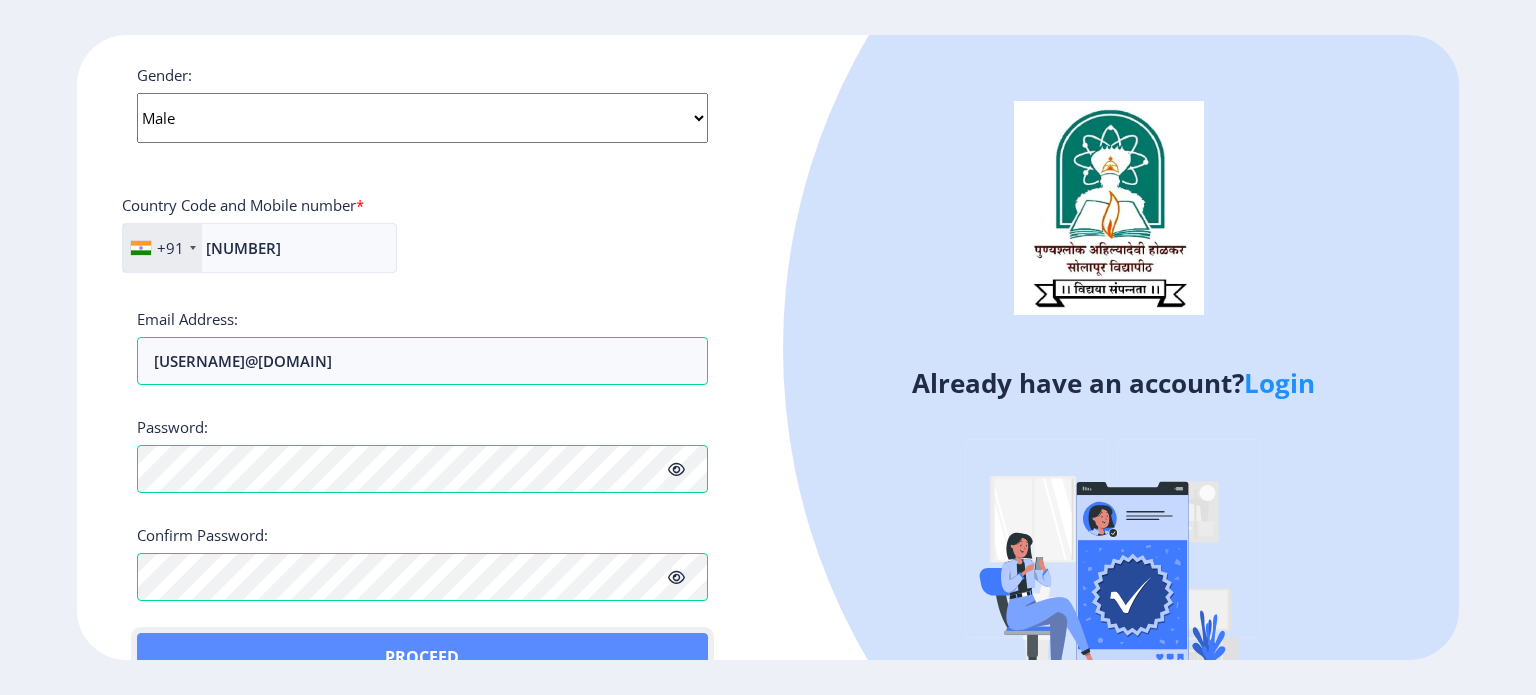 click on "Proceed" 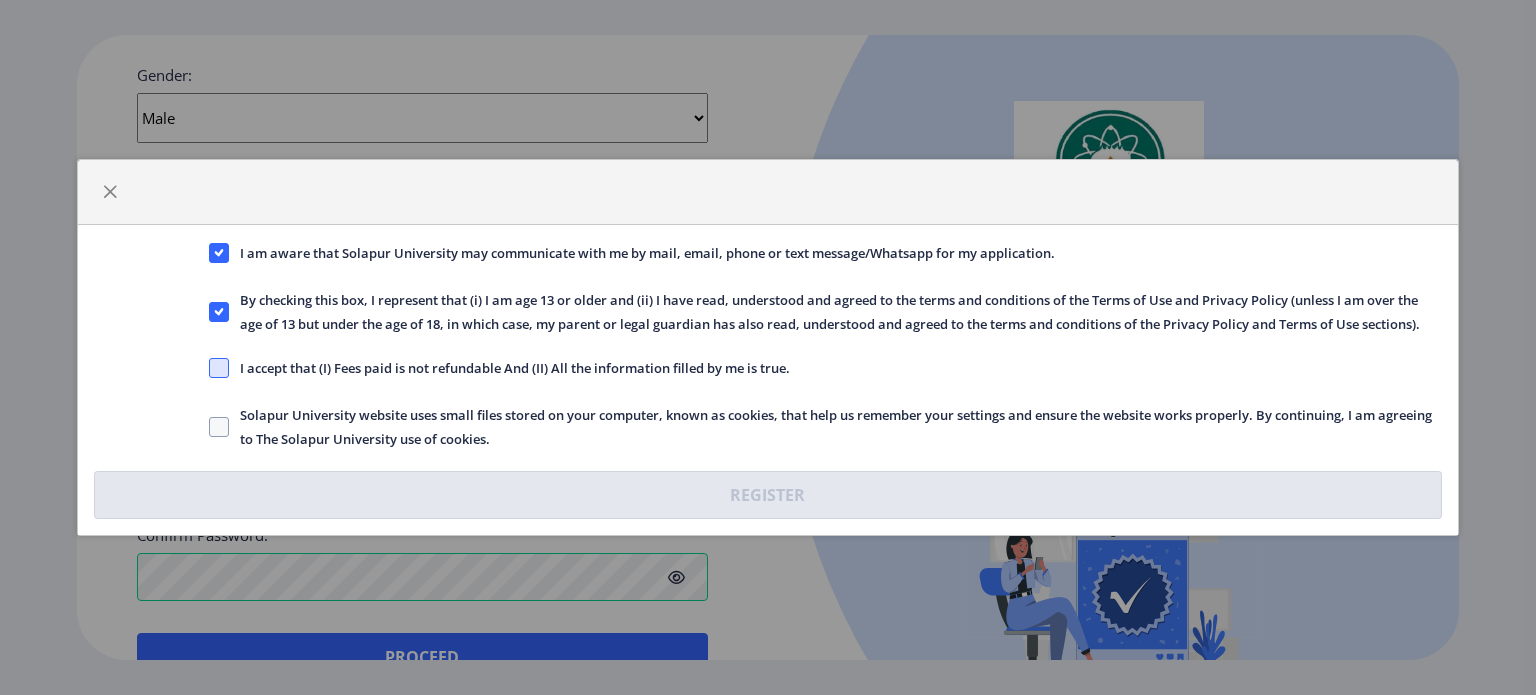 click 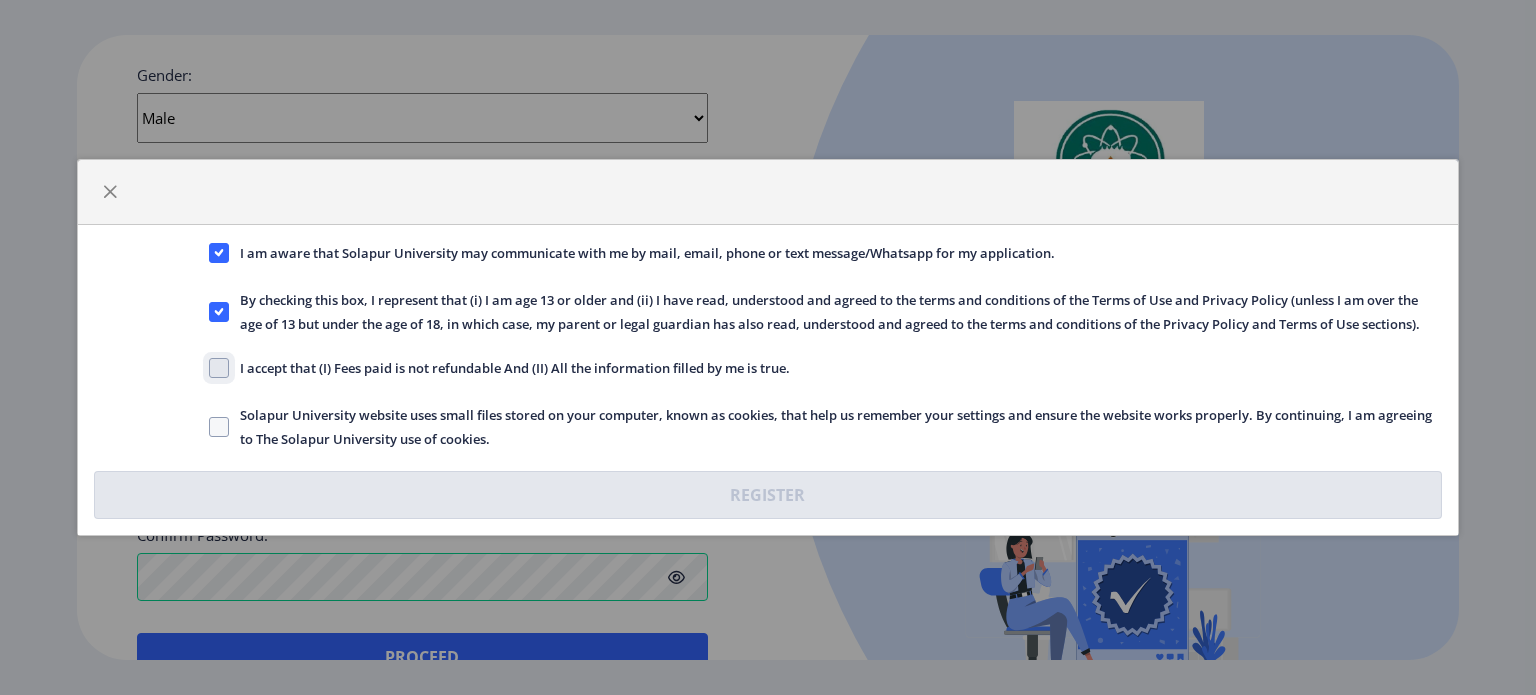 checkbox on "true" 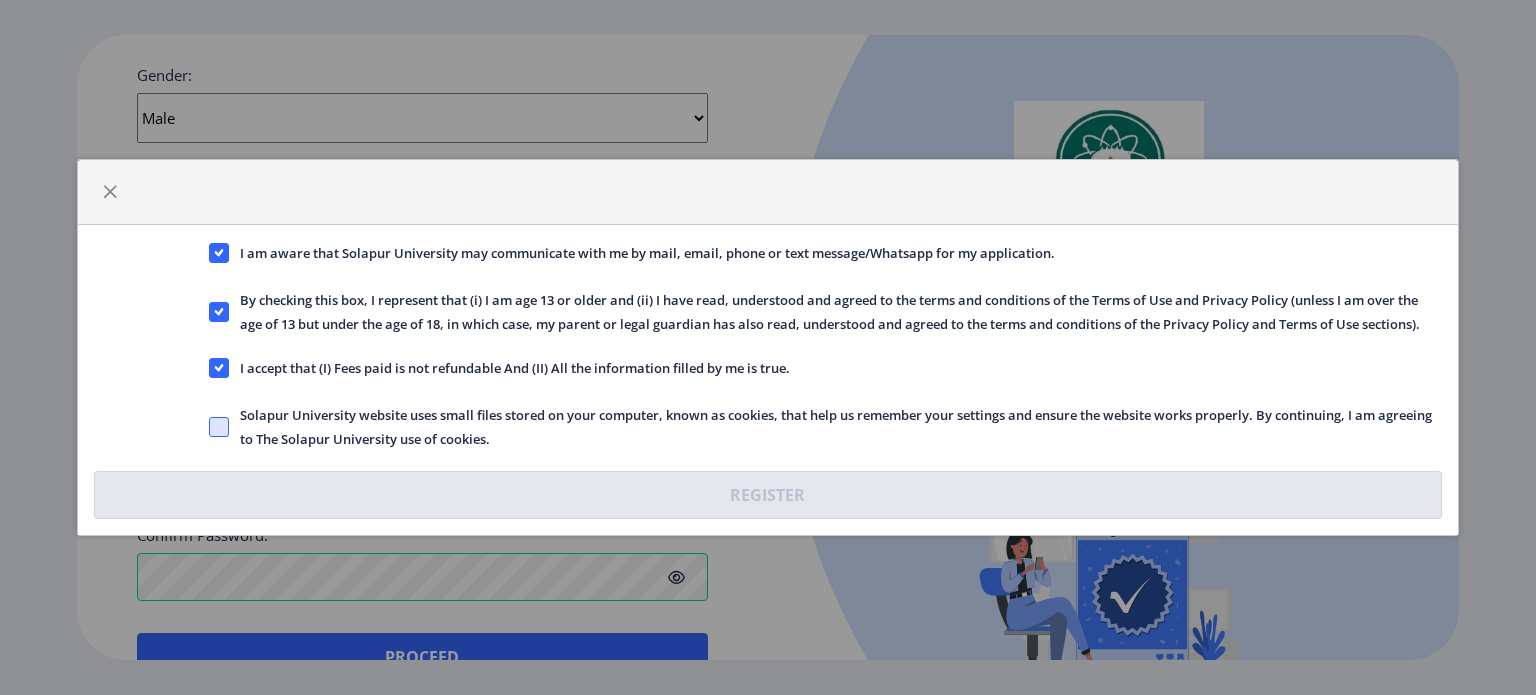 click 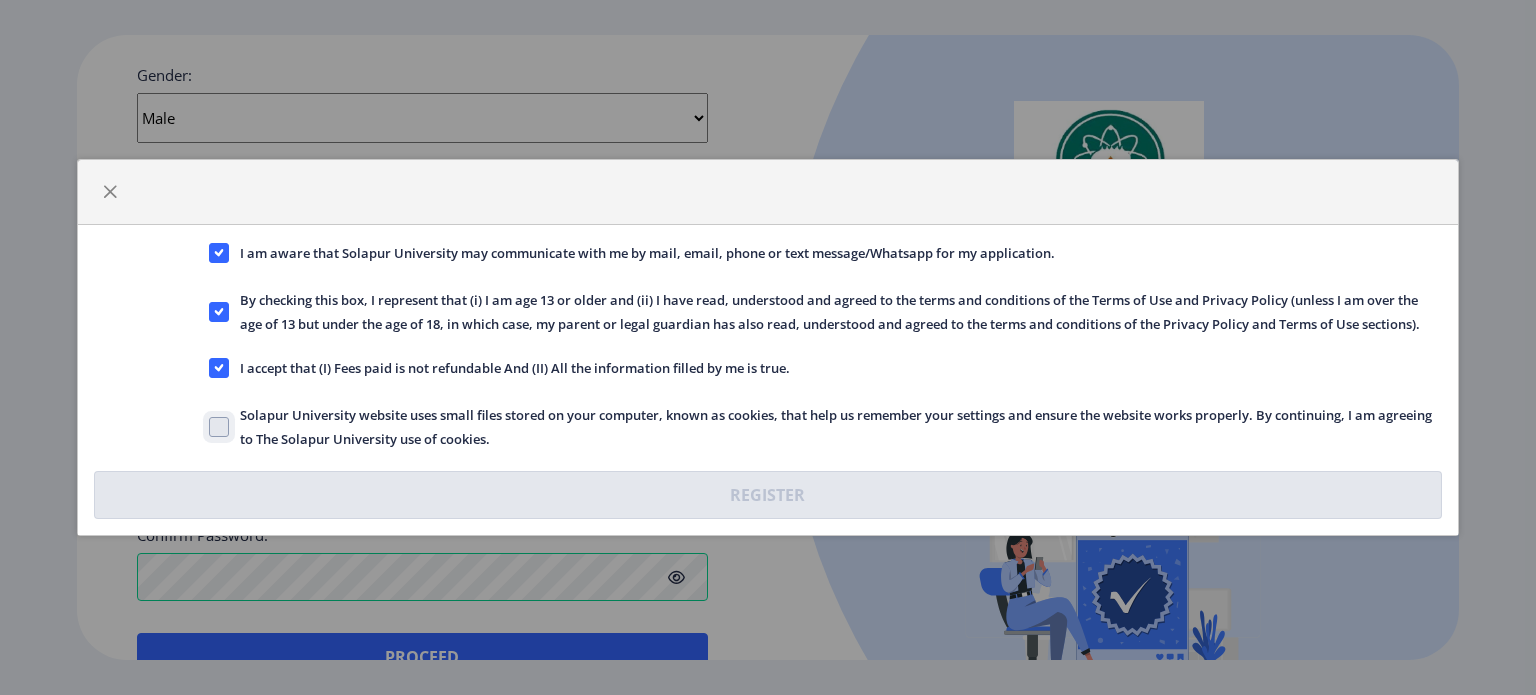 click on "Solapur University website uses small files stored on your computer, known as cookies, that help us remember your settings and ensure the website works properly. By continuing, I am agreeing to The Solapur University use of cookies." 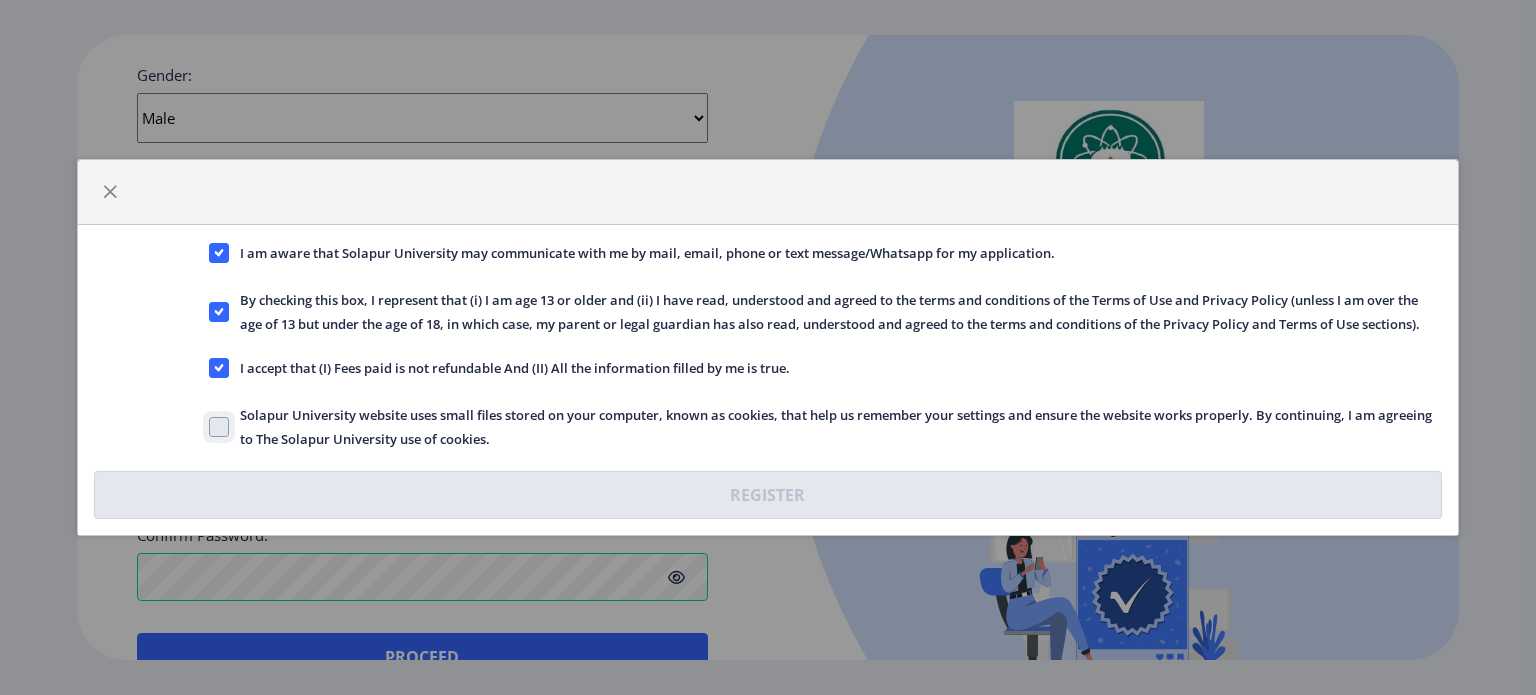checkbox on "true" 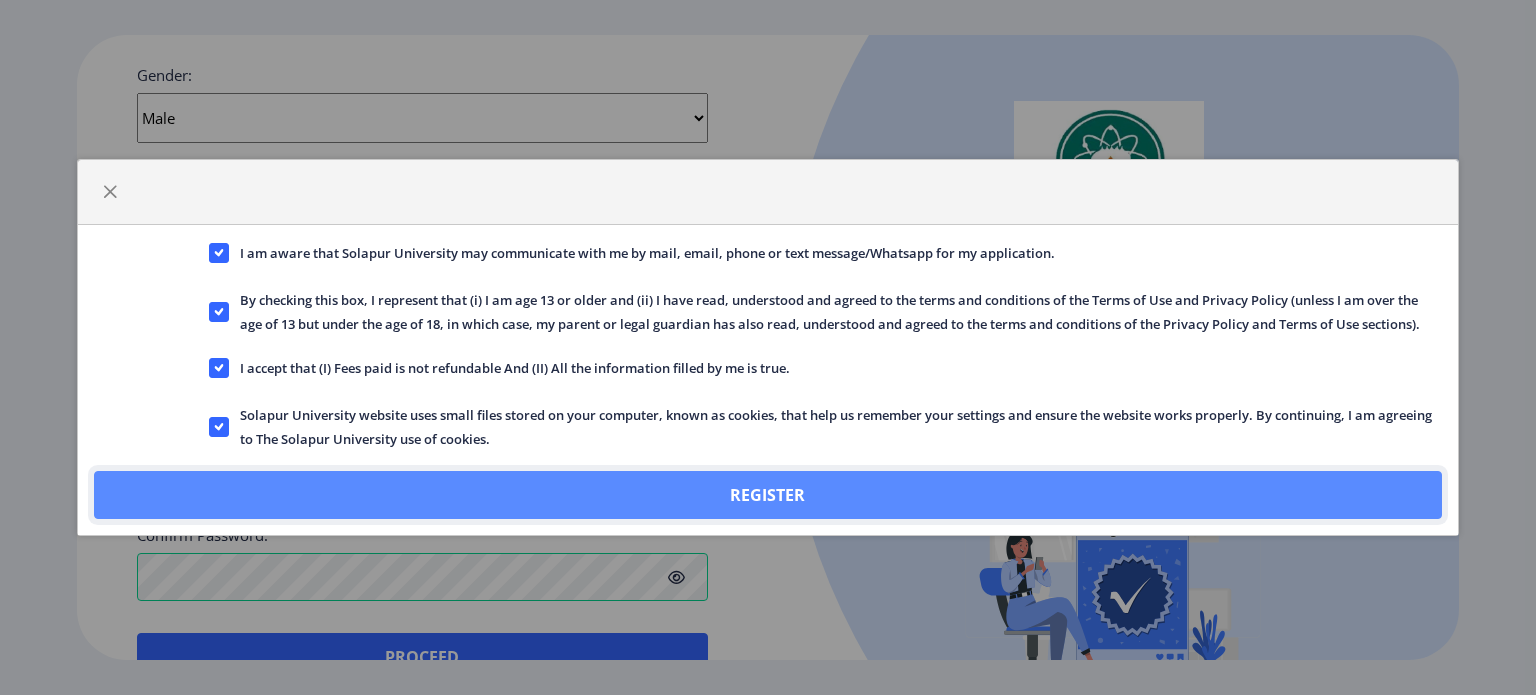 click on "Register" 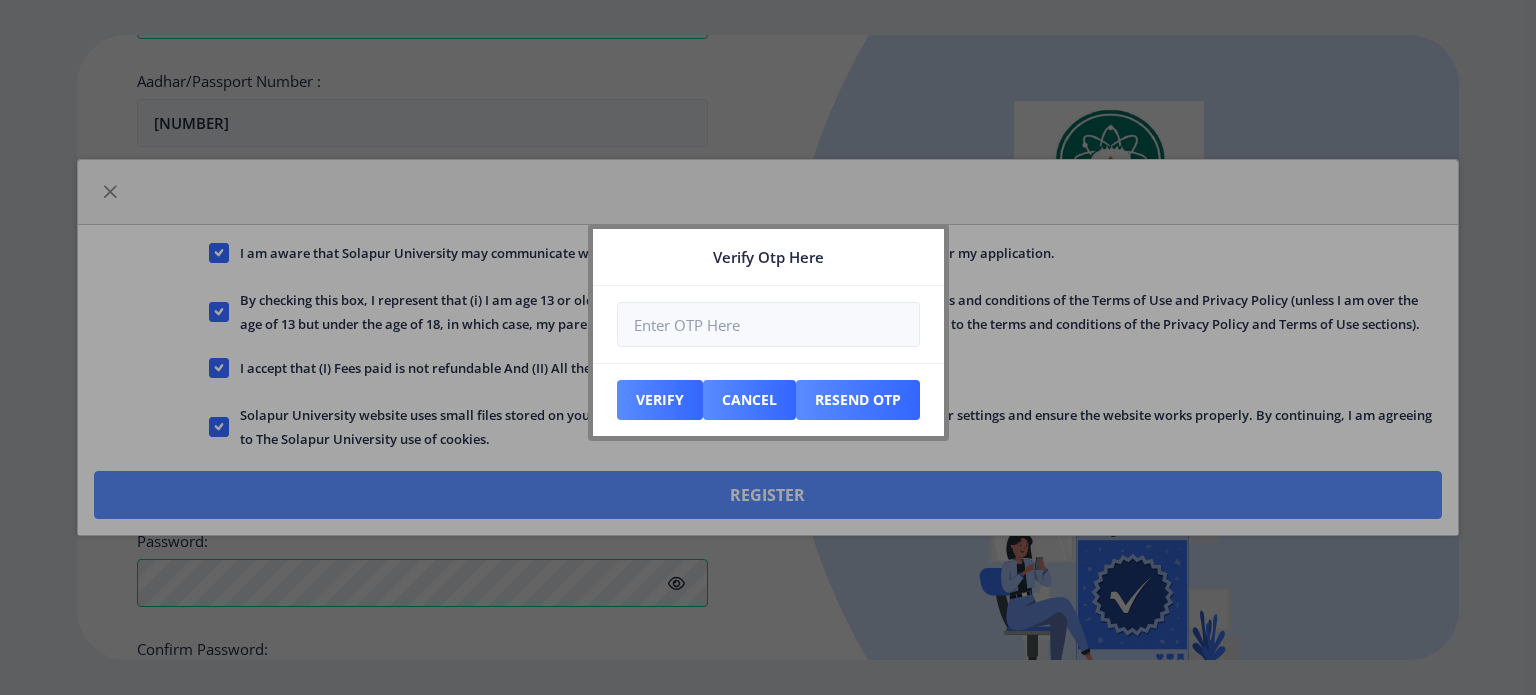 scroll, scrollTop: 661, scrollLeft: 0, axis: vertical 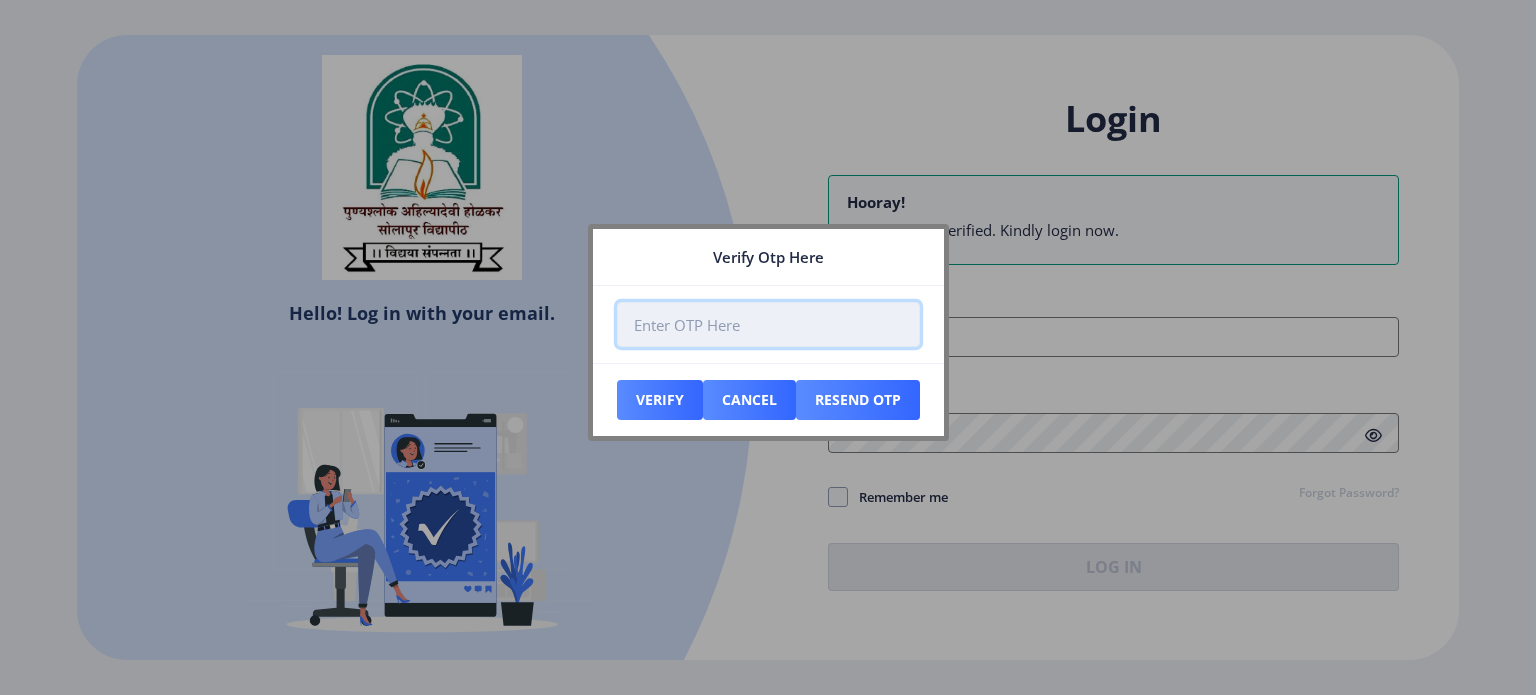 click at bounding box center [768, 324] 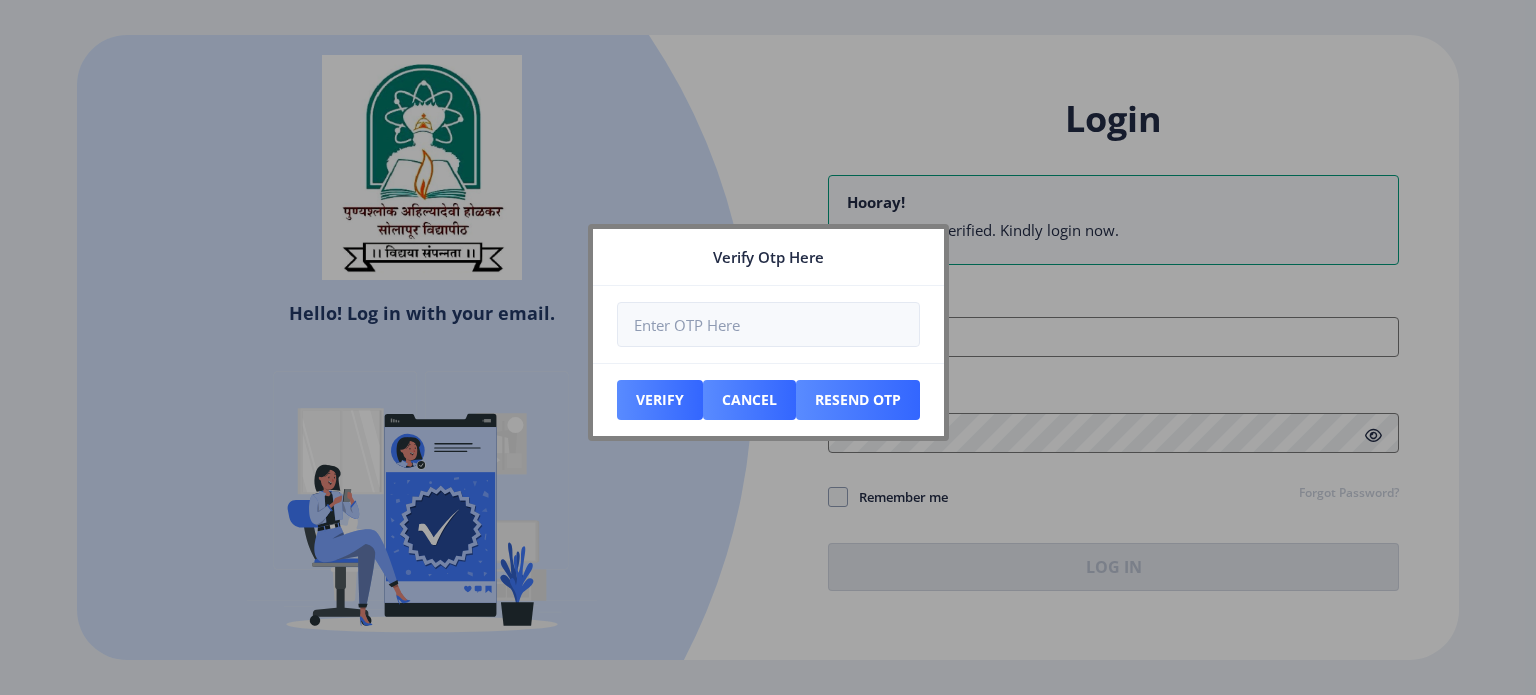 type on "[EMAIL]" 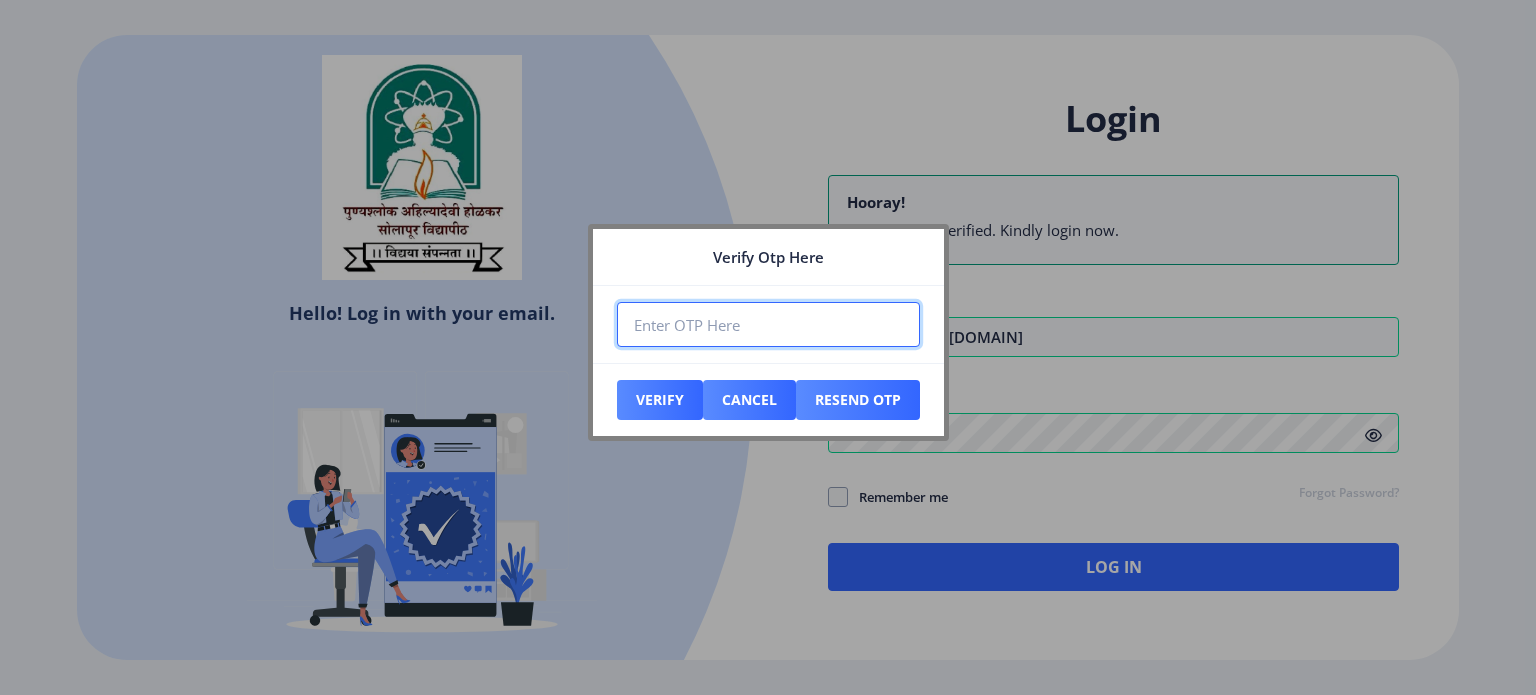 type on "5" 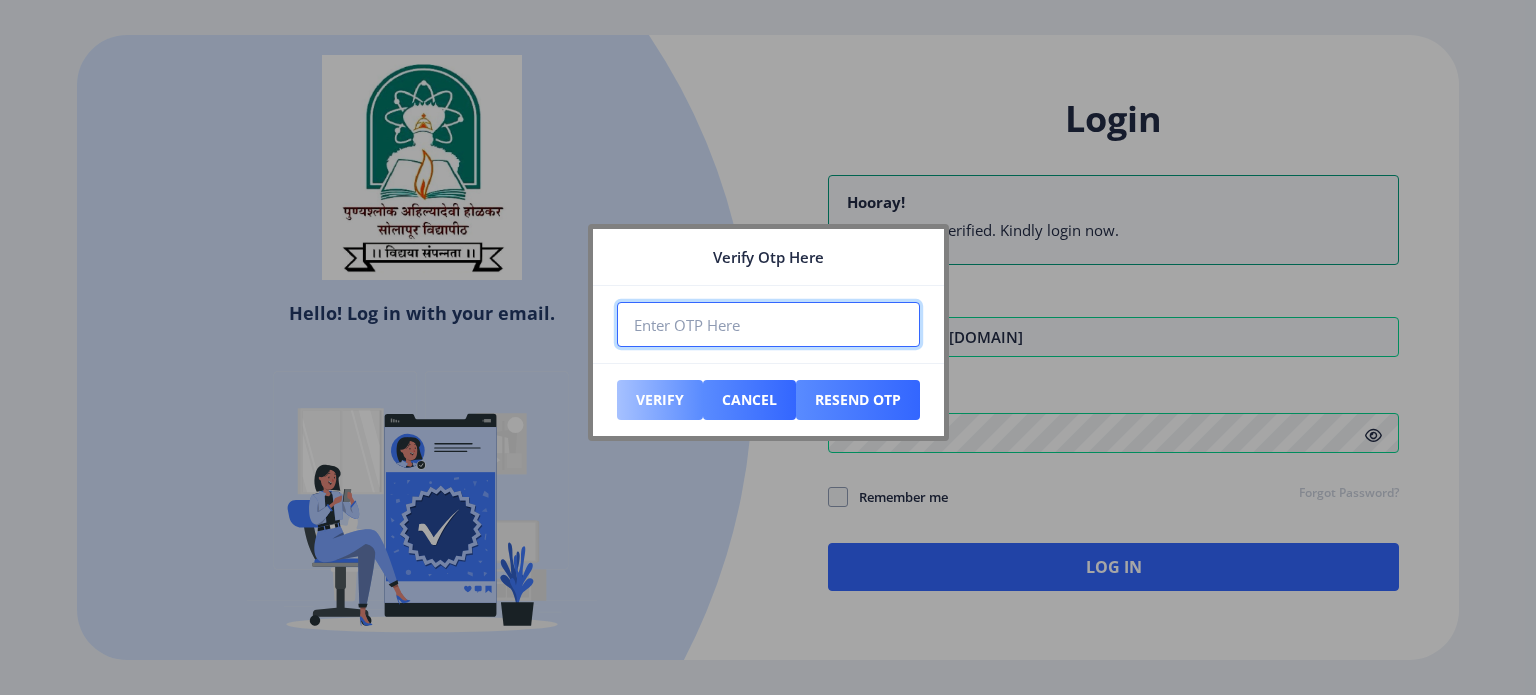 type on "452071" 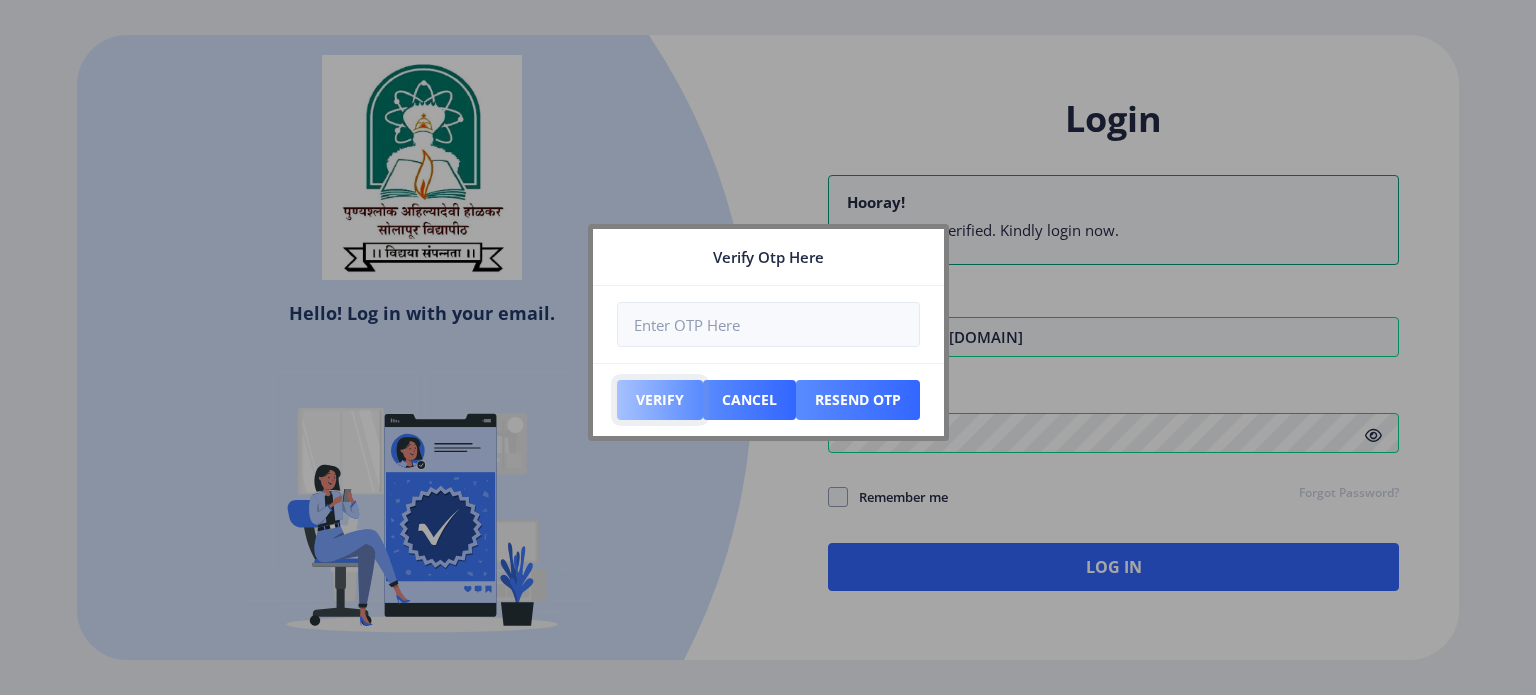 click on "Verify" at bounding box center [660, 400] 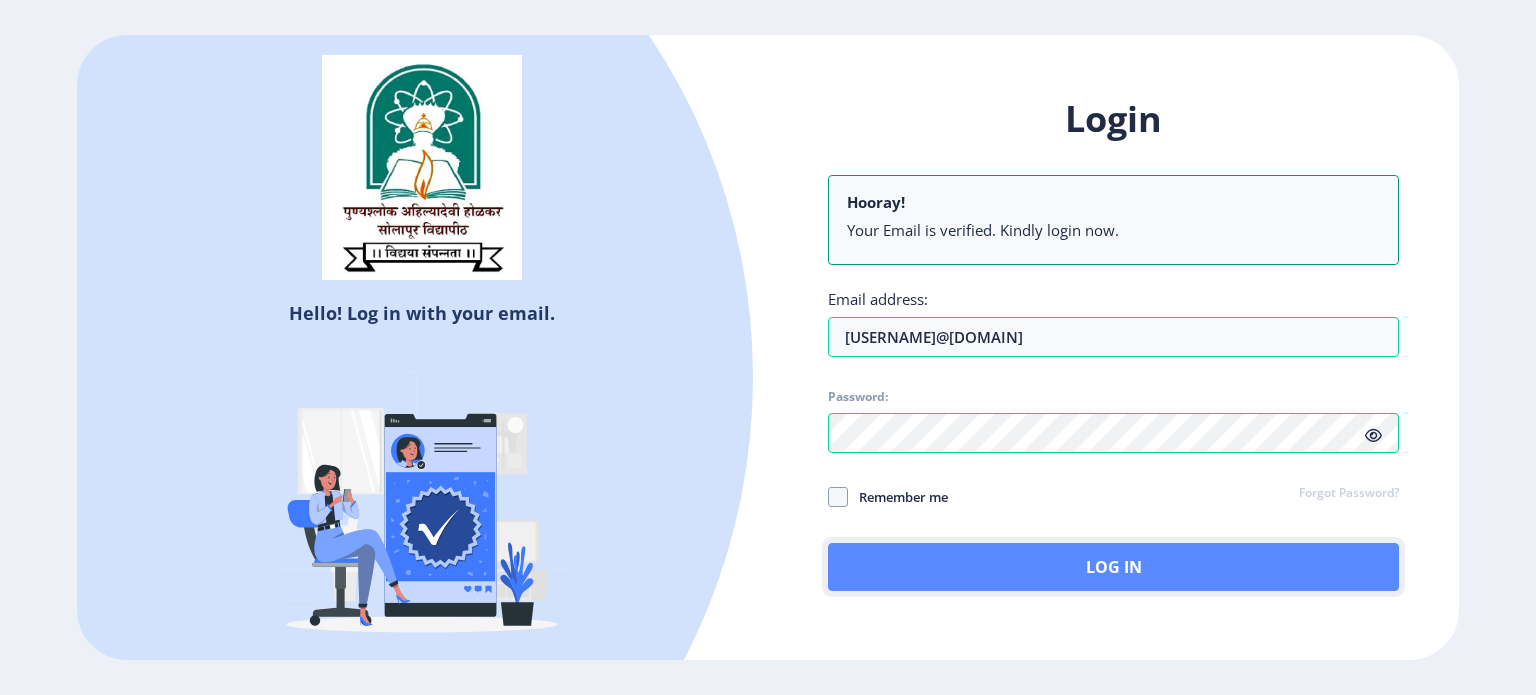 click on "Log In" 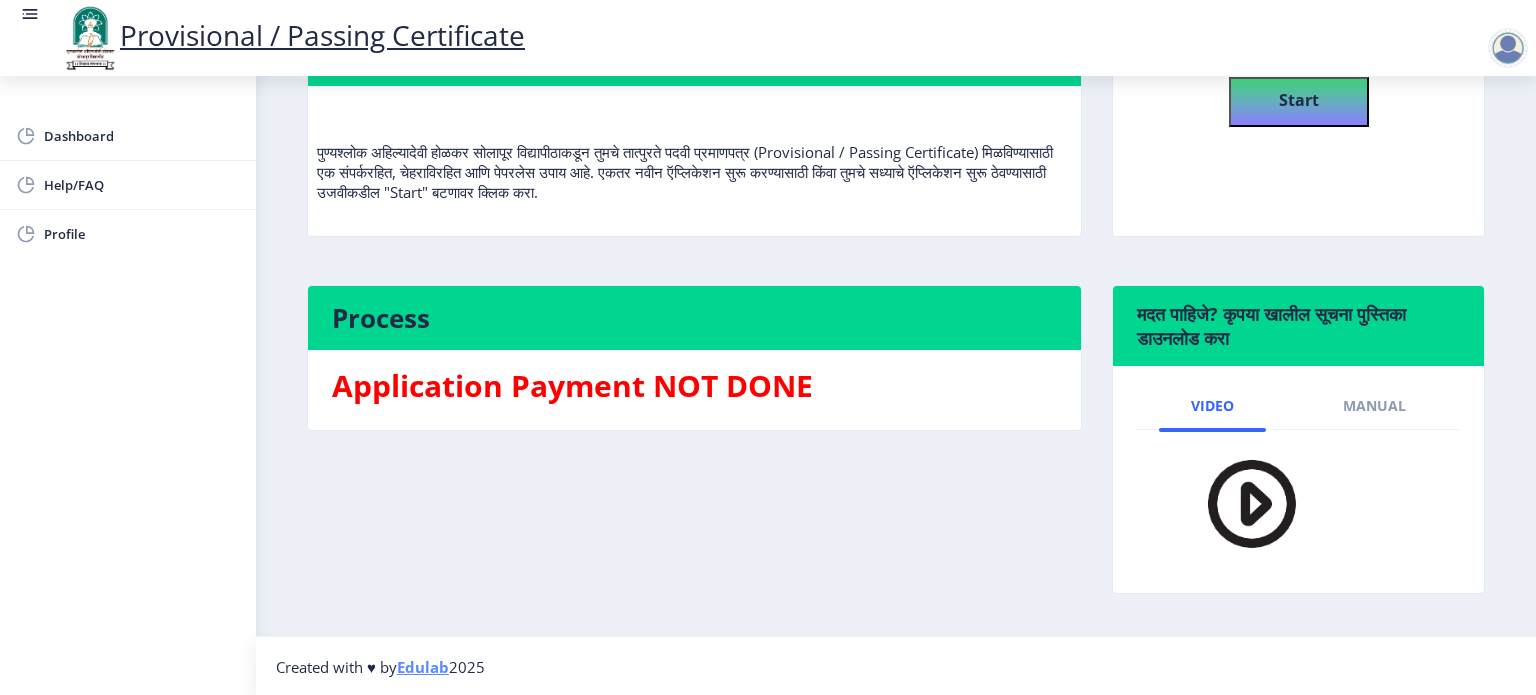 scroll, scrollTop: 0, scrollLeft: 0, axis: both 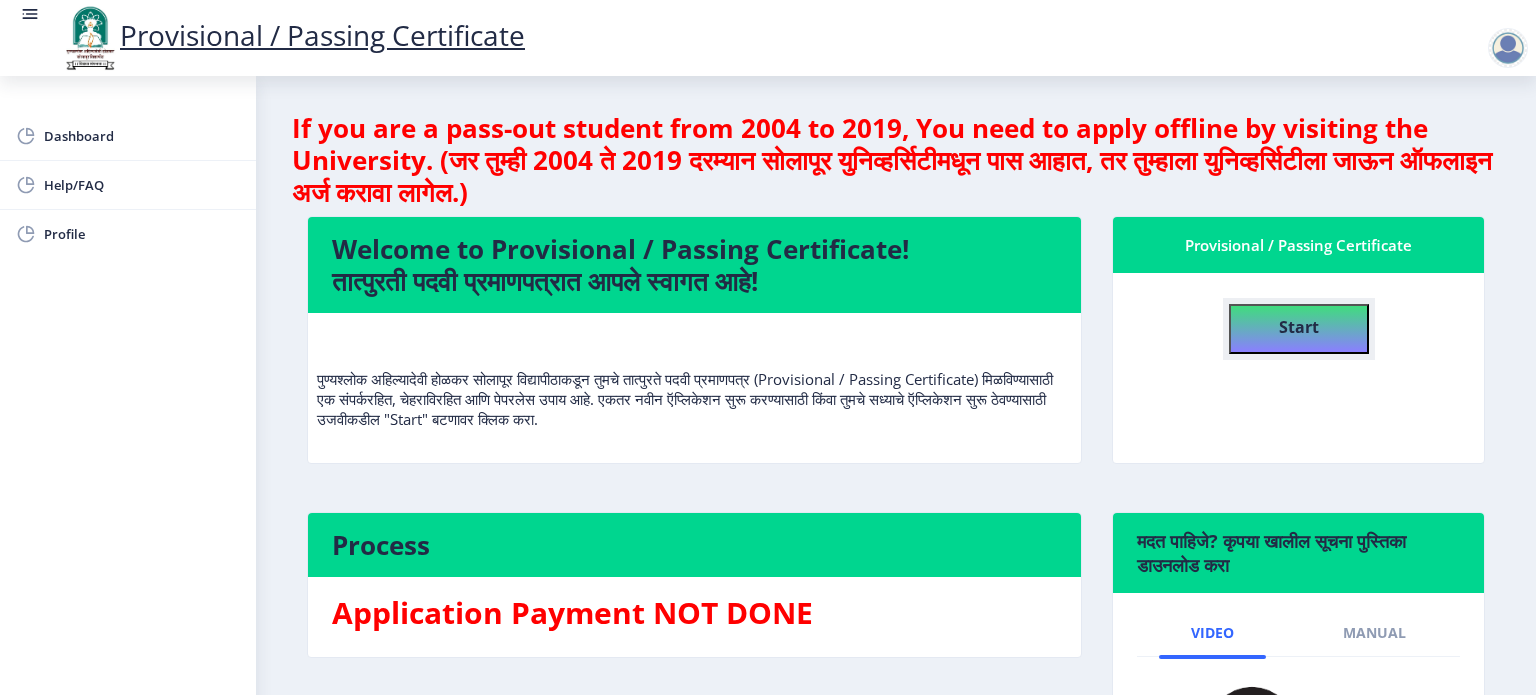 click on "Start" 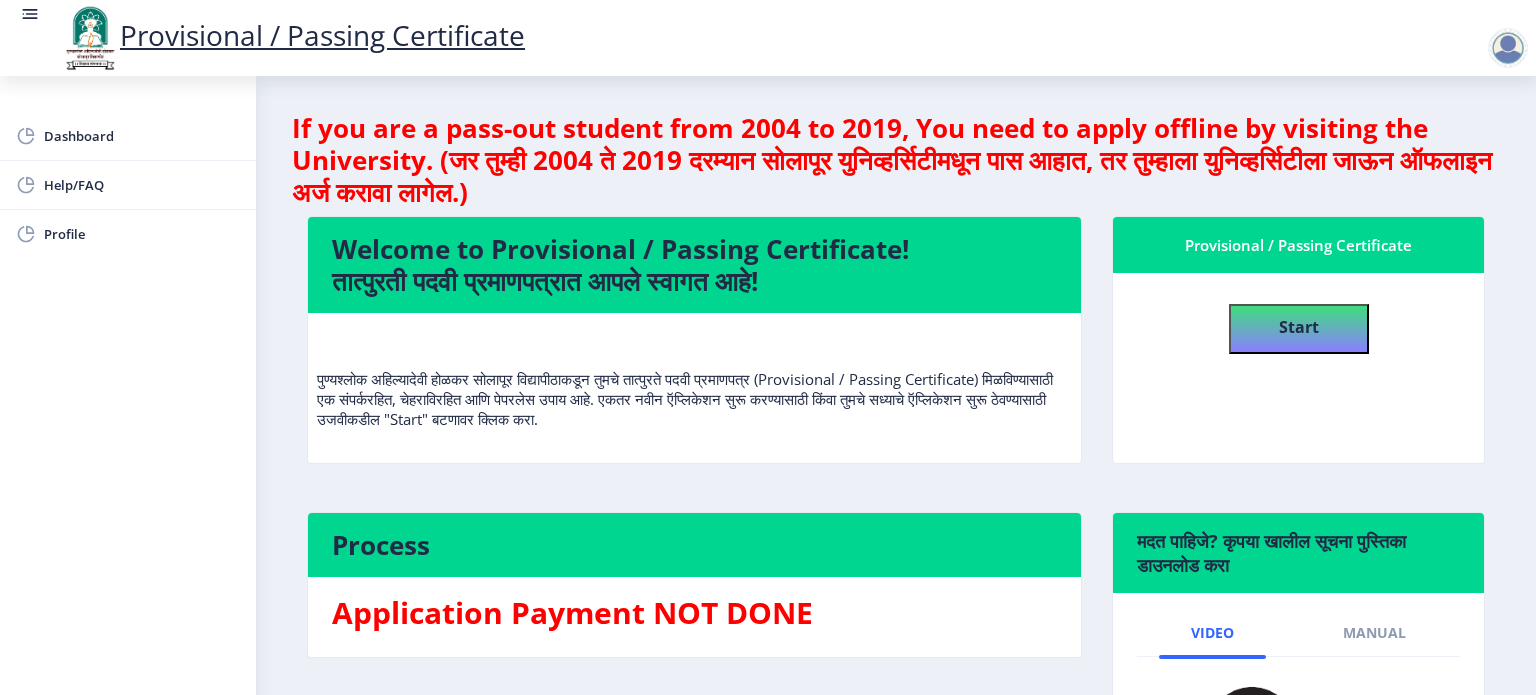 select 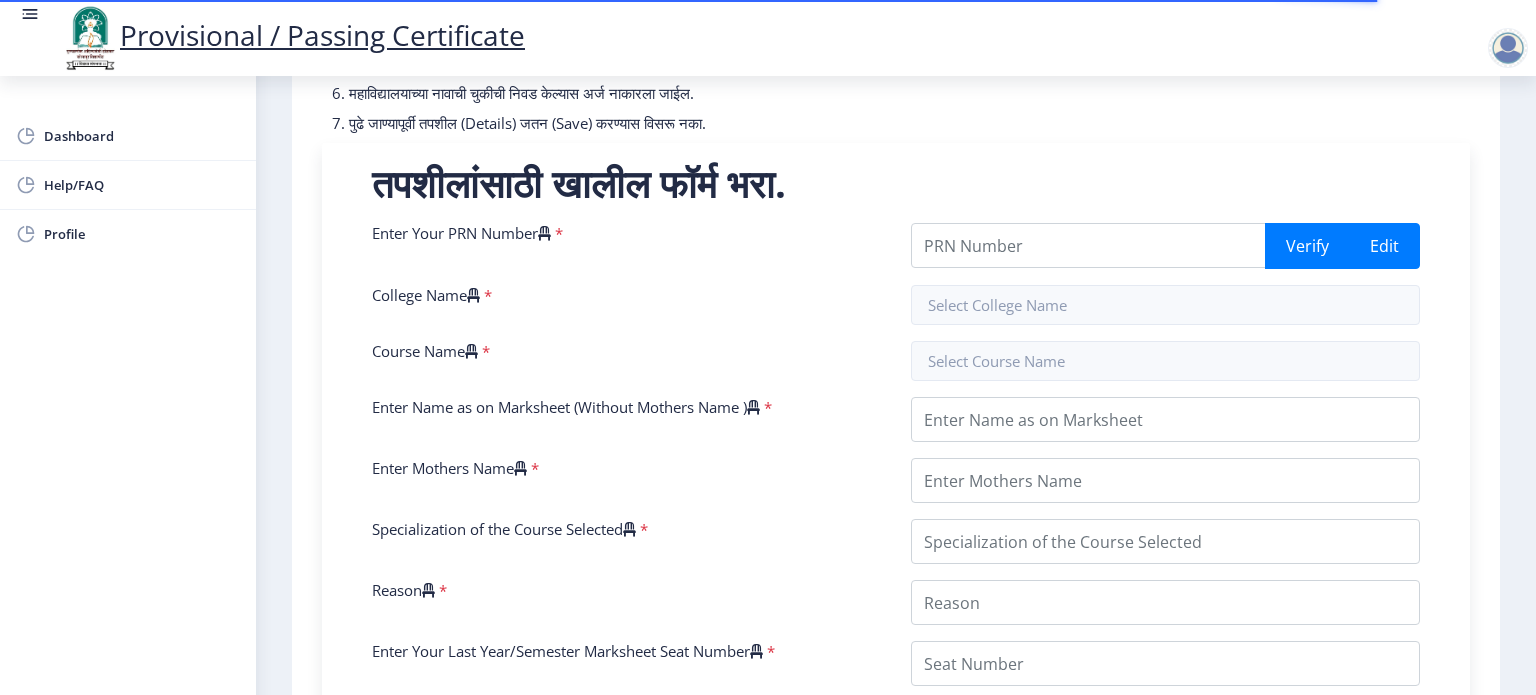 scroll, scrollTop: 324, scrollLeft: 0, axis: vertical 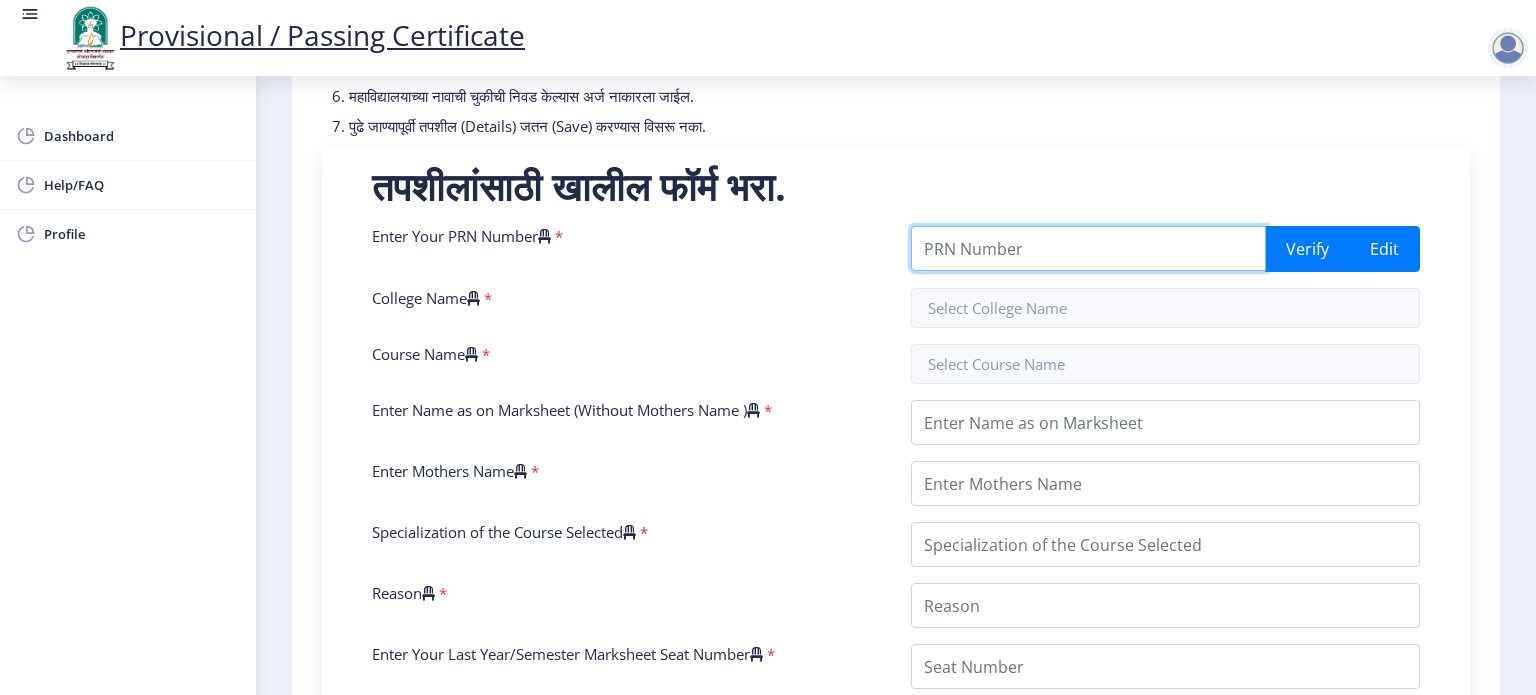 click on "Enter Your PRN Number" at bounding box center (1088, 248) 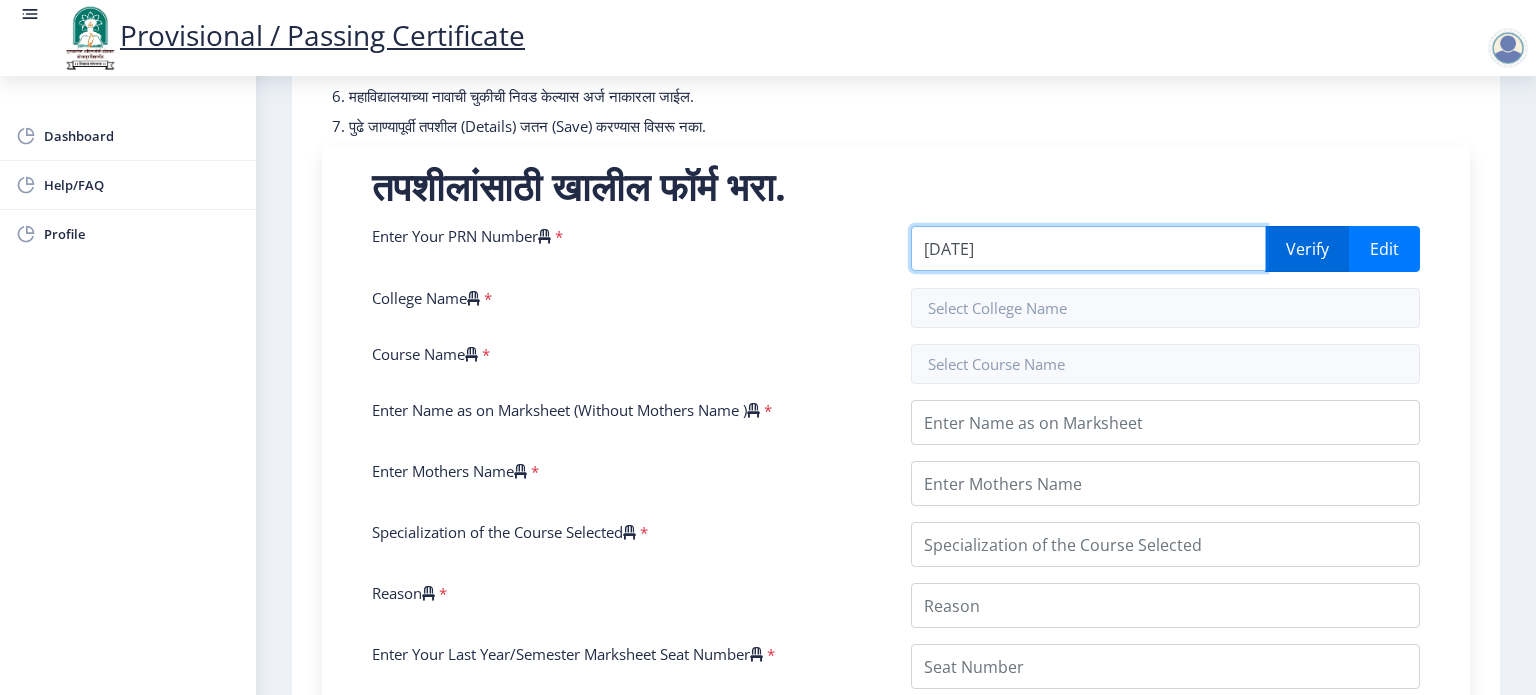 type on "[ID_NUMBER]" 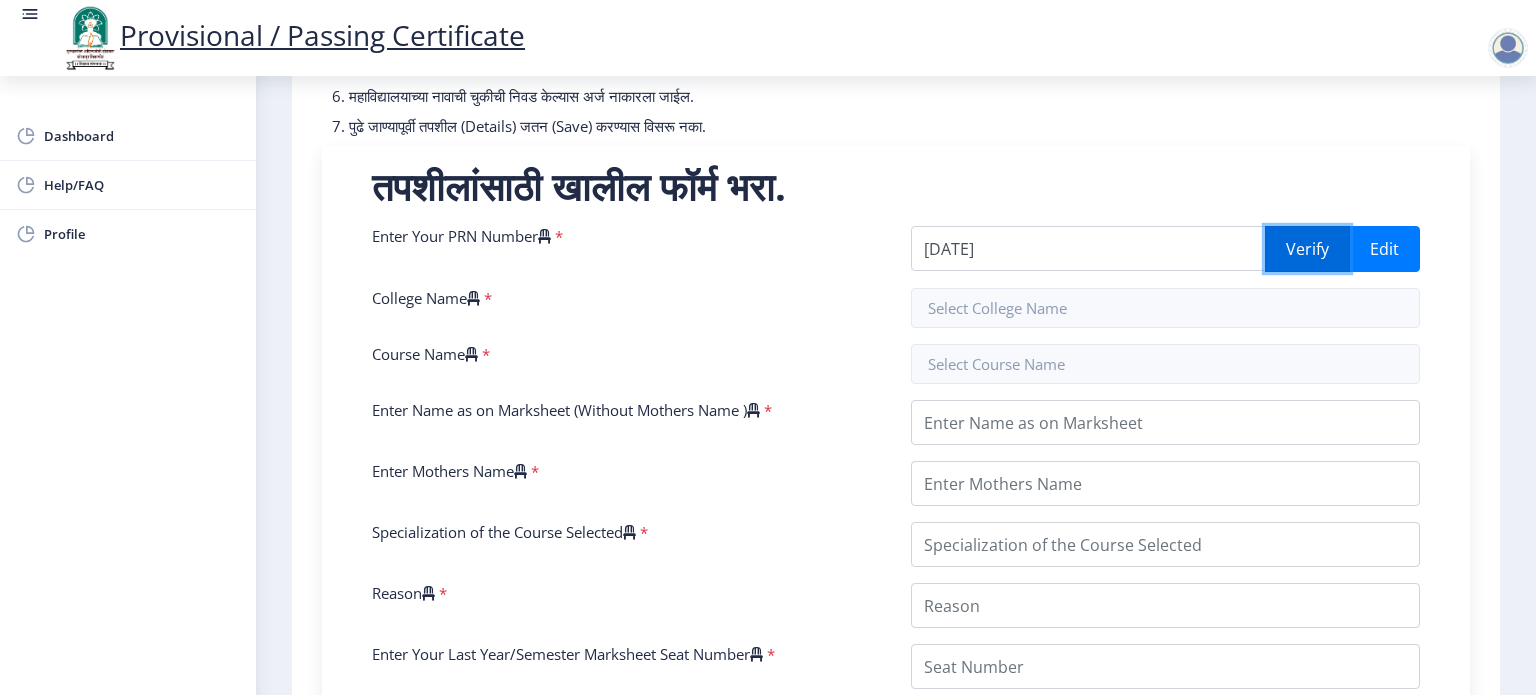 click on "Verify" at bounding box center (1307, 249) 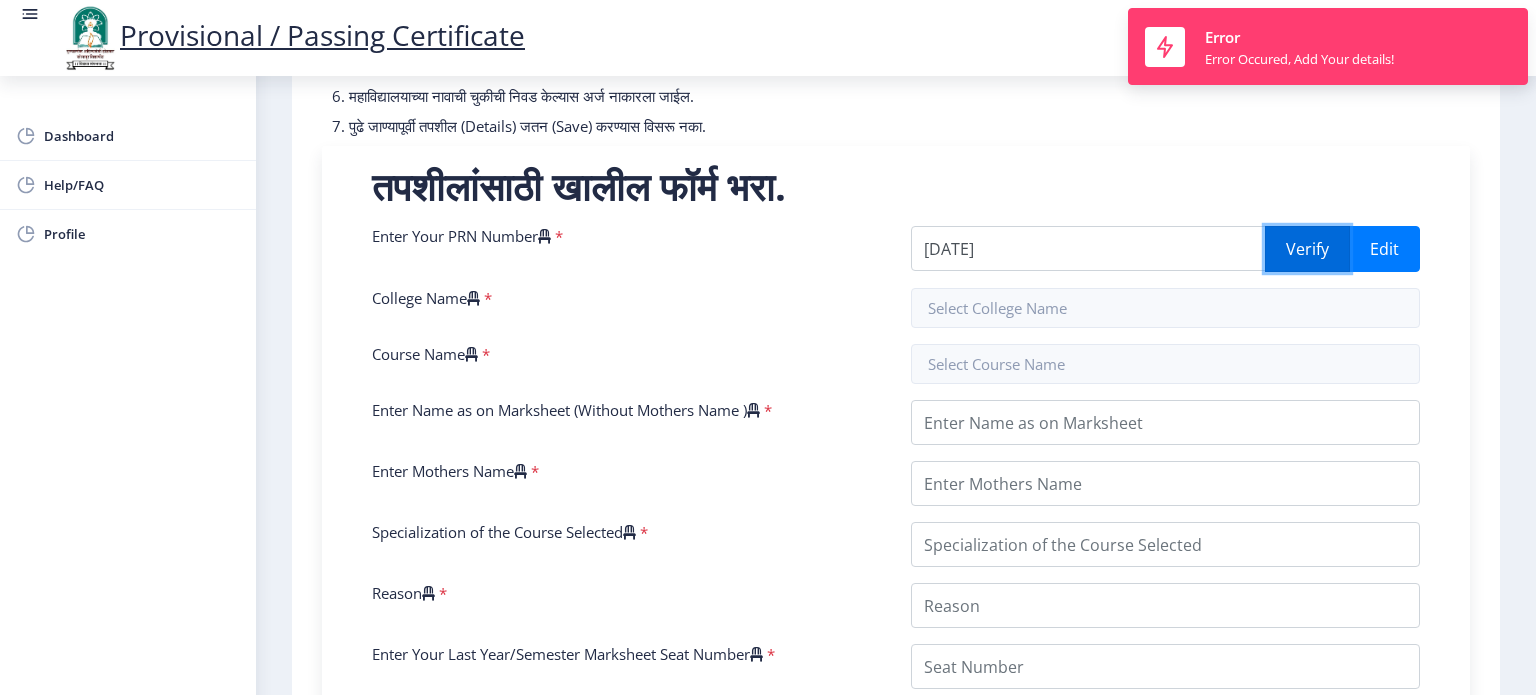 click on "Verify" at bounding box center [1307, 249] 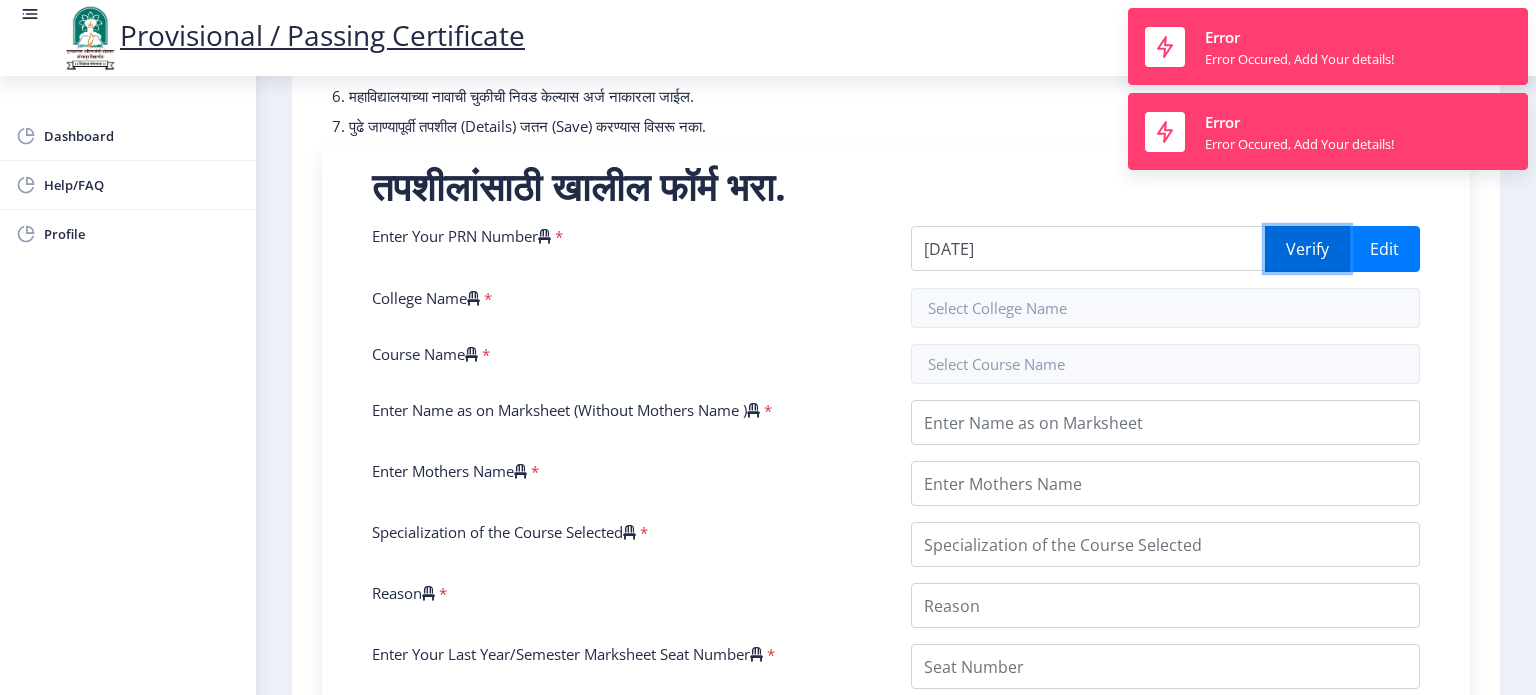 type 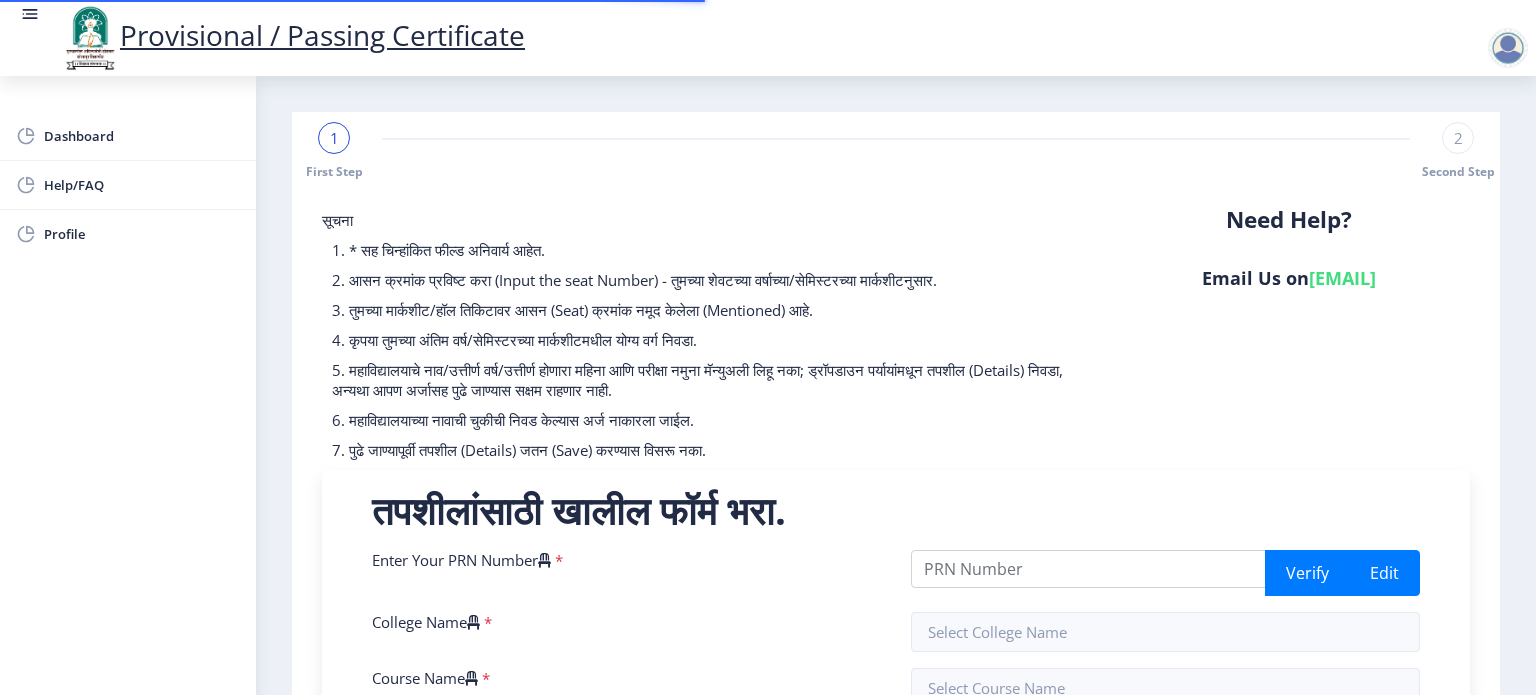 select 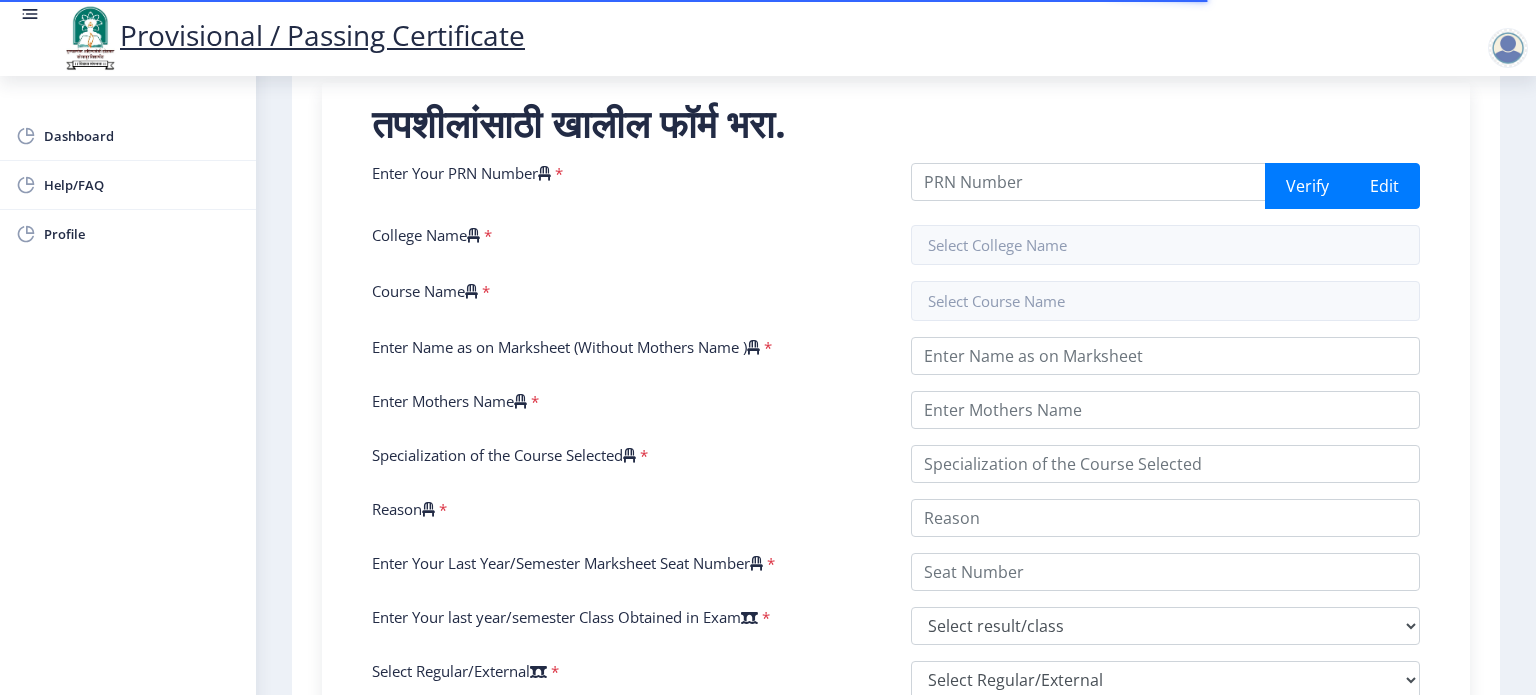 scroll, scrollTop: 386, scrollLeft: 0, axis: vertical 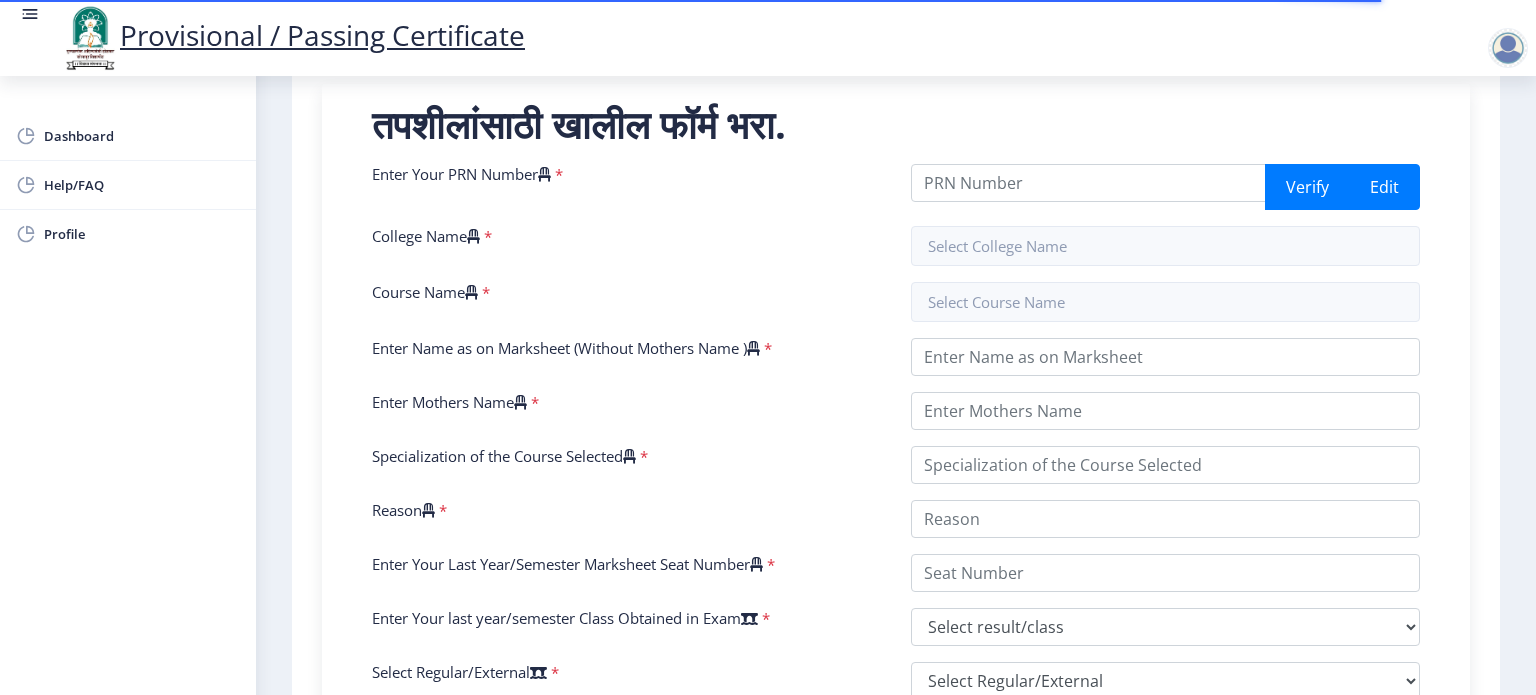 click on "Verify Edit" at bounding box center [1165, 187] 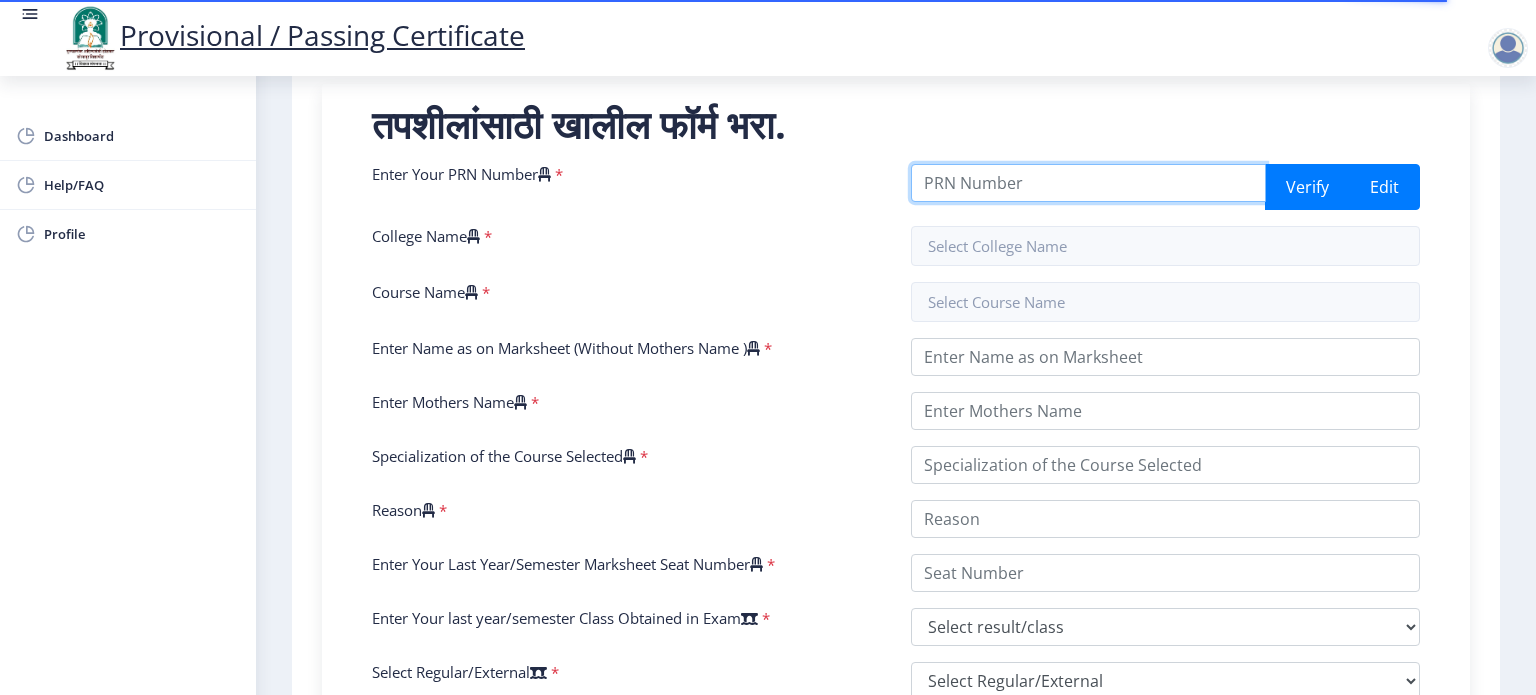 click on "Enter Your PRN Number" at bounding box center [1088, 183] 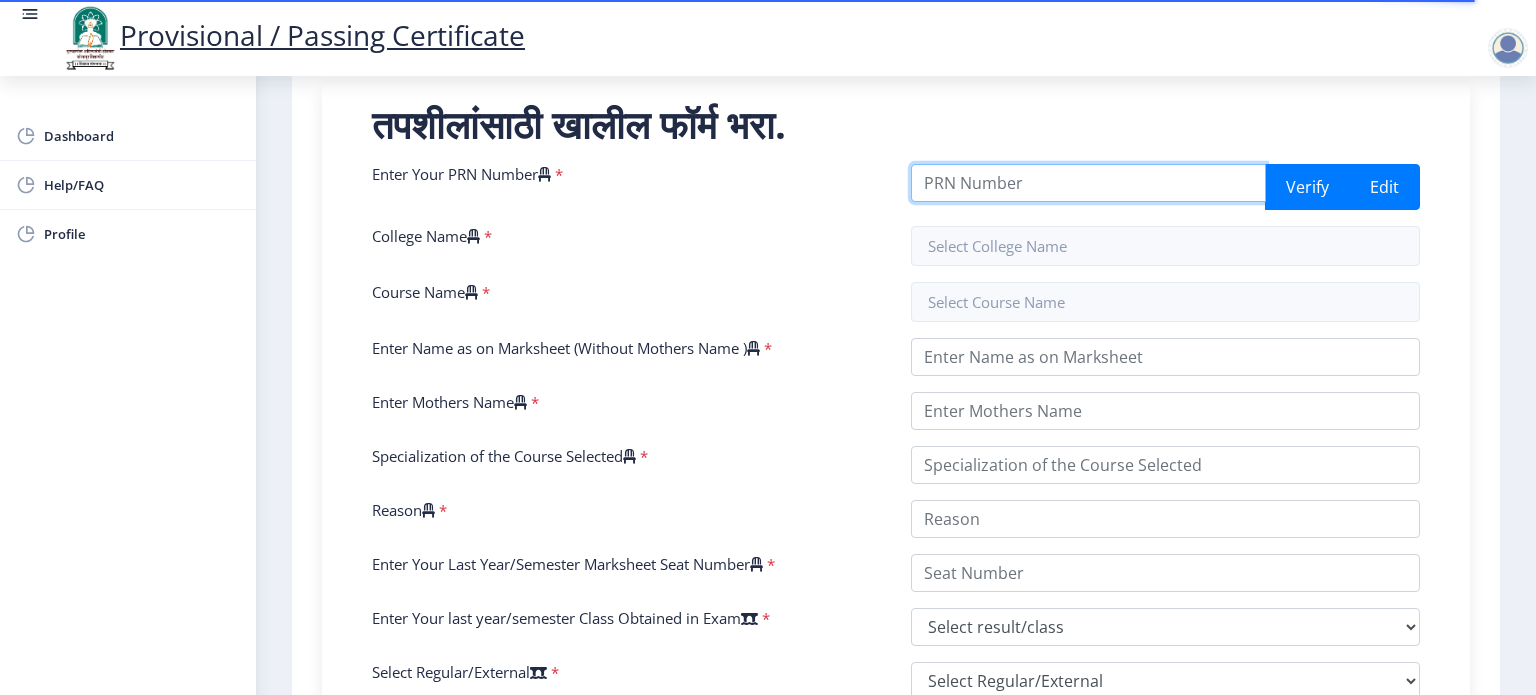 paste on "202101072017126" 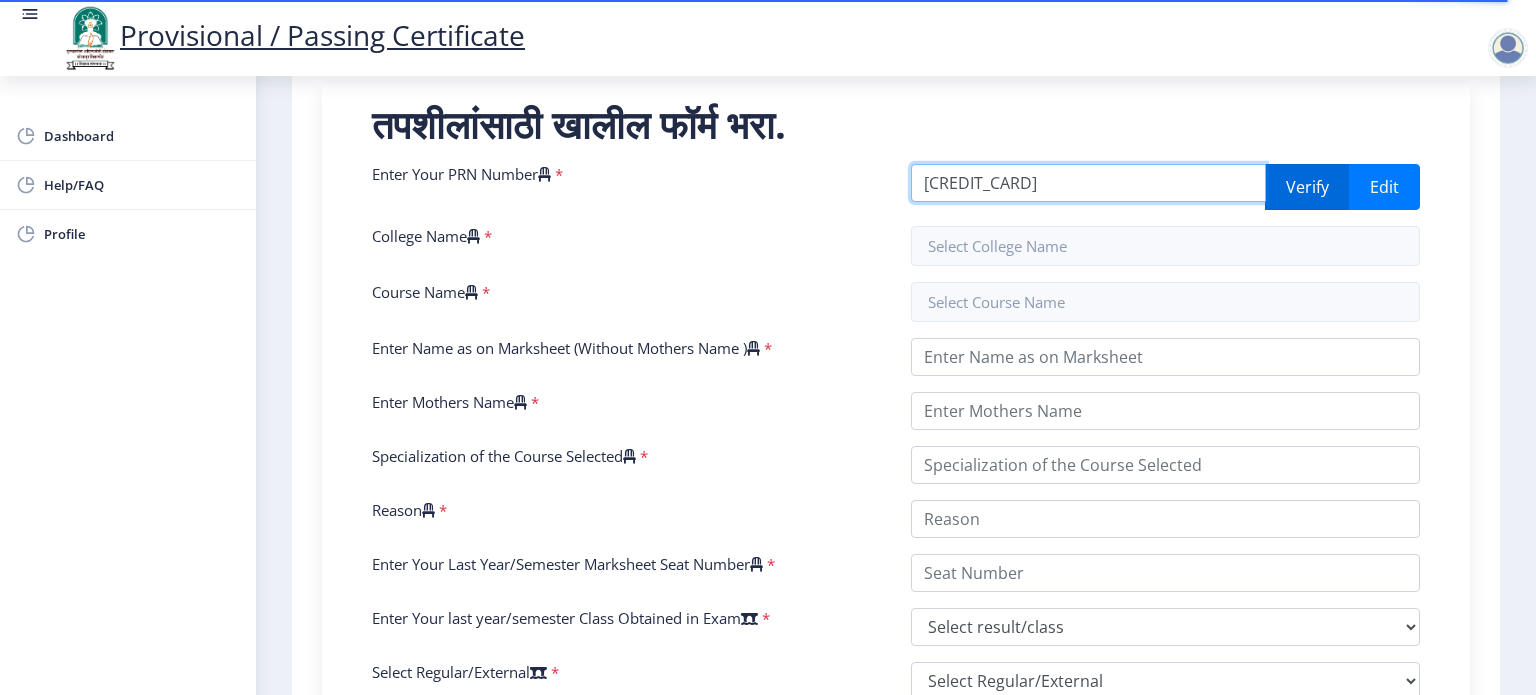type on "202101072017126" 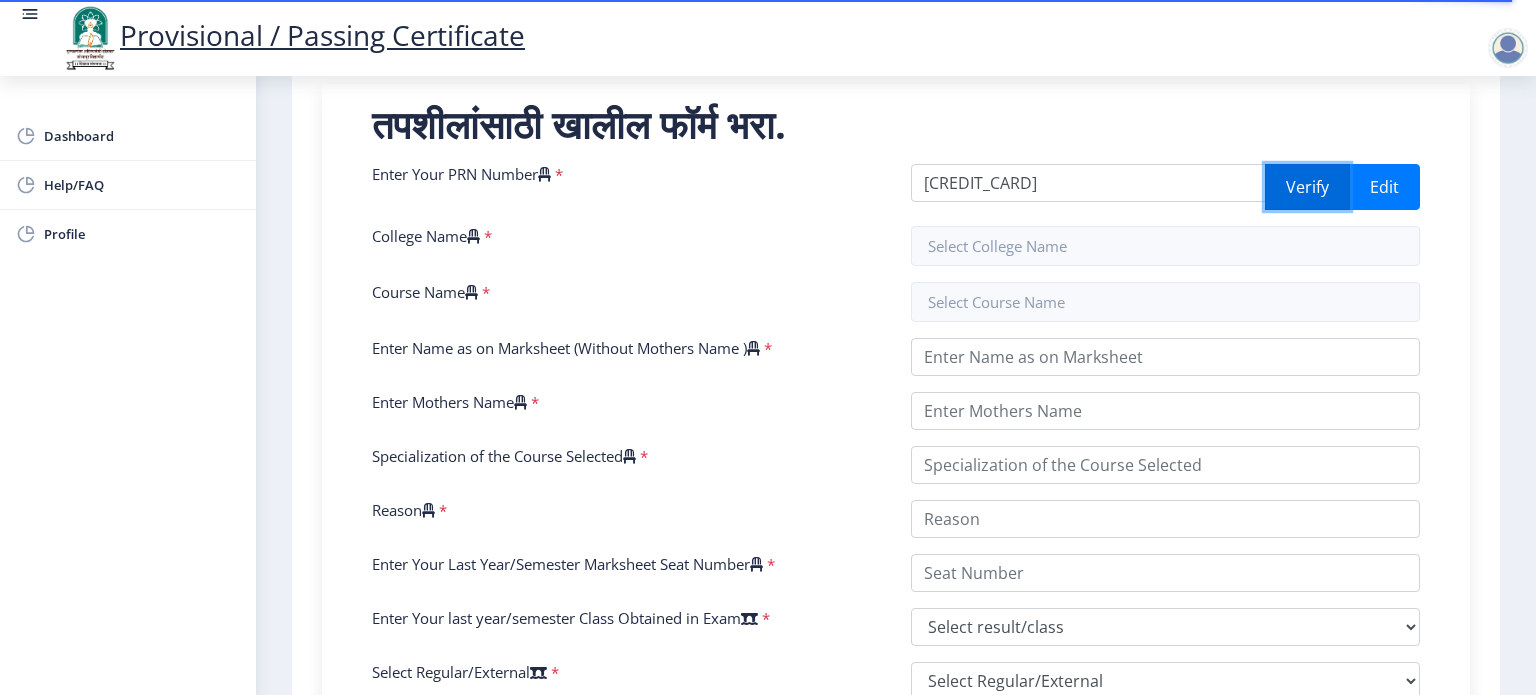 click on "Verify" at bounding box center [1307, 187] 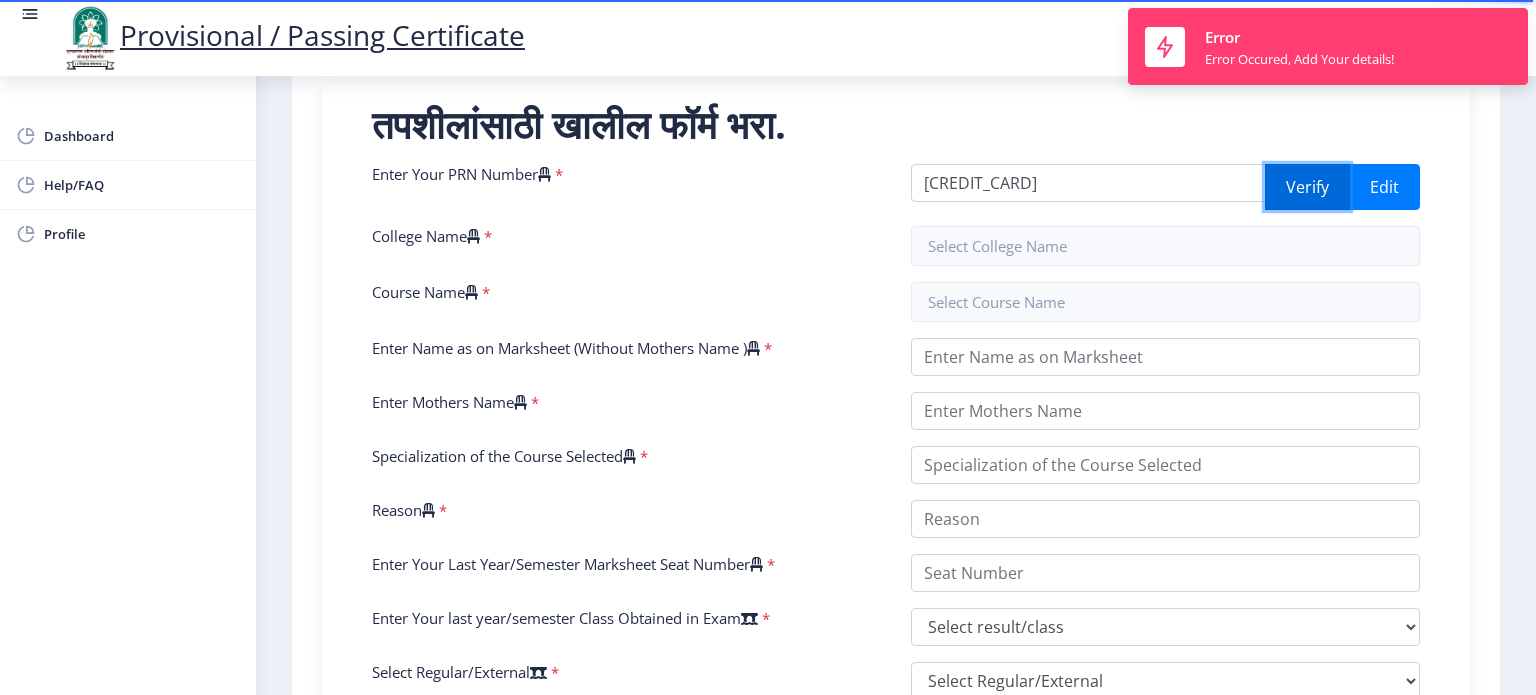 click on "Verify" at bounding box center (1307, 187) 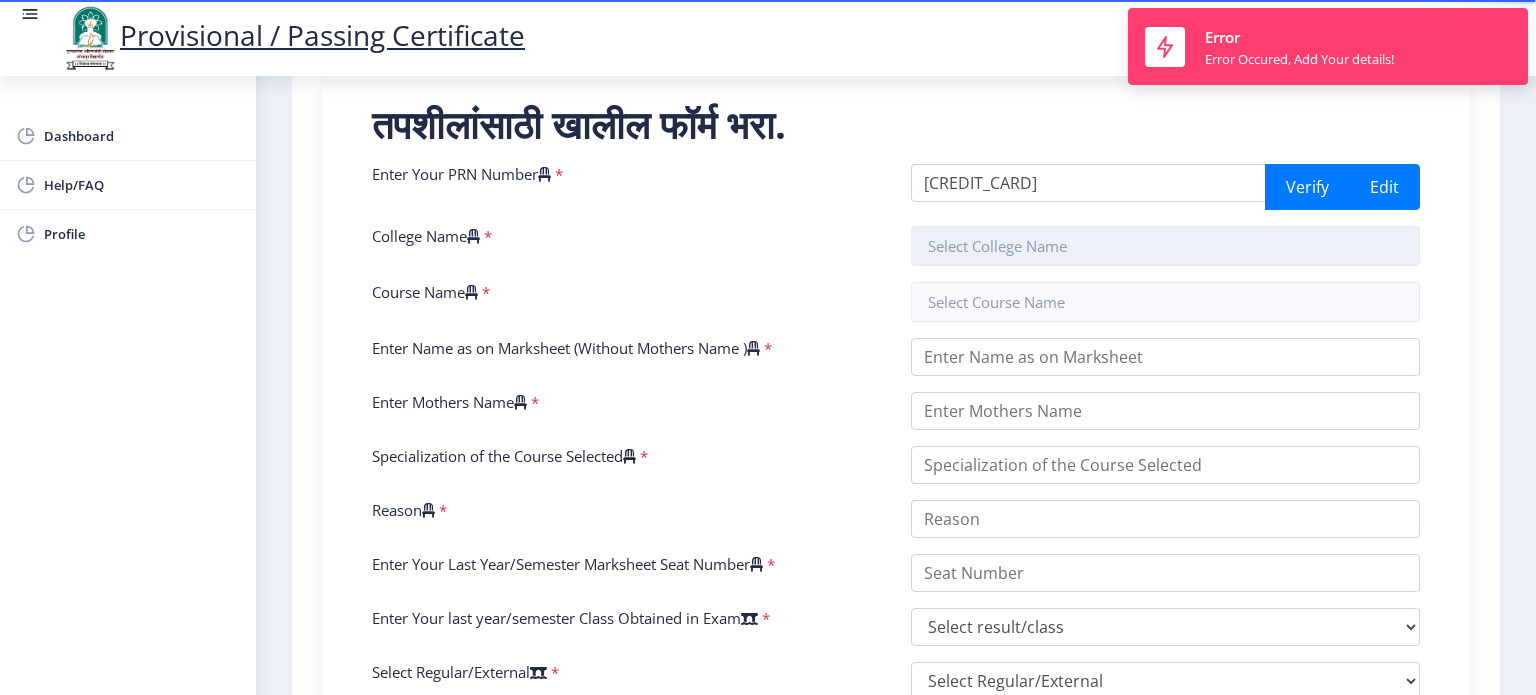 click at bounding box center (1165, 246) 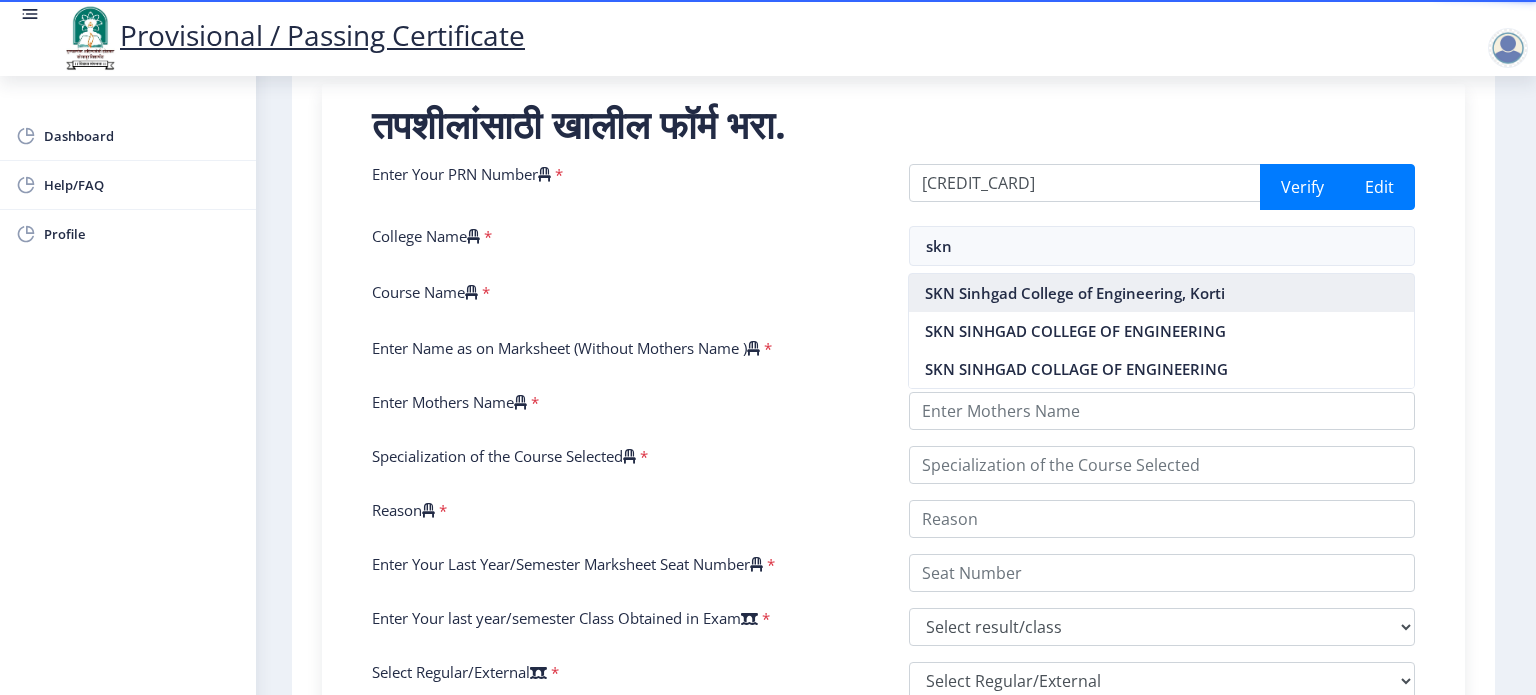 click on "SKN Sinhgad College of Engineering, Korti" at bounding box center (1161, 293) 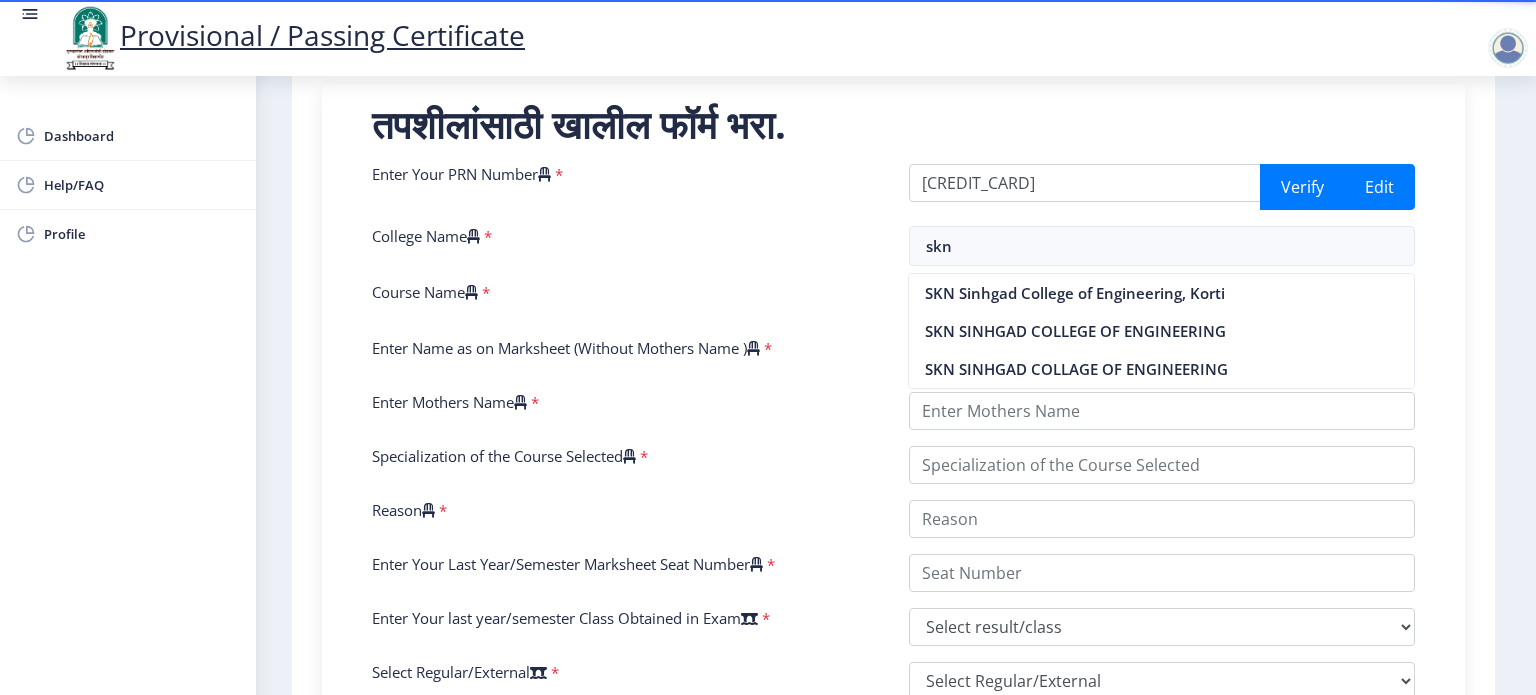 type on "SKN Sinhgad College of Engineering, Korti" 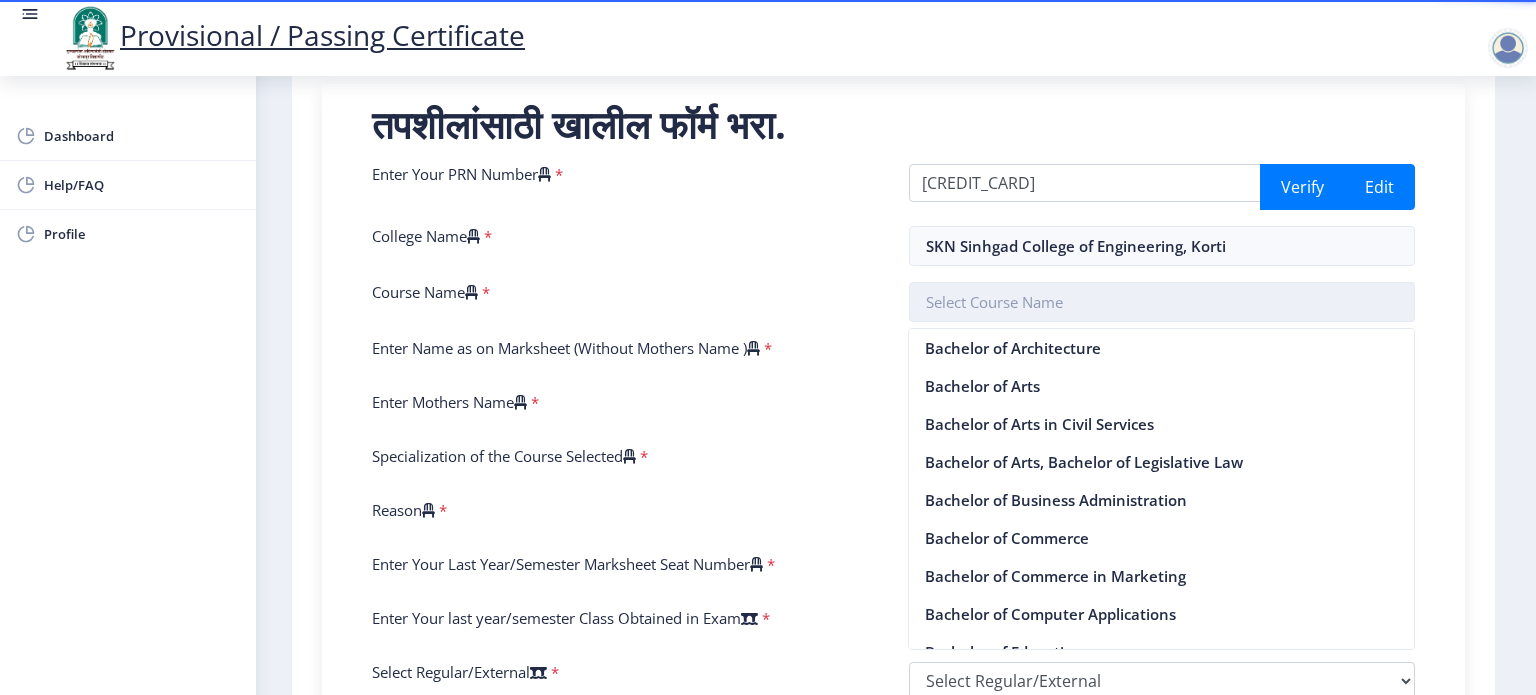 click at bounding box center (1162, 302) 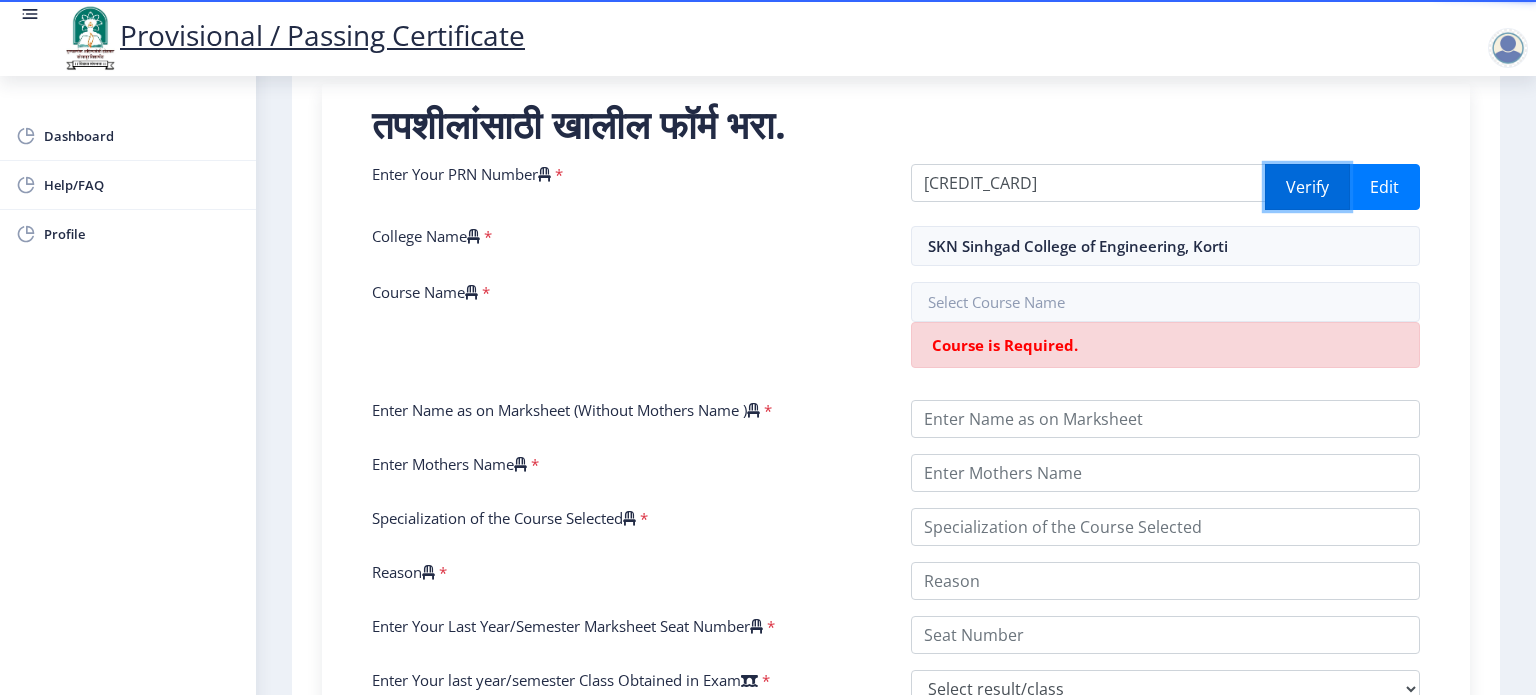 click on "Verify" at bounding box center (1307, 187) 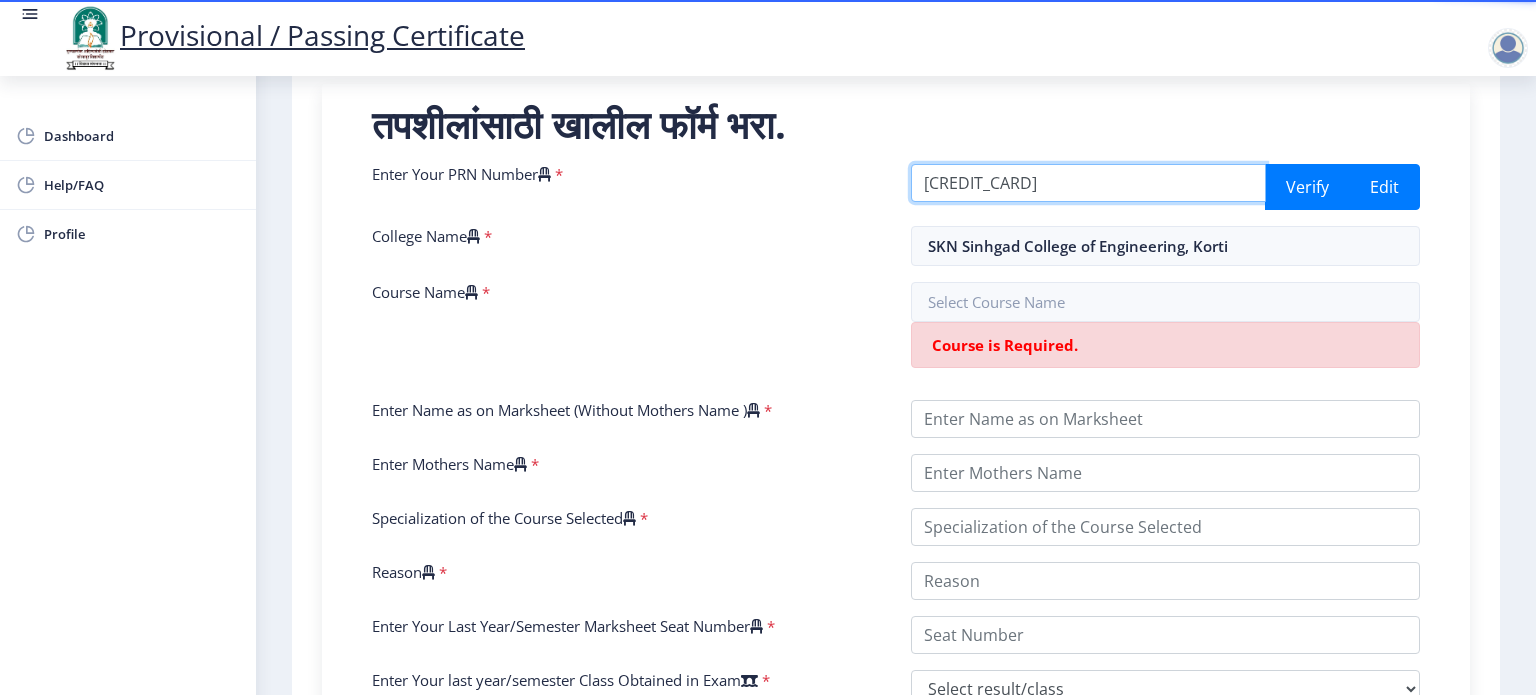 click on "[ID_NUMBER]" at bounding box center (1088, 183) 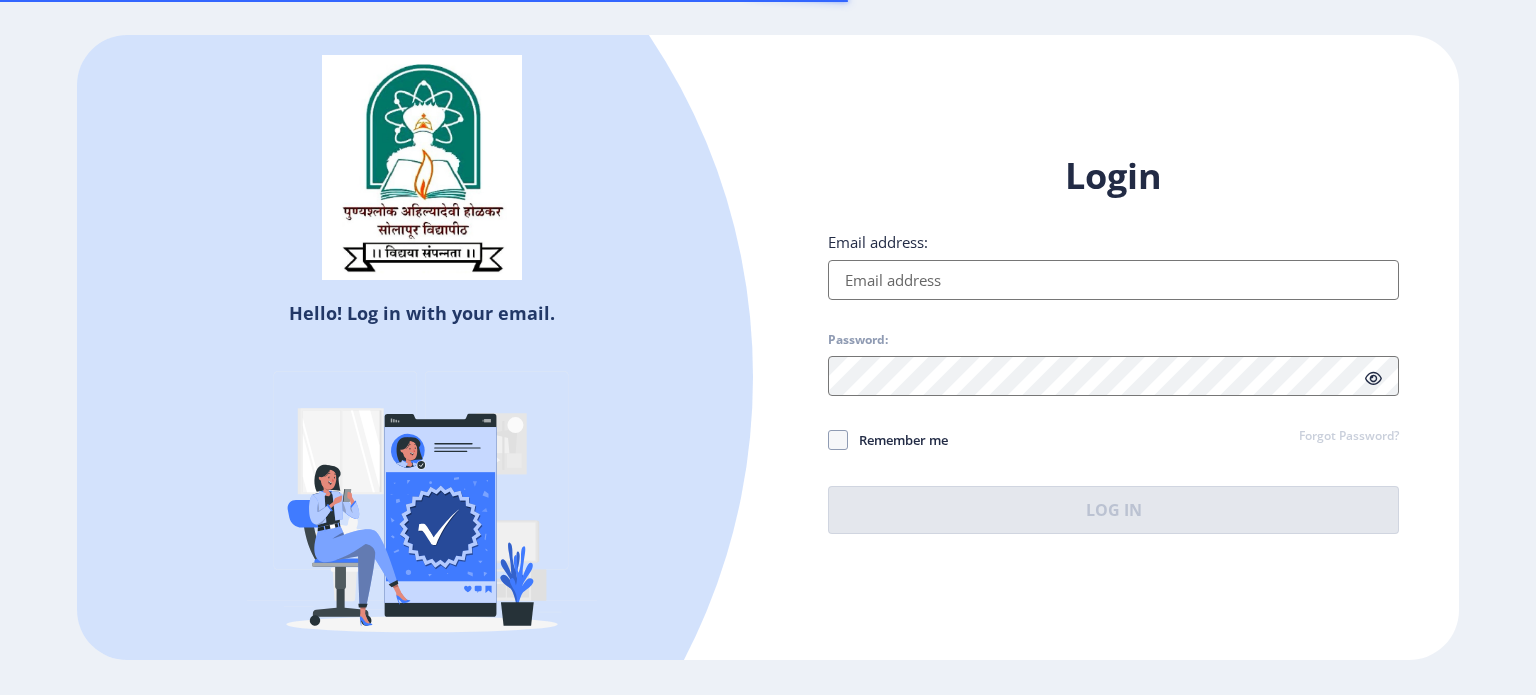 scroll, scrollTop: 0, scrollLeft: 0, axis: both 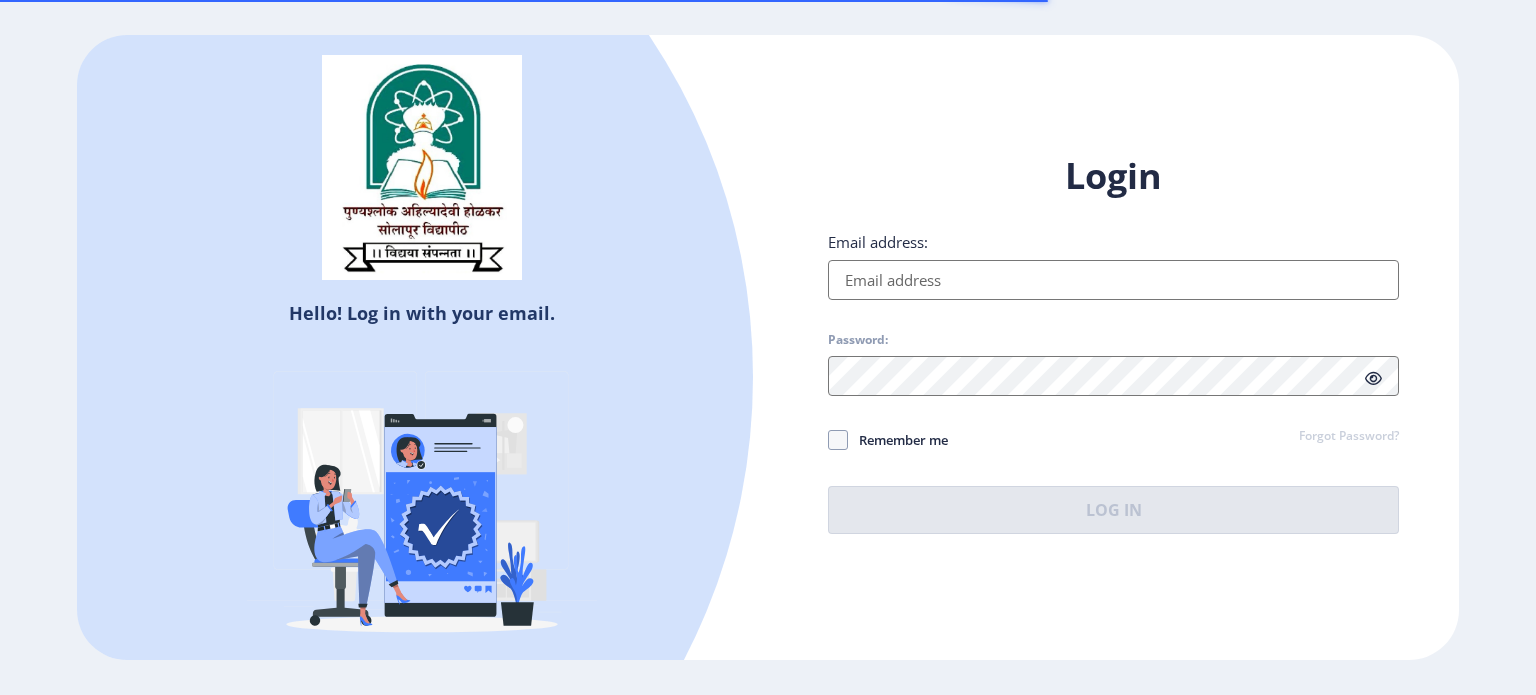 click on "Email address:" at bounding box center (1113, 280) 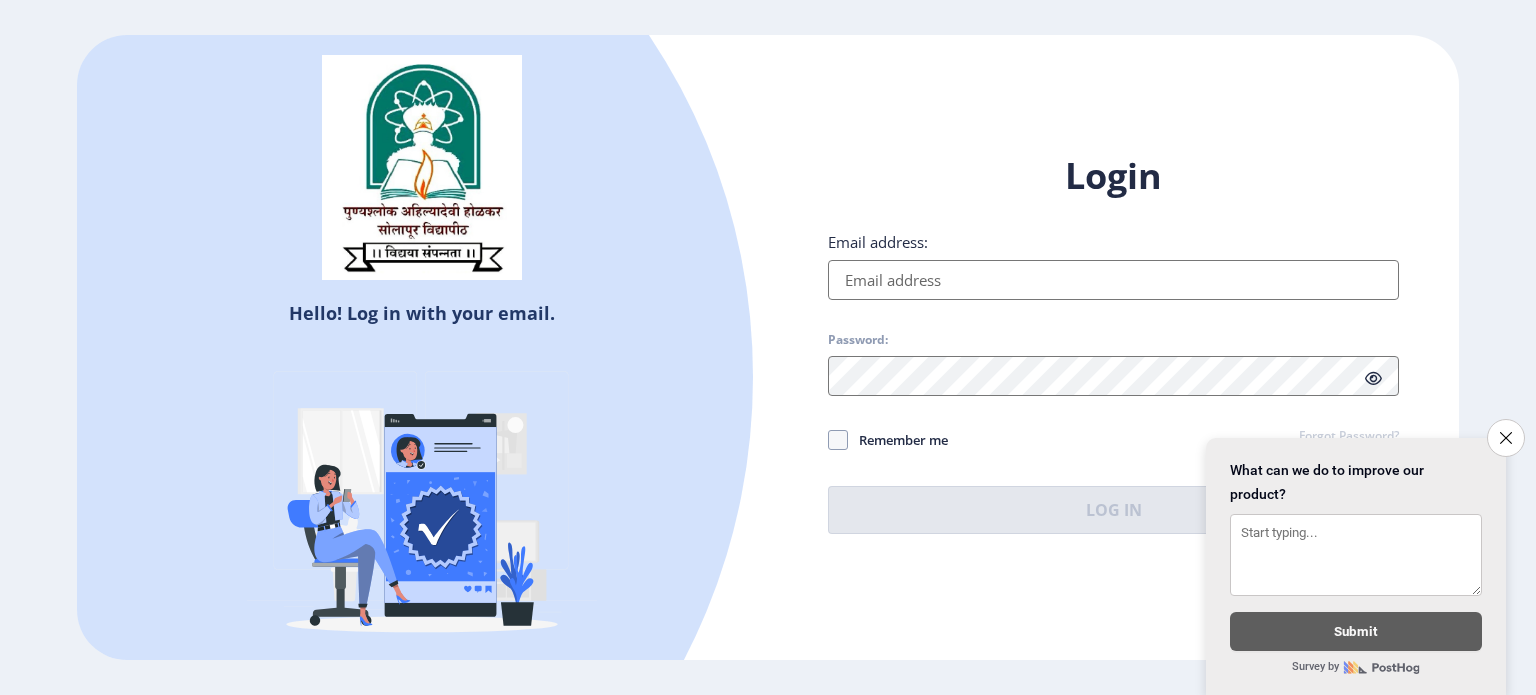 click on "Login Email address: Password: Remember me Forgot Password?  Log In" 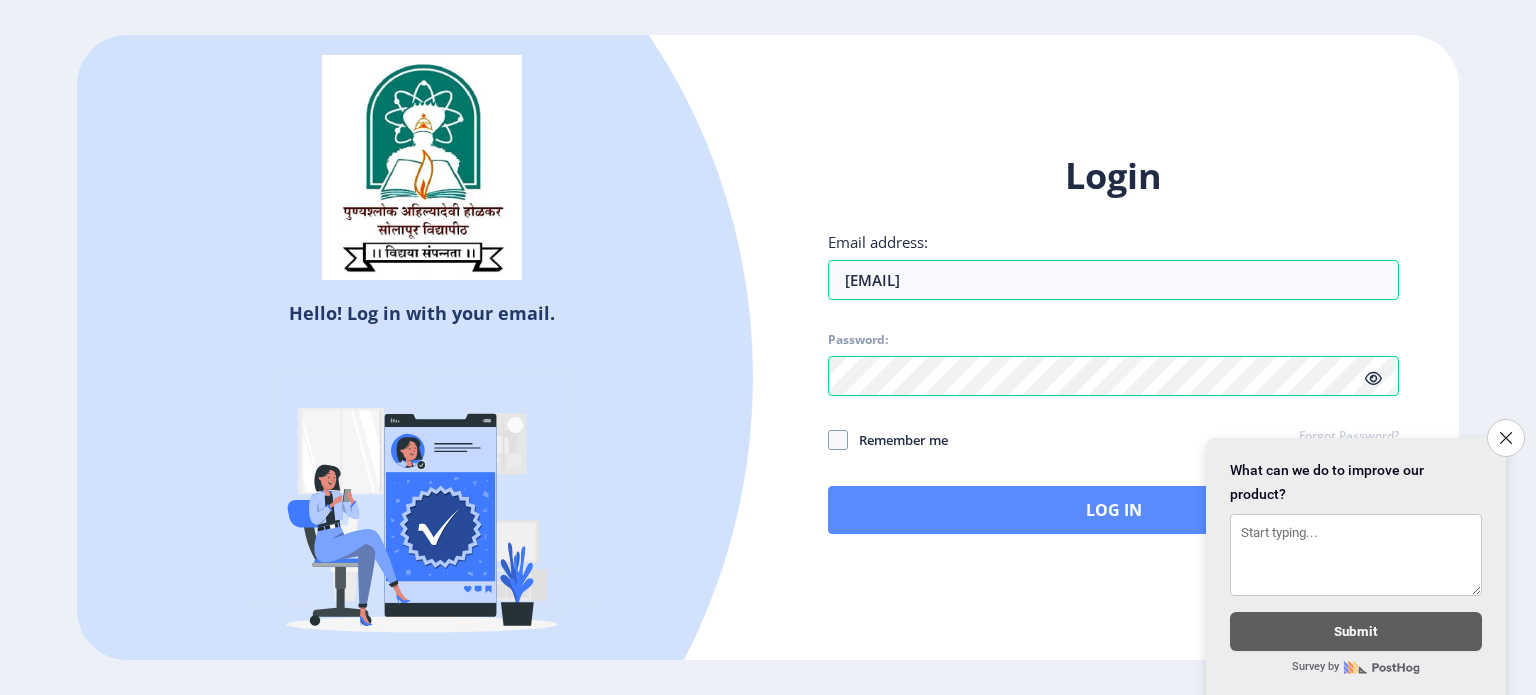 drag, startPoint x: 1025, startPoint y: 538, endPoint x: 1061, endPoint y: 515, distance: 42.72002 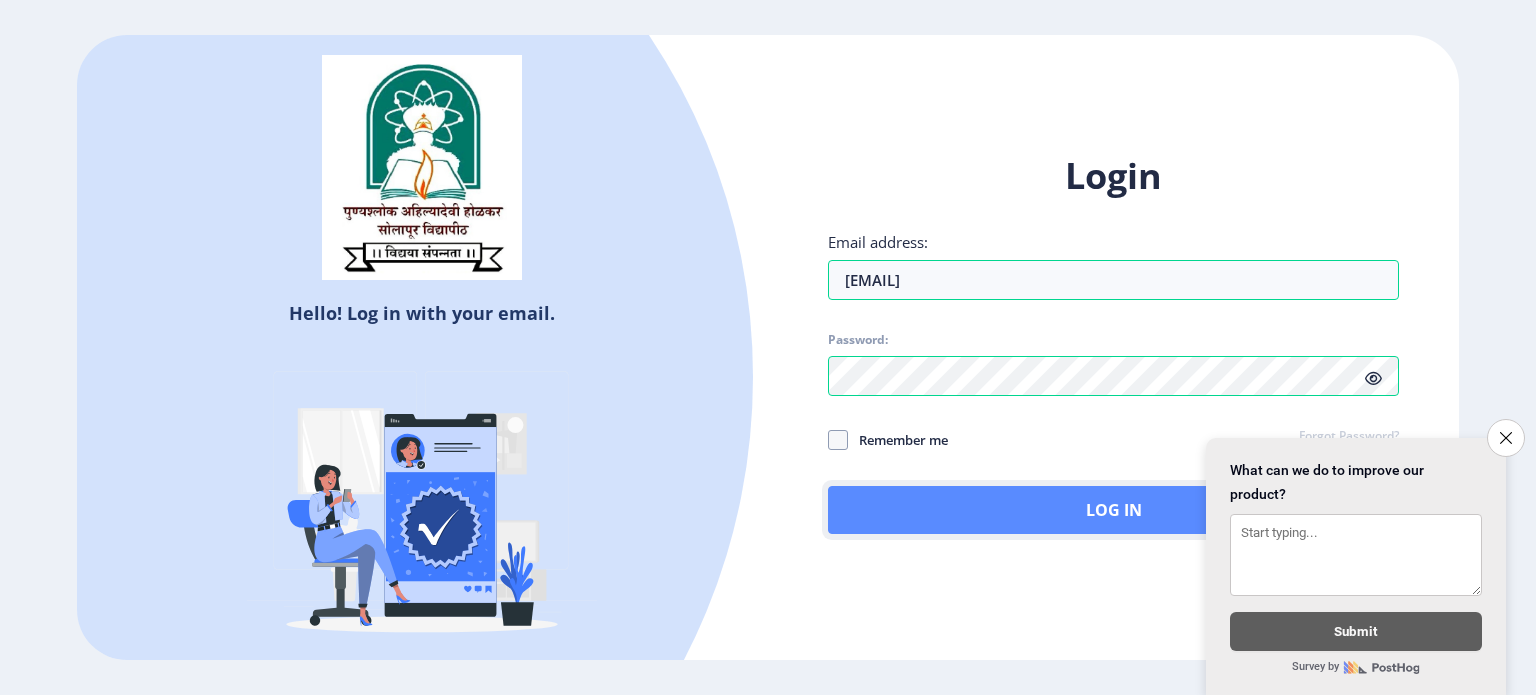 click on "Log In" 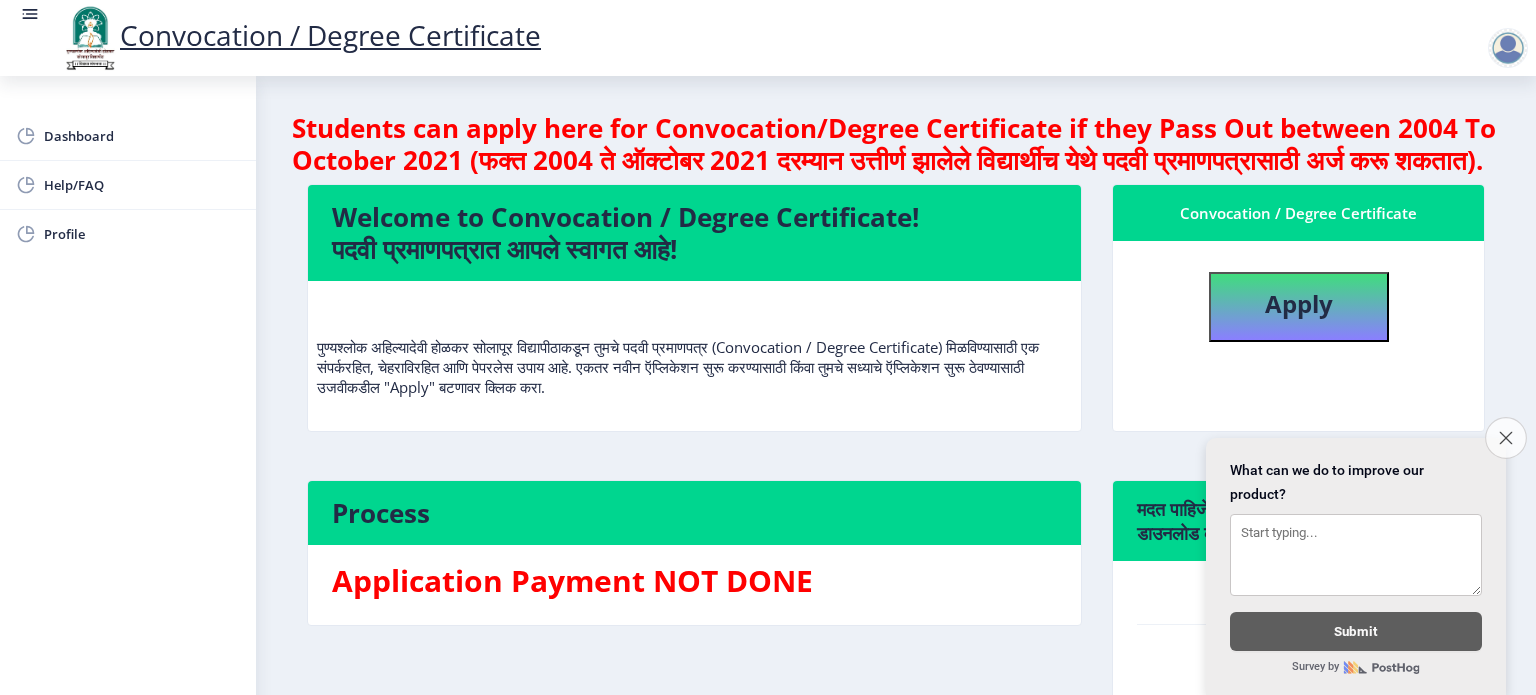 click on "Close survey" at bounding box center (1506, 438) 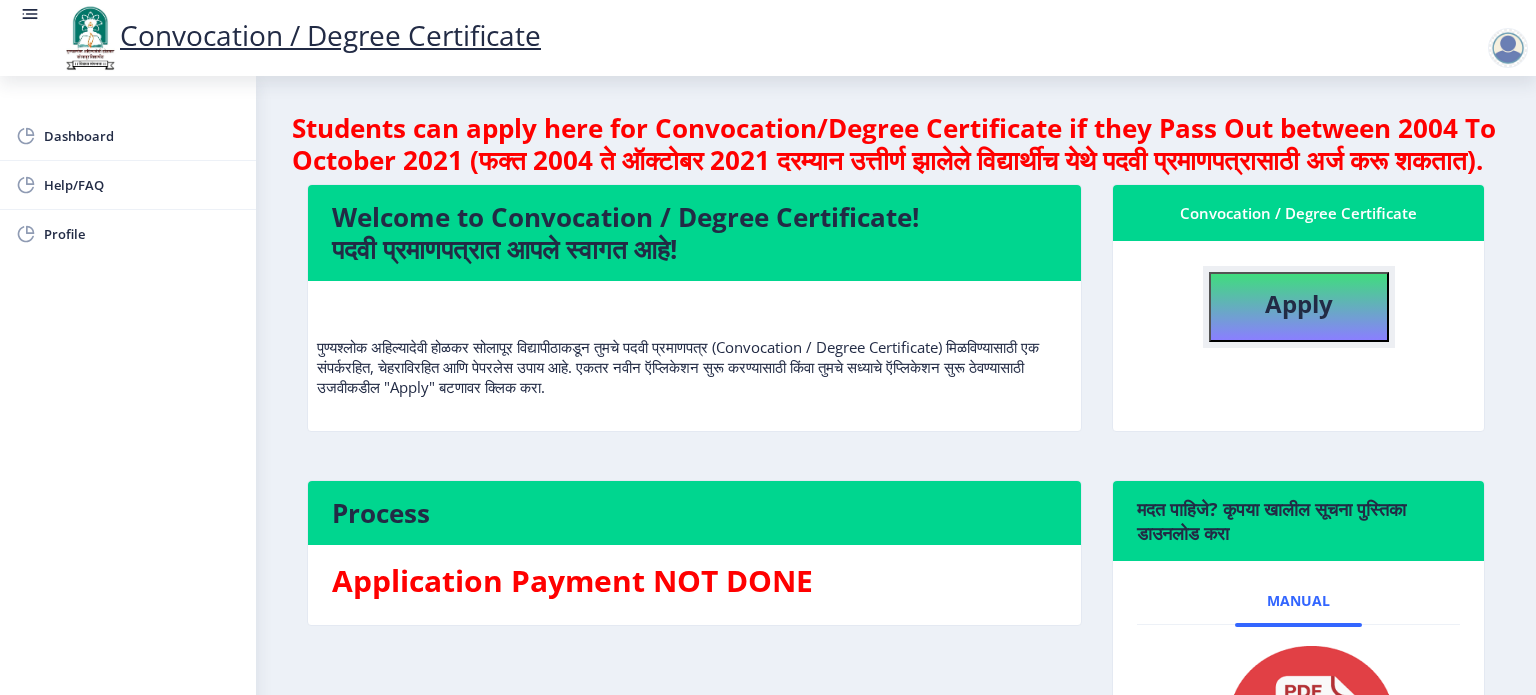 click on "Apply" 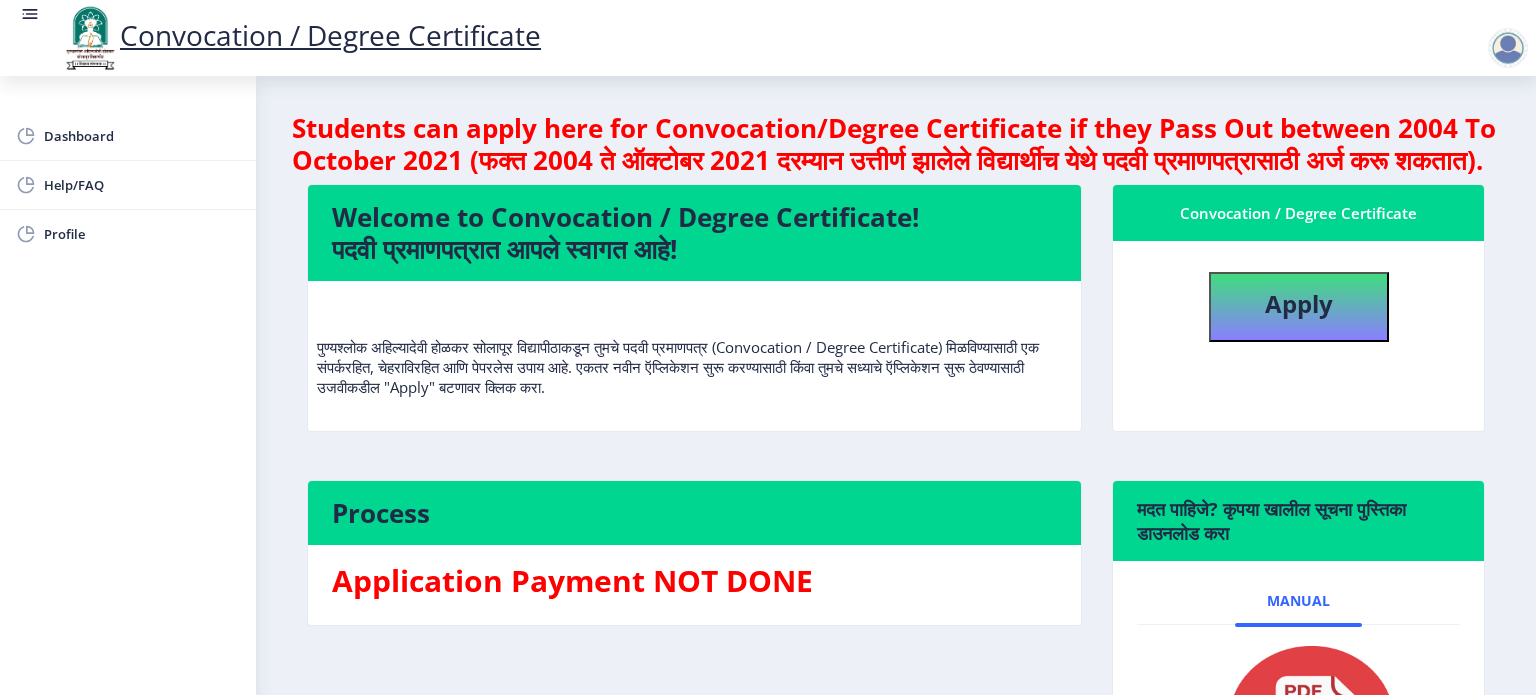 select 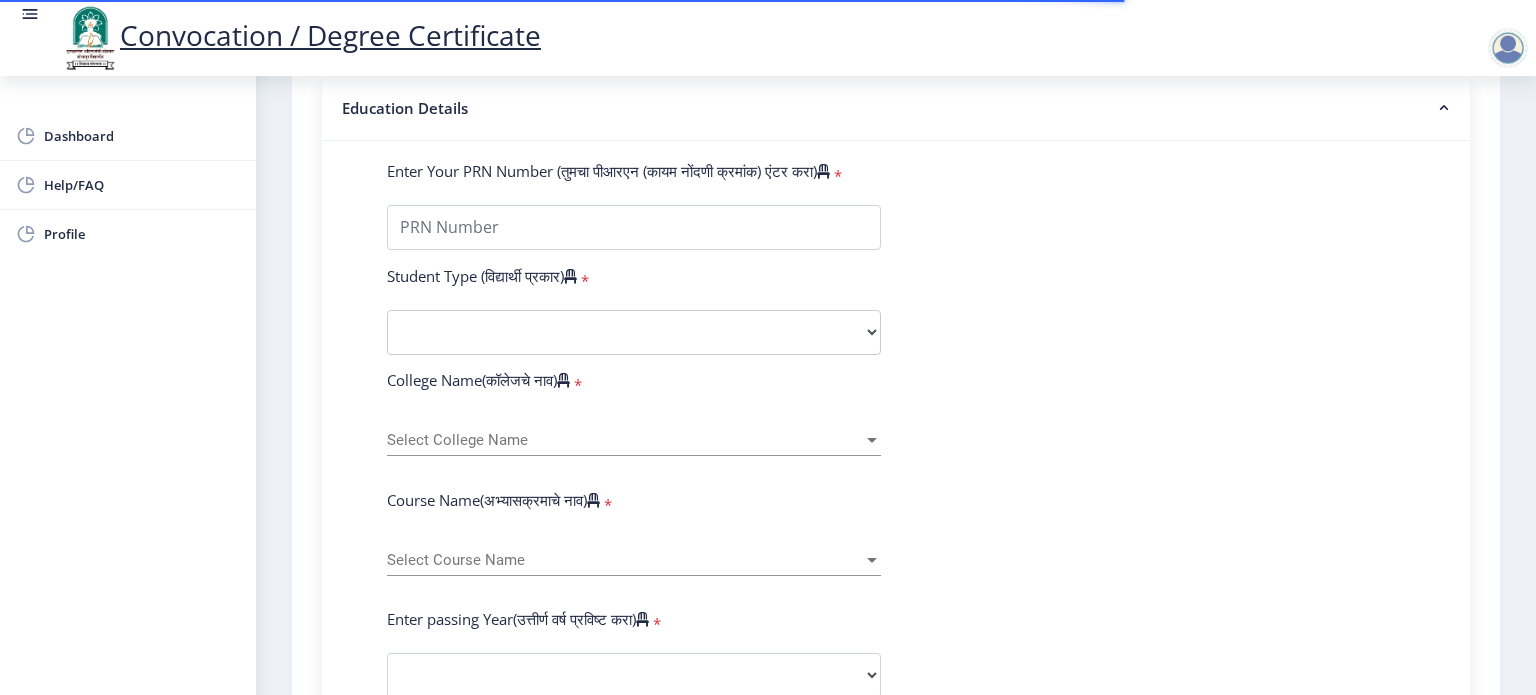 scroll, scrollTop: 382, scrollLeft: 0, axis: vertical 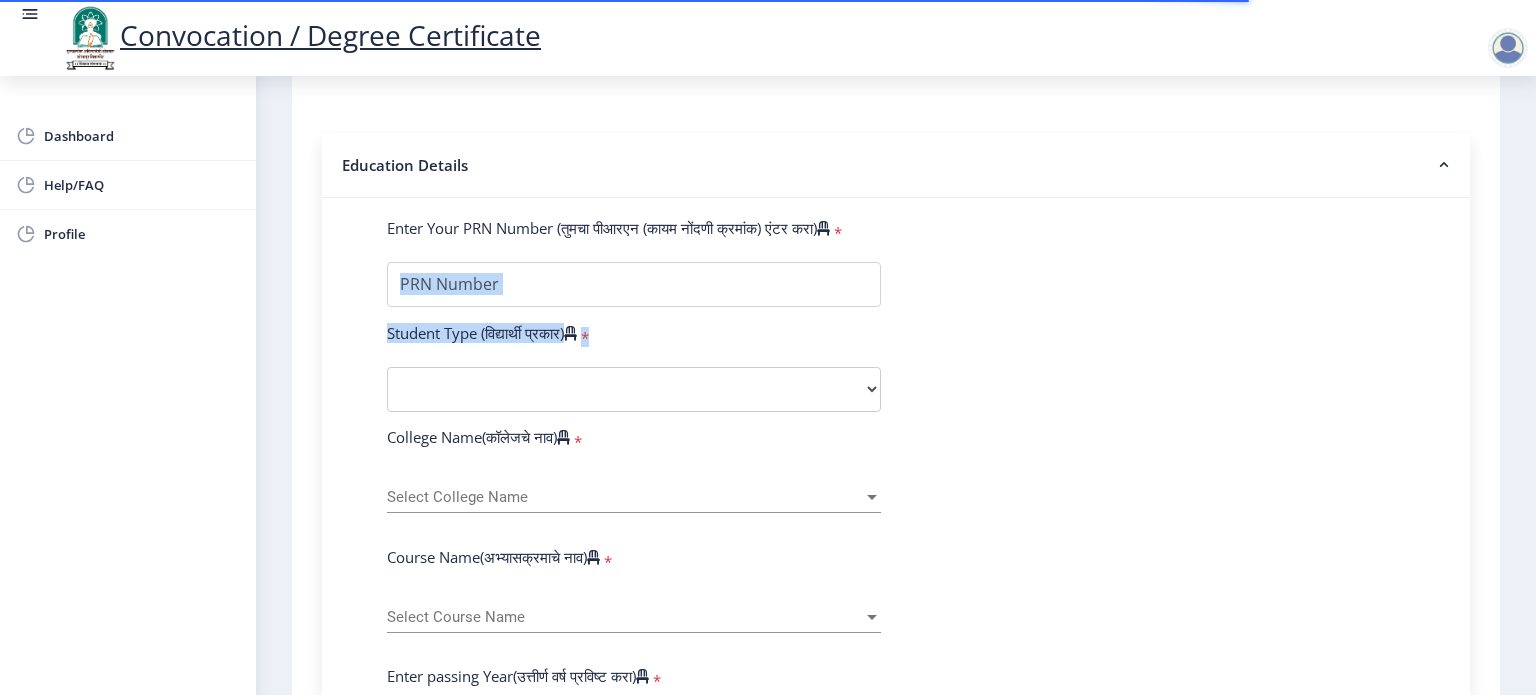 drag, startPoint x: 647, startPoint y: 338, endPoint x: 698, endPoint y: 312, distance: 57.245087 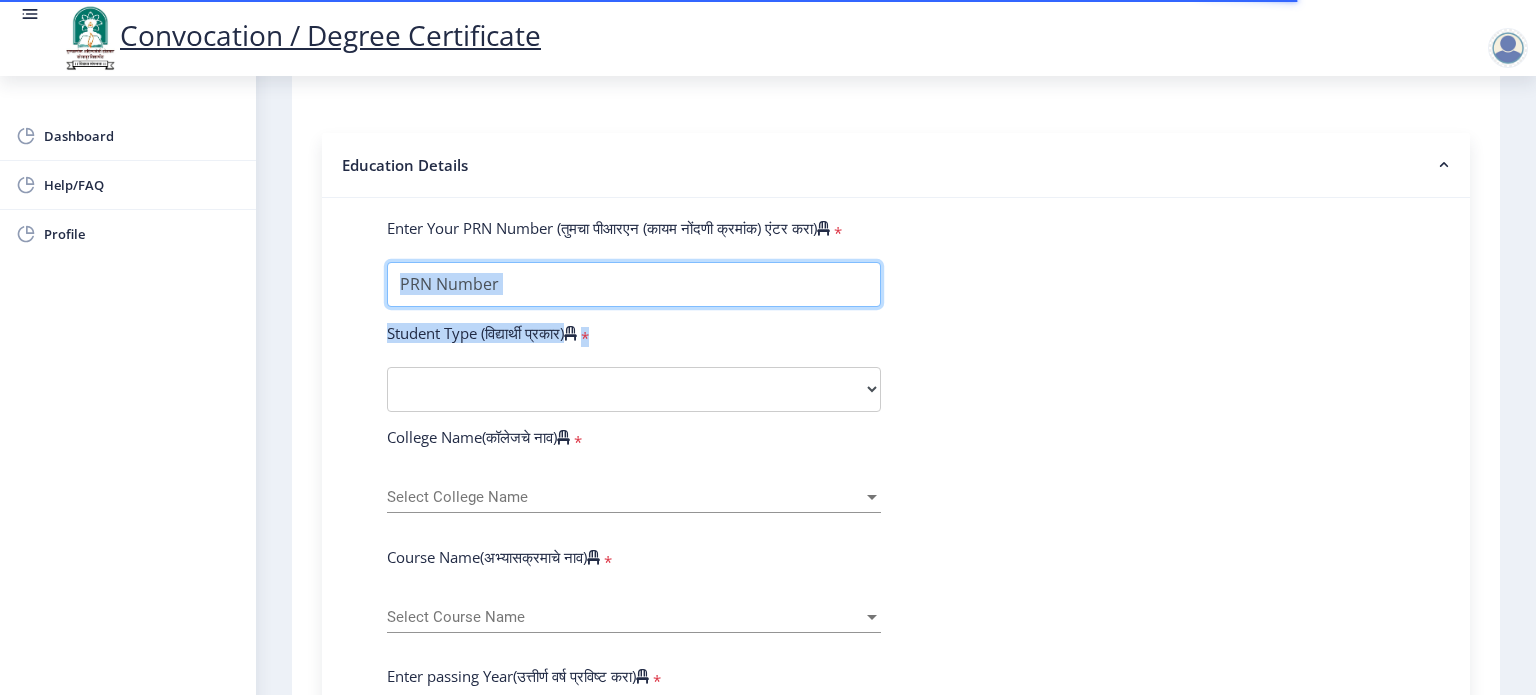 click on "Enter Your PRN Number (तुमचा पीआरएन (कायम नोंदणी क्रमांक) एंटर करा)" at bounding box center [634, 284] 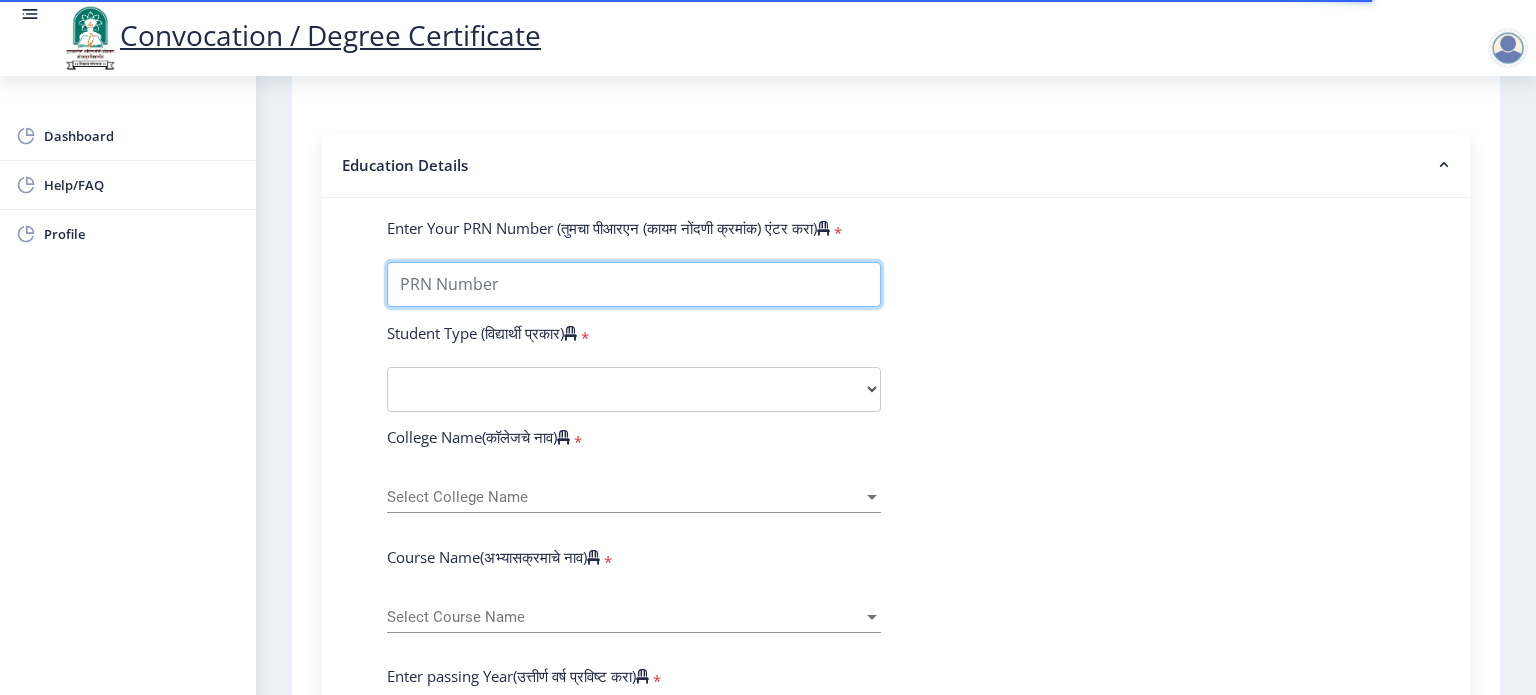 paste on "[ID_NUMBER]" 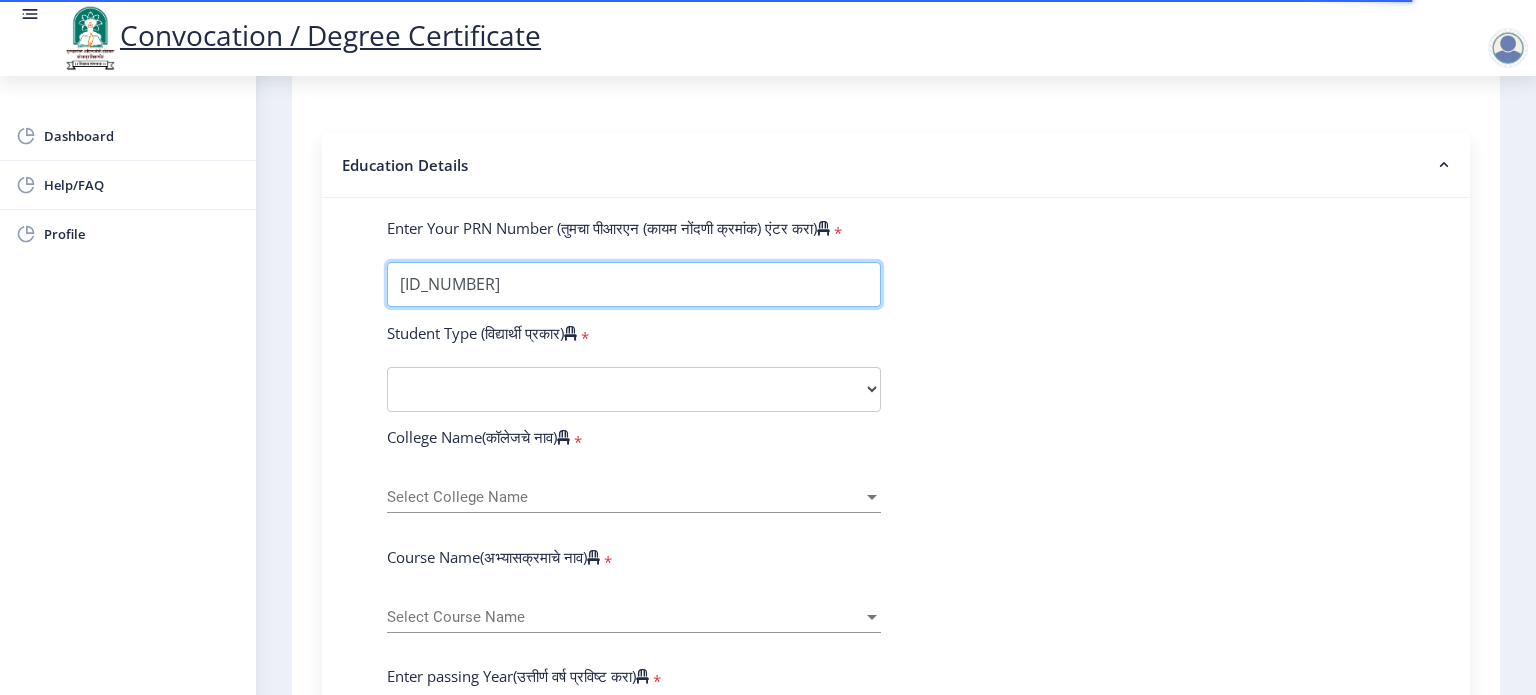 scroll, scrollTop: 534, scrollLeft: 0, axis: vertical 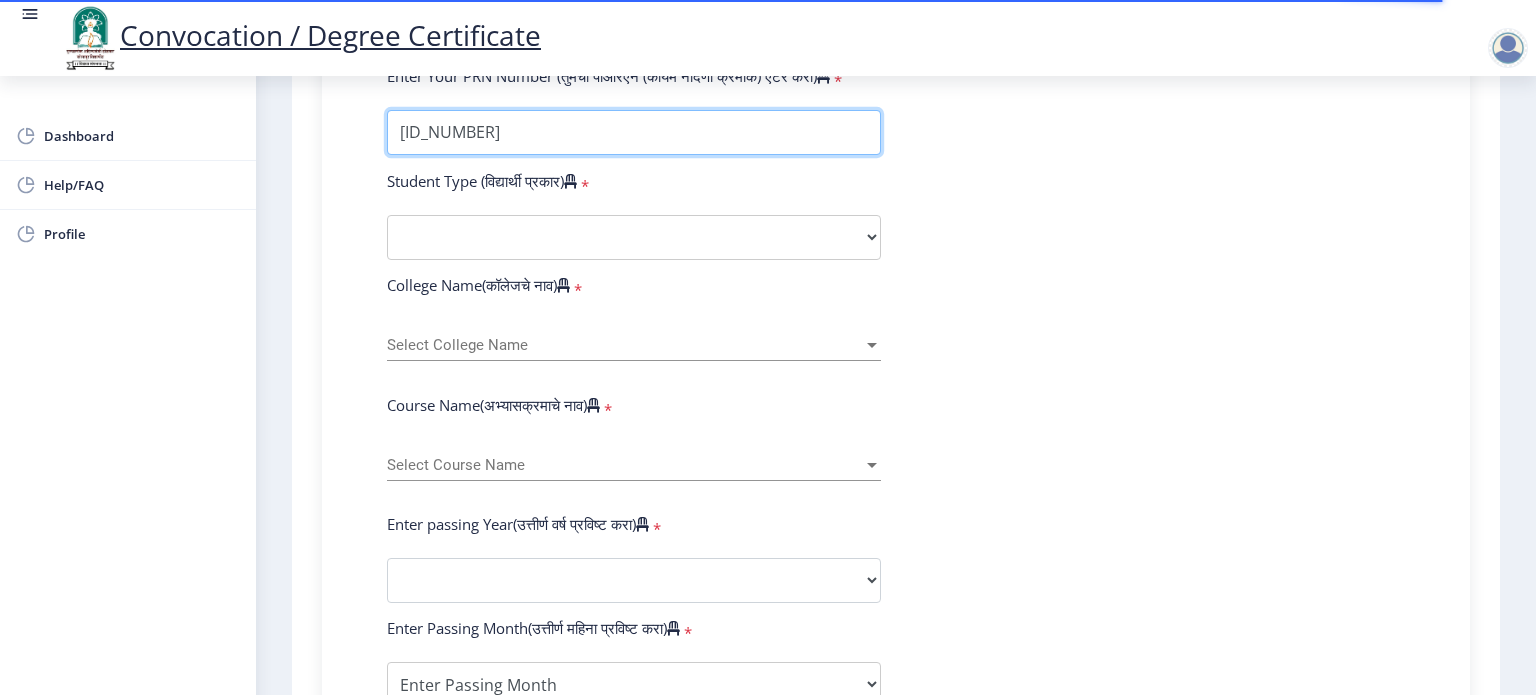 type on "[ID_NUMBER]" 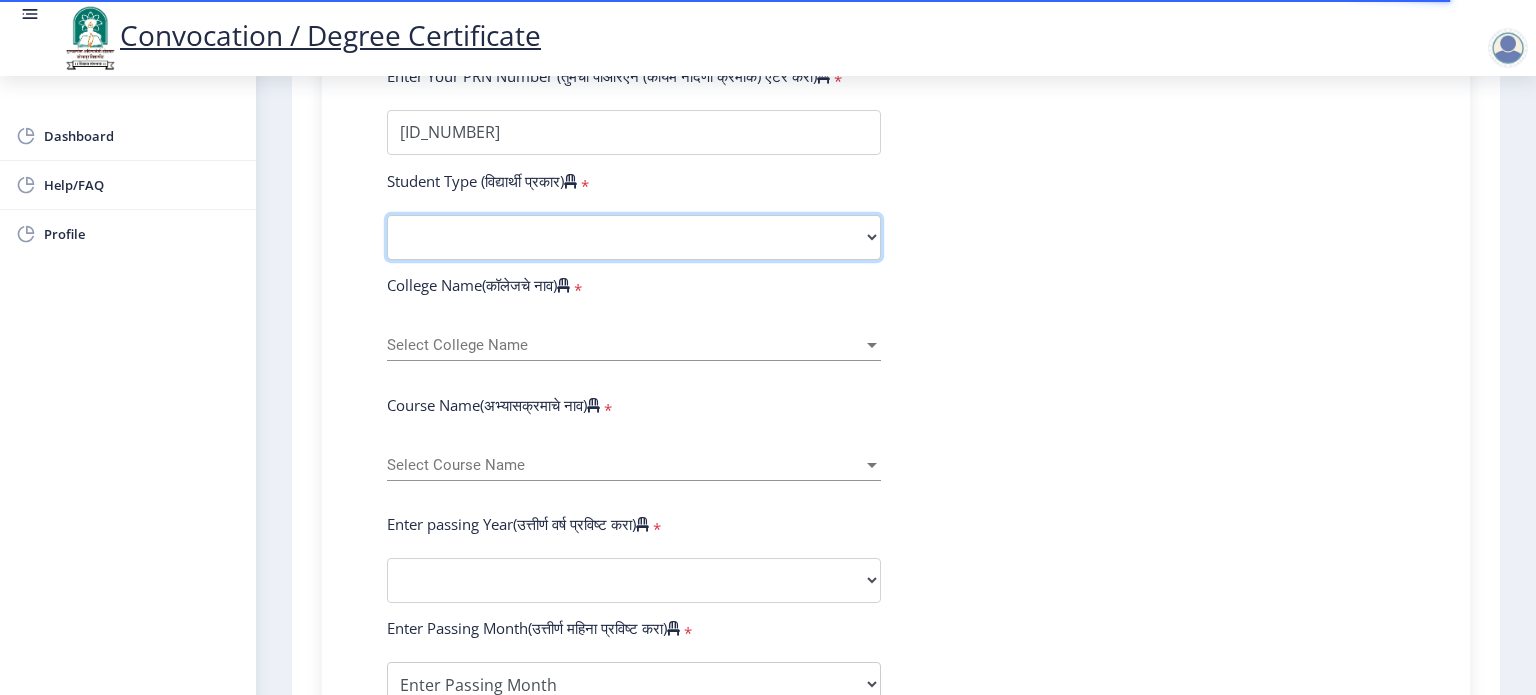 click on "Select Student Type Regular External" at bounding box center [634, 237] 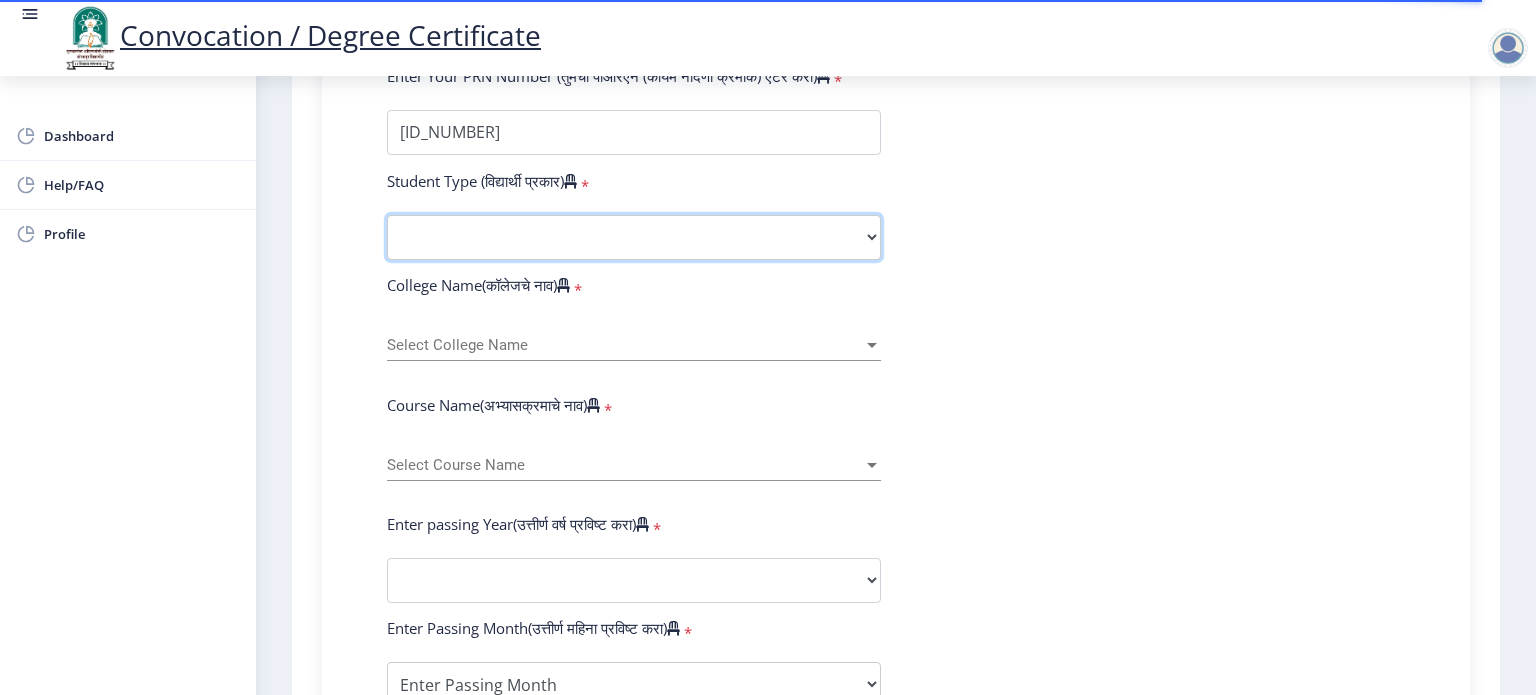 select on "Regular" 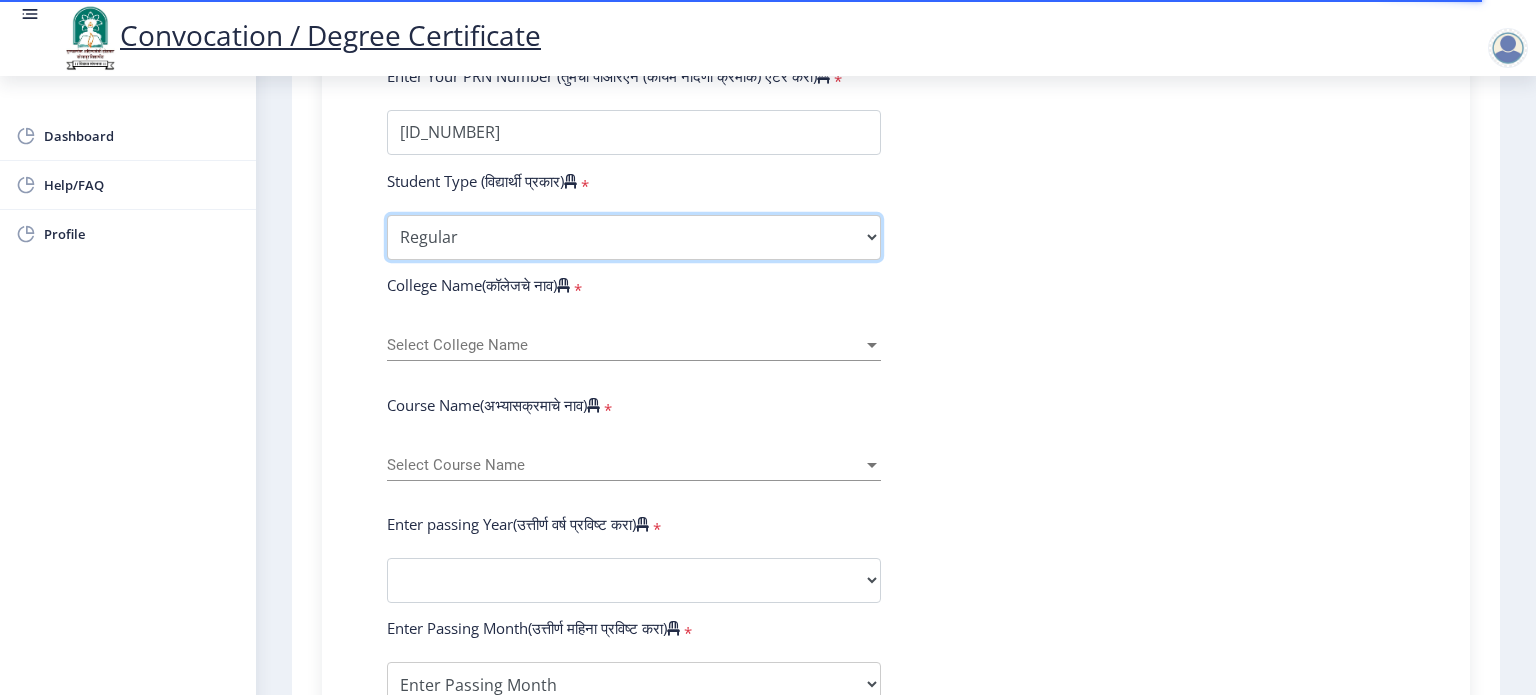 click on "Select Student Type Regular External" at bounding box center (634, 237) 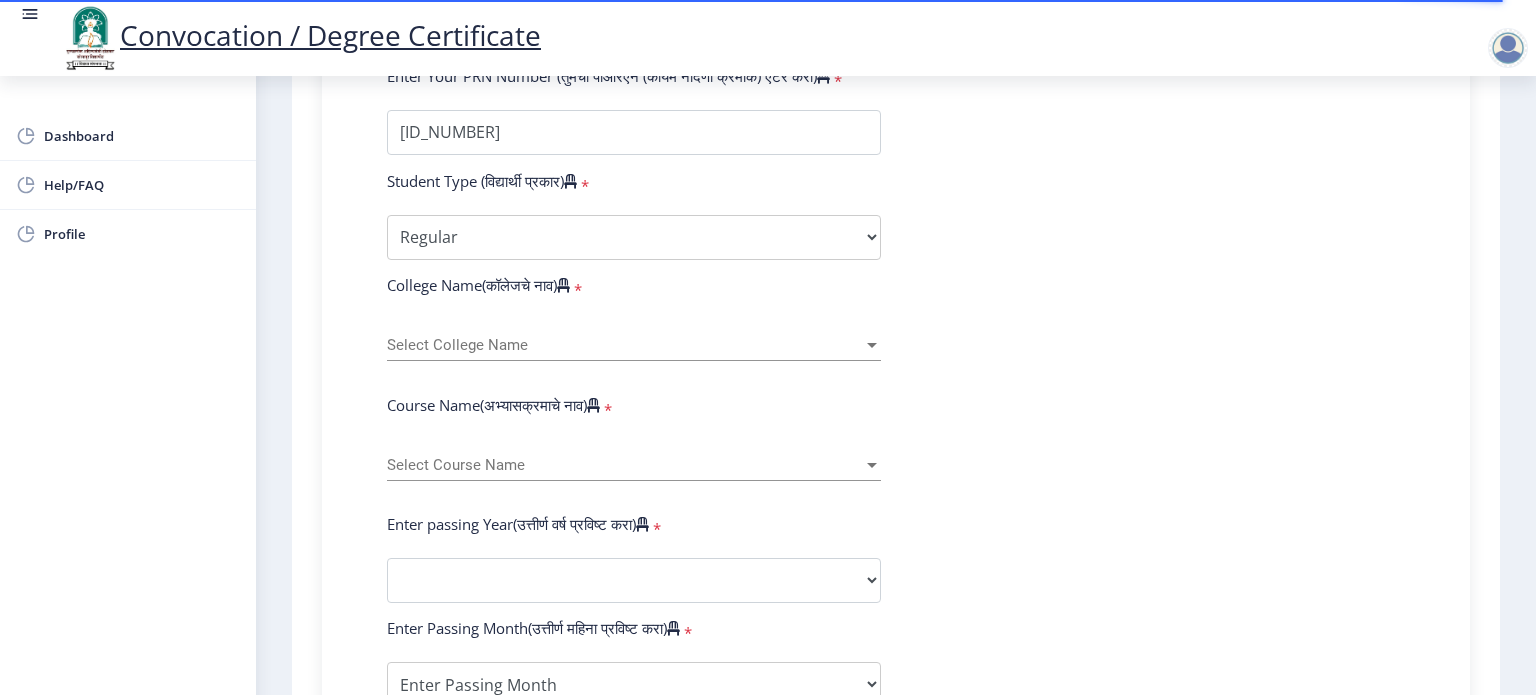 click on "Select College Name" at bounding box center [625, 345] 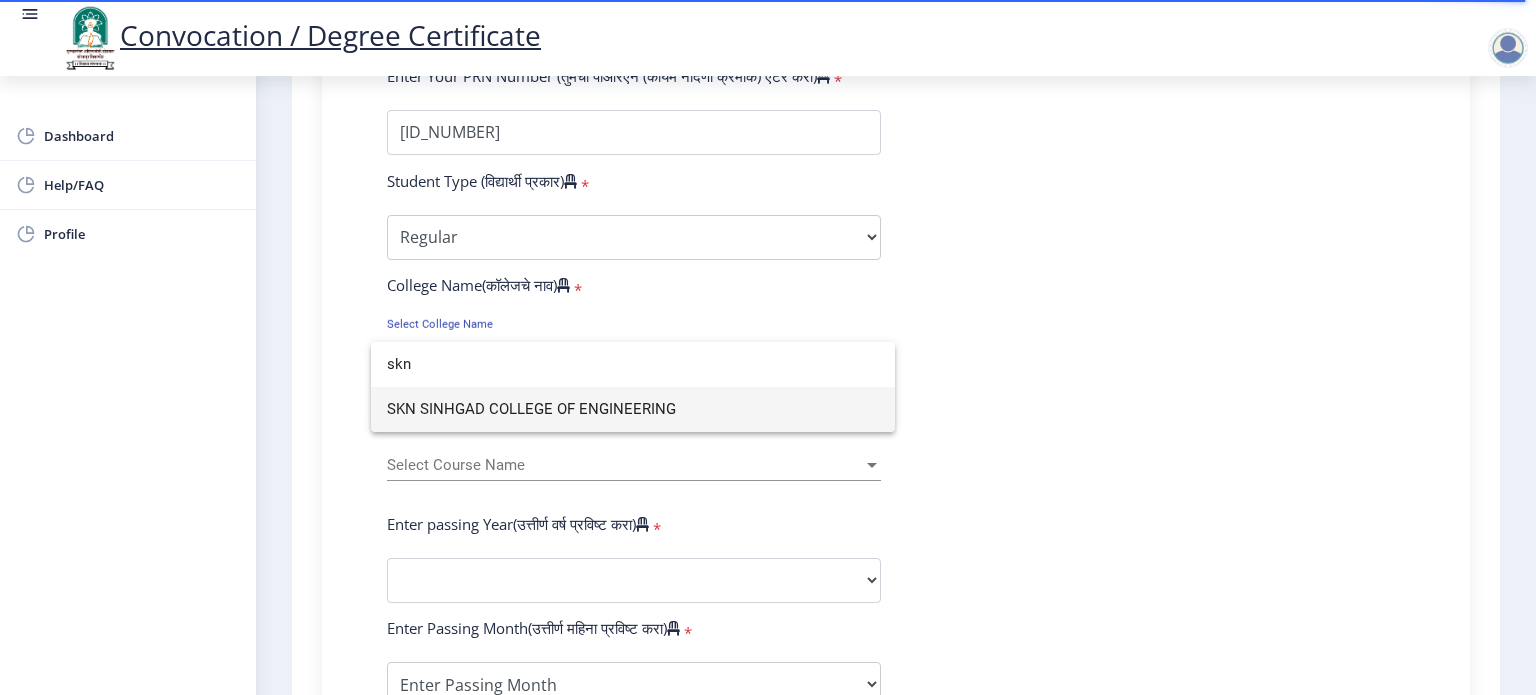 type on "skn" 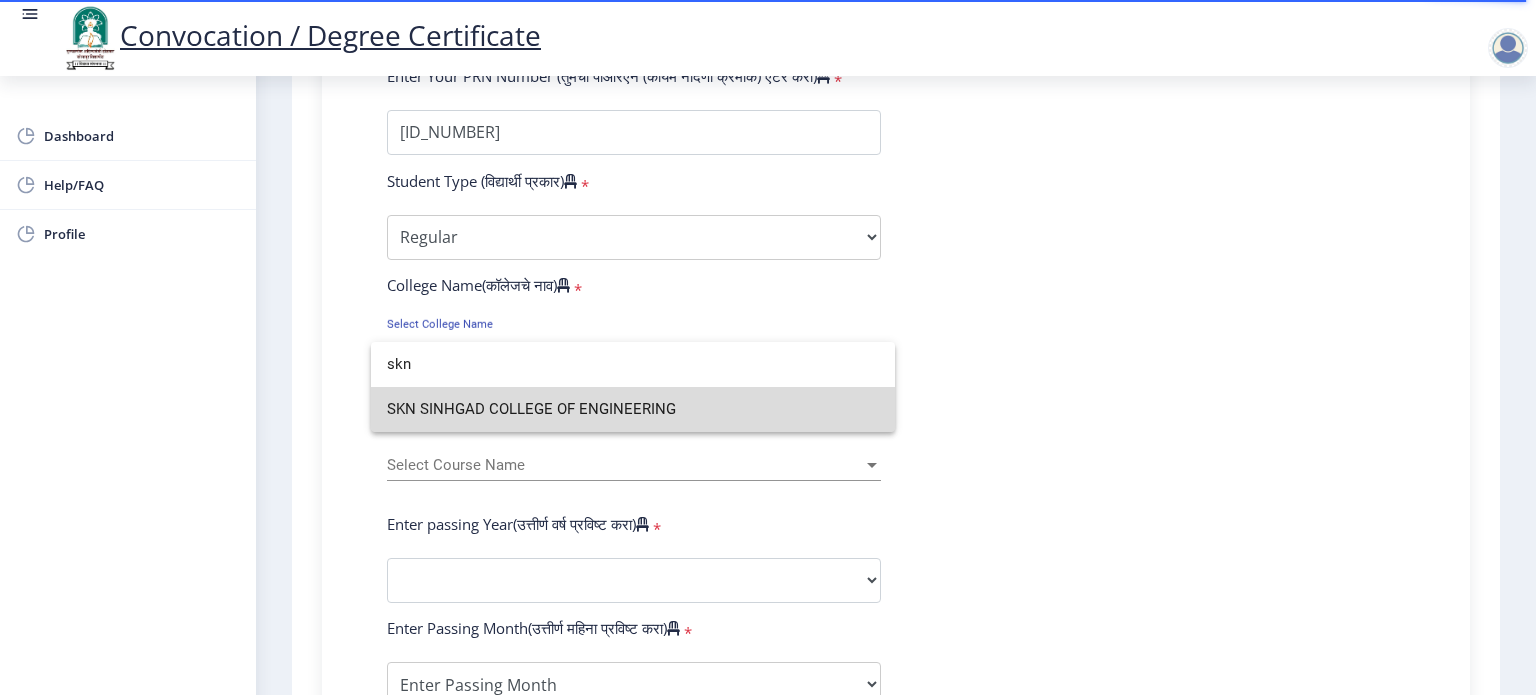 click on "SKN SINHGAD COLLEGE OF ENGINEERING" at bounding box center (633, 409) 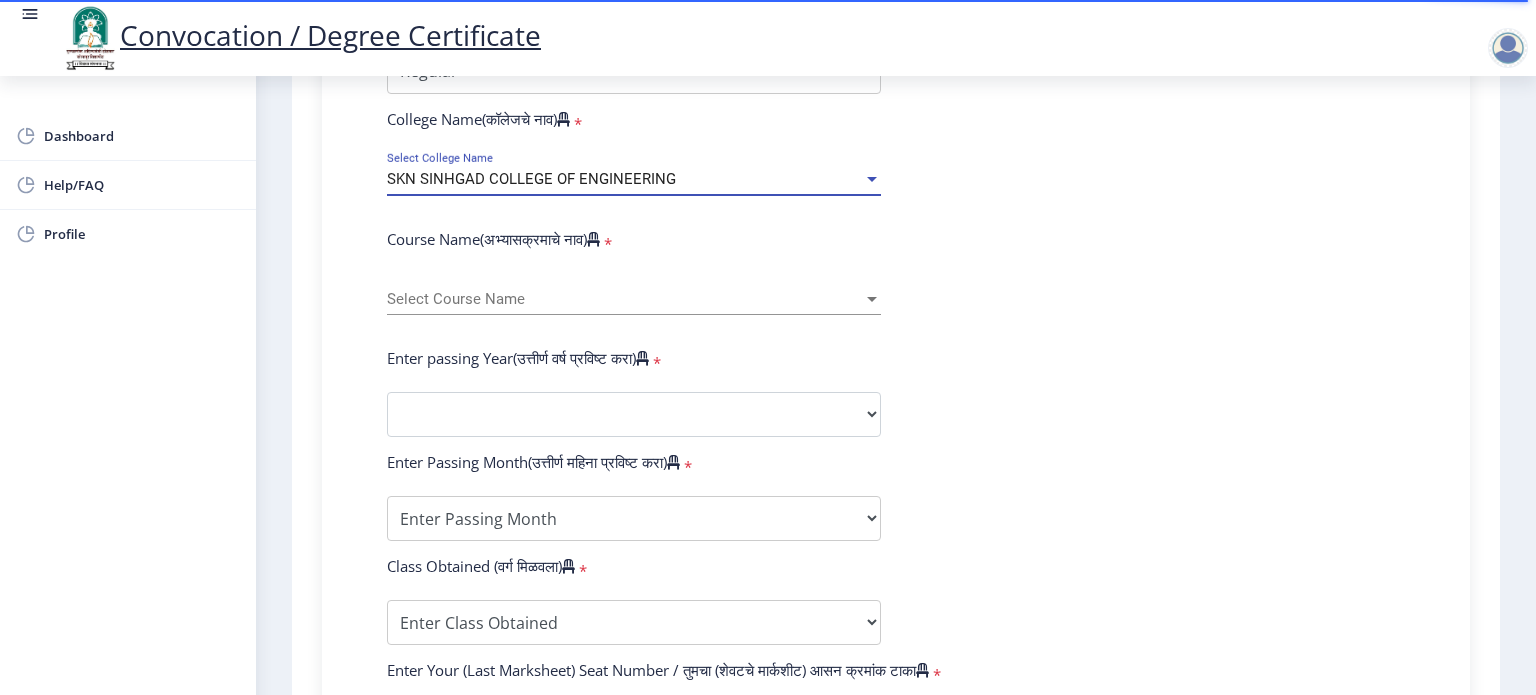 scroll, scrollTop: 703, scrollLeft: 0, axis: vertical 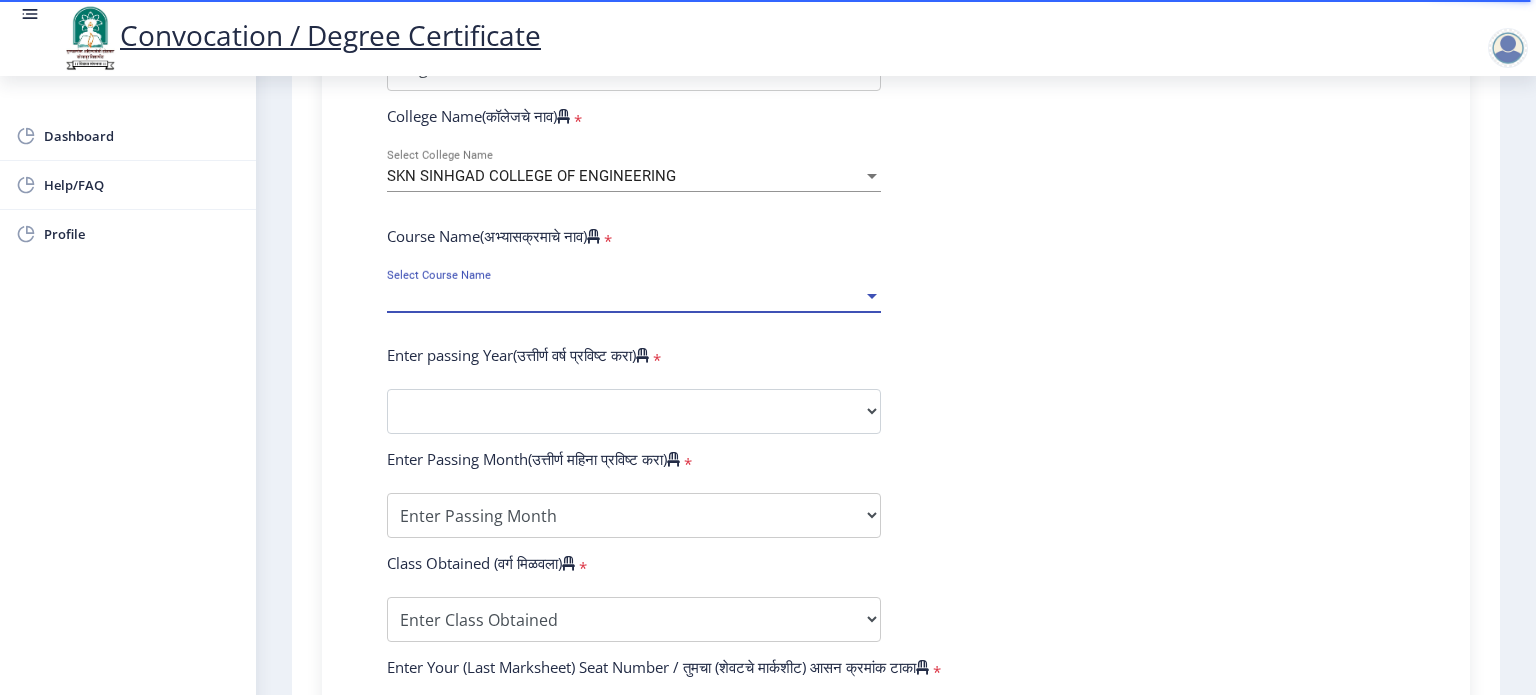 click on "Select Course Name" at bounding box center (625, 296) 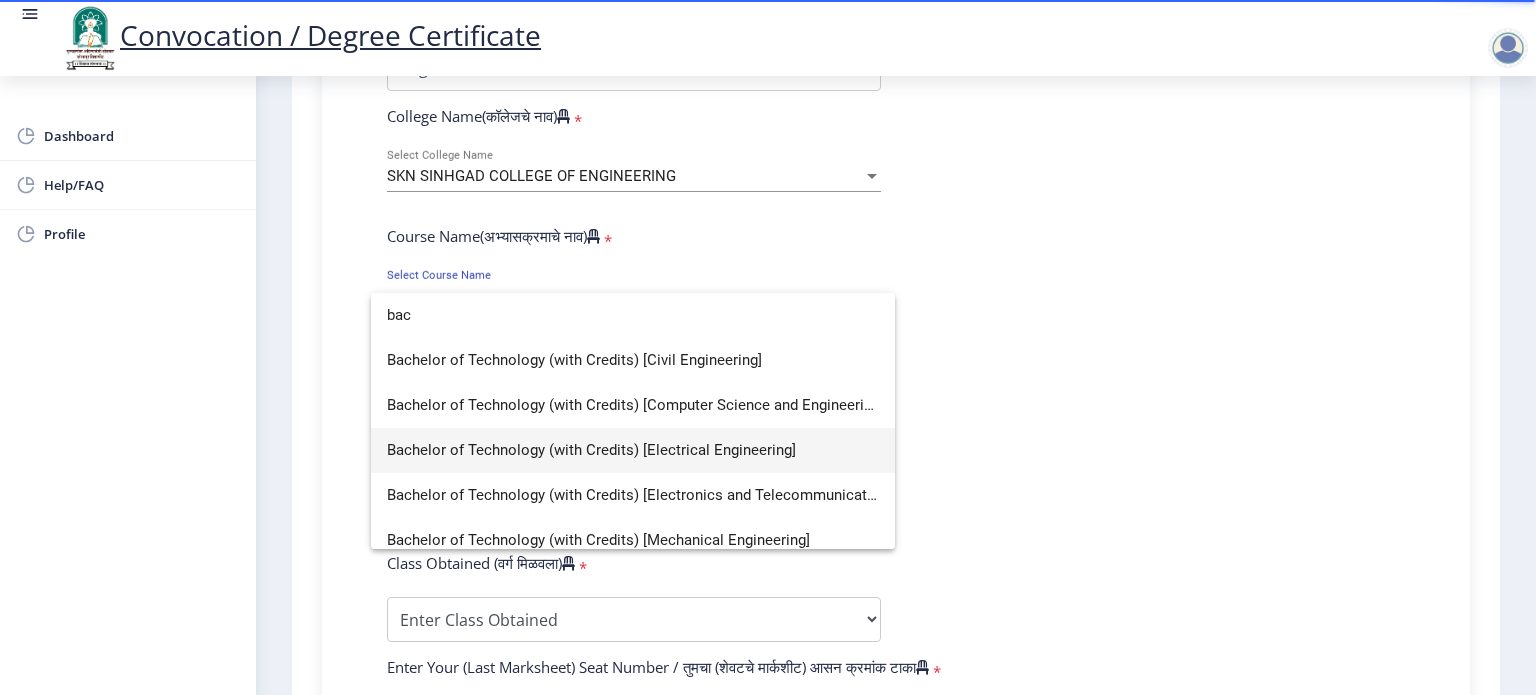 scroll, scrollTop: 14, scrollLeft: 0, axis: vertical 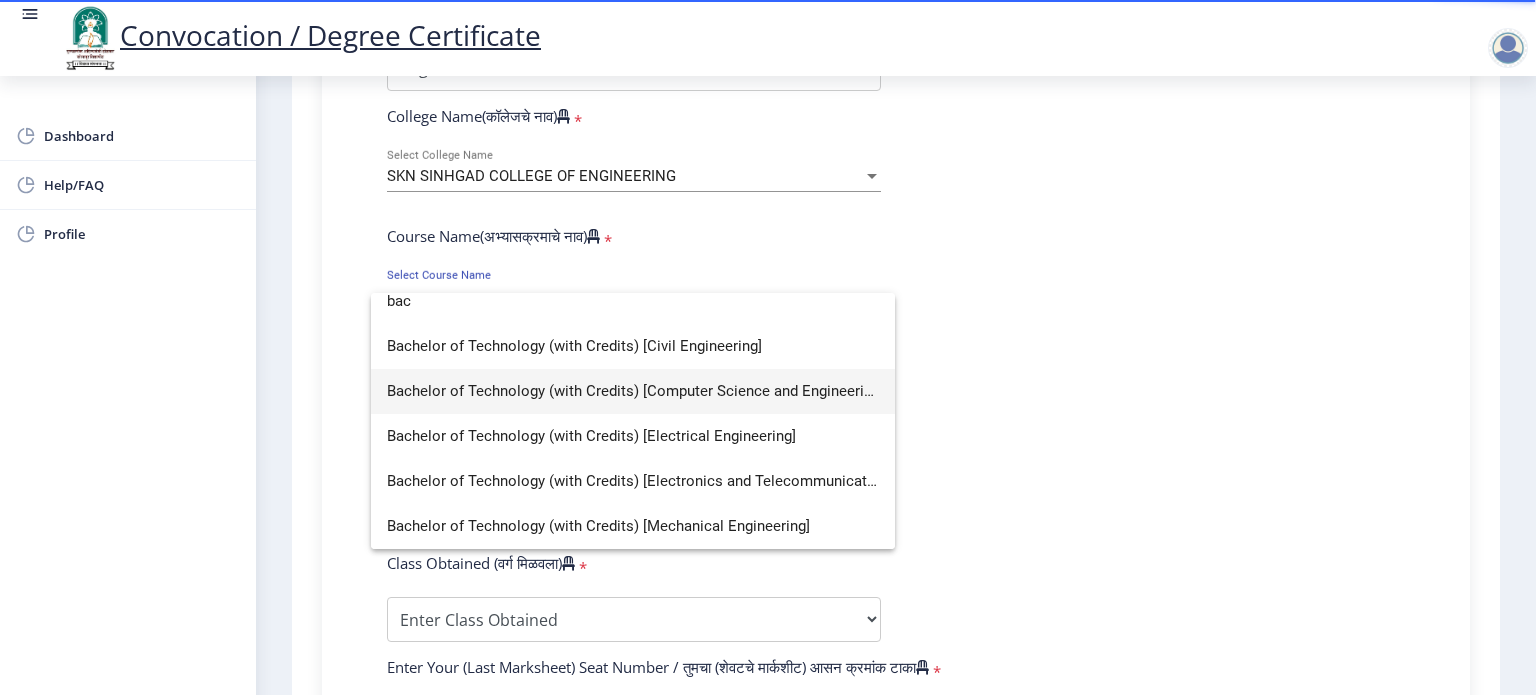 type on "bac" 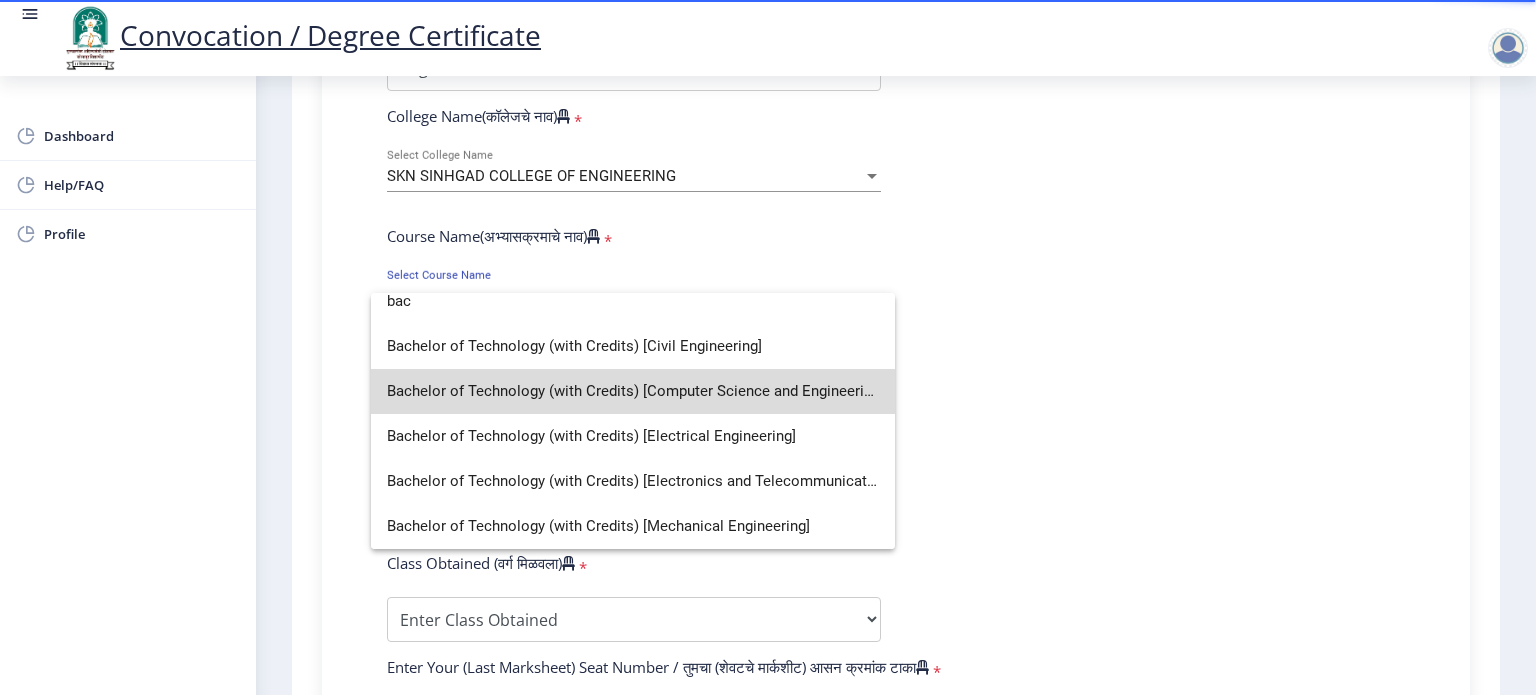 click on "Bachelor of Technology (with Credits) [Computer Science and Engineering]" at bounding box center (633, 391) 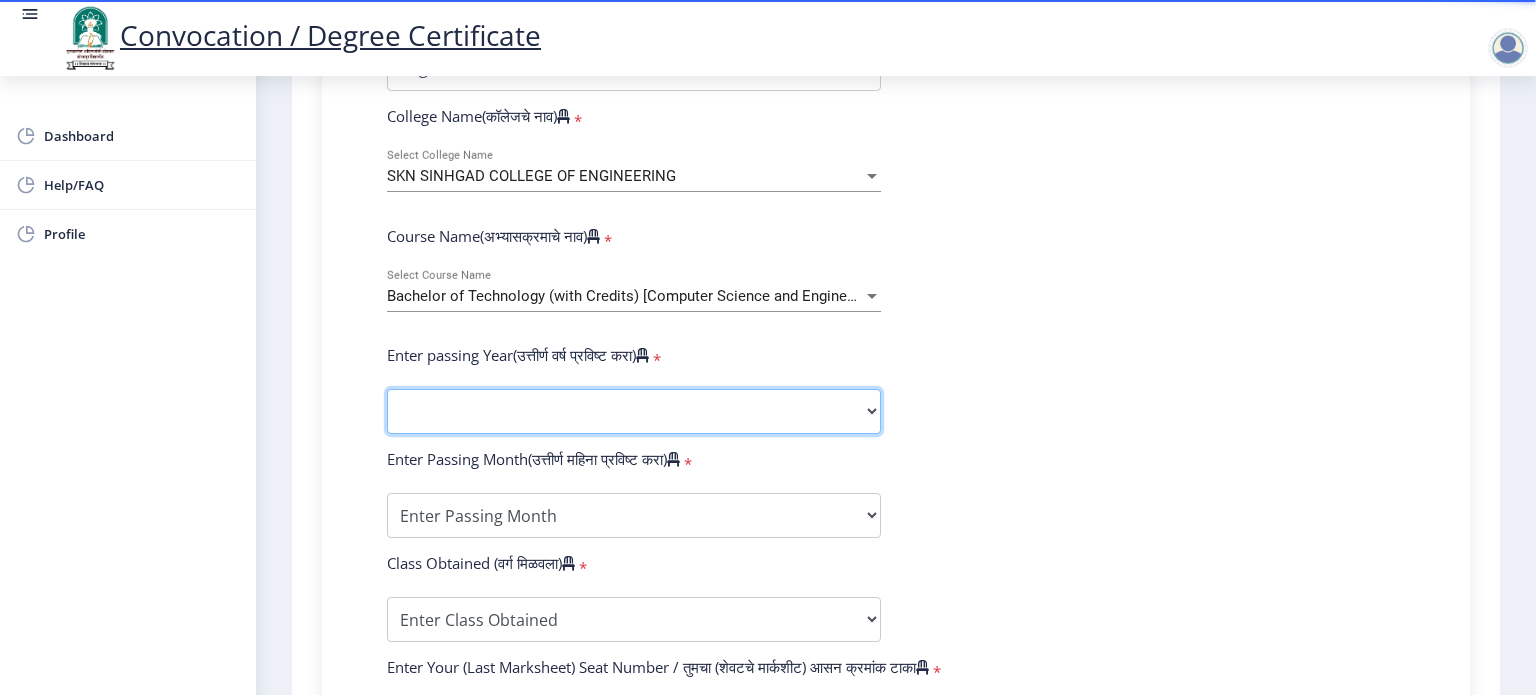 click on "2025   2024   2023   2022   2021   2020   2019   2018   2017   2016   2015   2014   2013   2012   2011   2010   2009   2008   2007   2006   2005   2004   2003   2002   2001   2000   1999   1998   1997   1996   1995   1994   1993   1992   1991   1990   1989   1988   1987   1986   1985   1984   1983   1982   1981   1980   1979   1978   1977   1976" 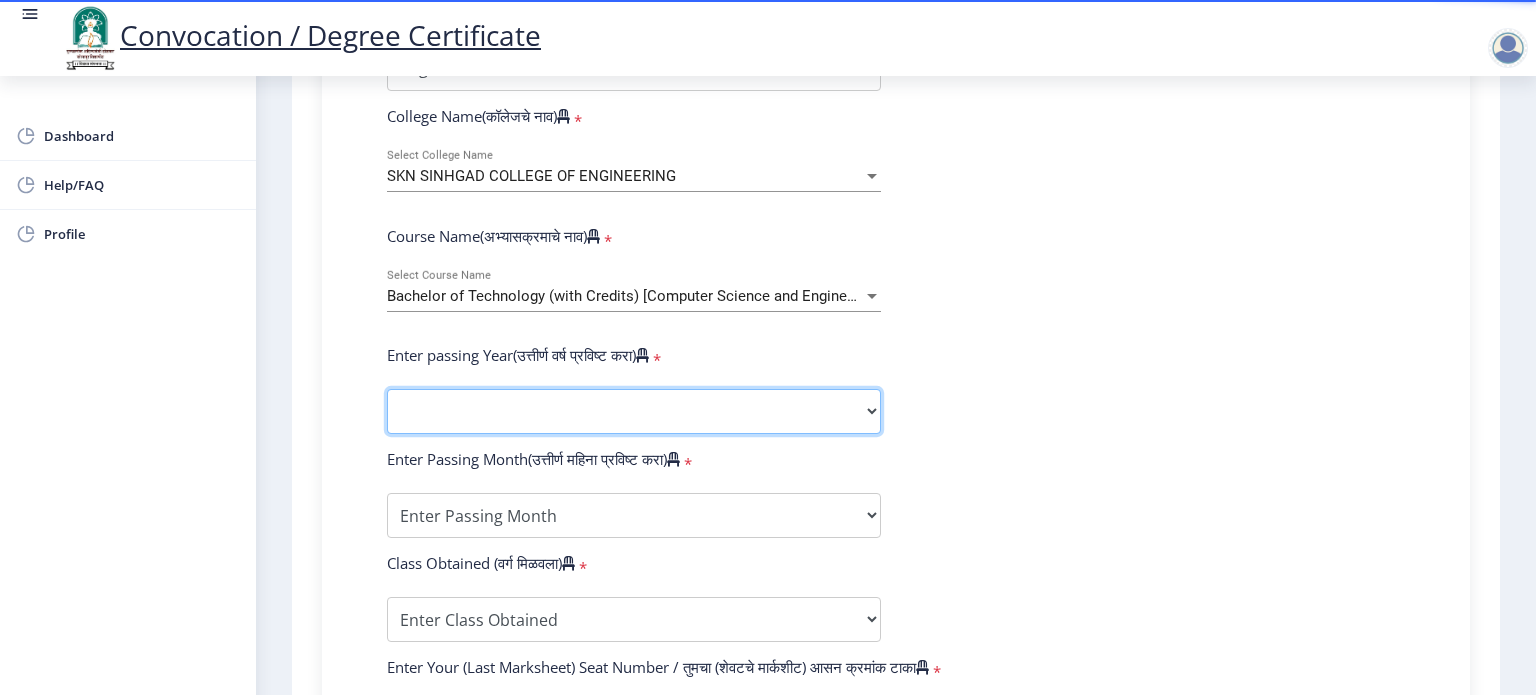 select on "2025" 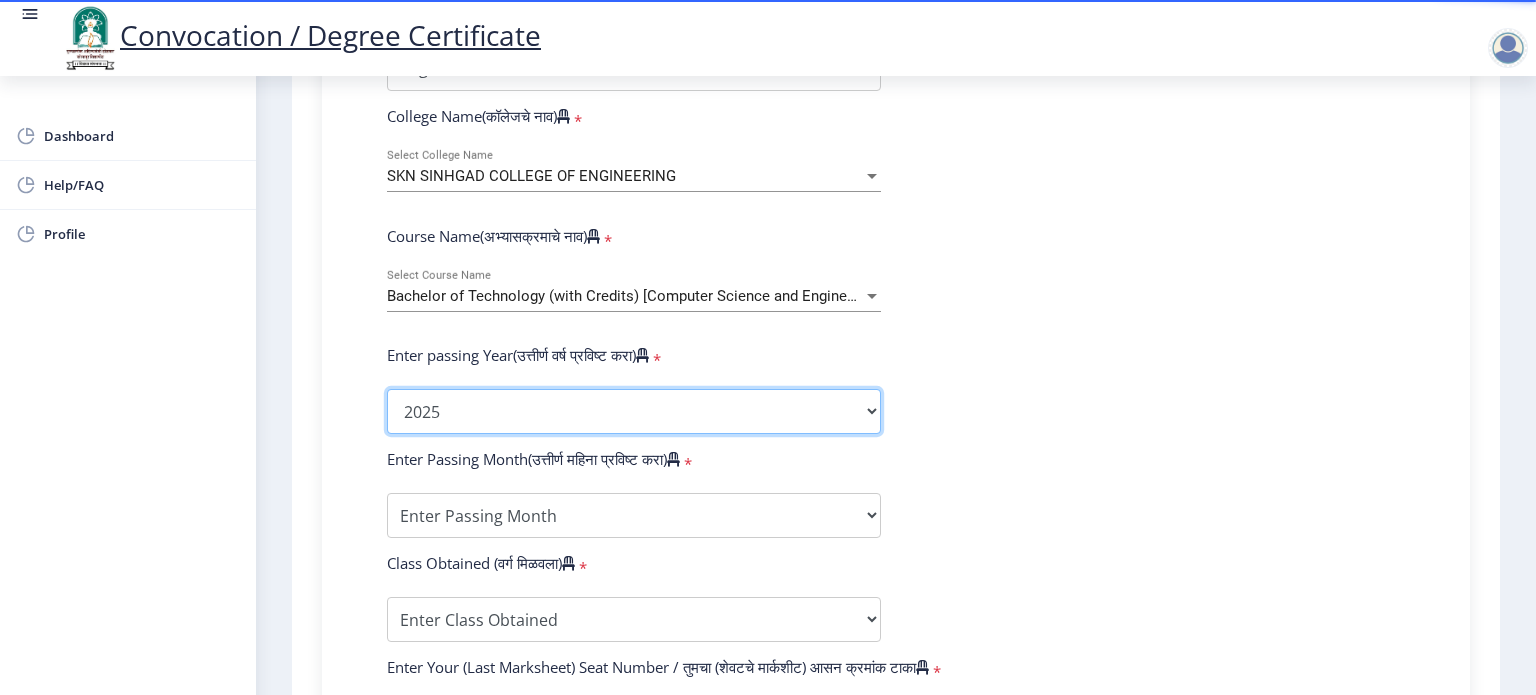 click on "2025   2024   2023   2022   2021   2020   2019   2018   2017   2016   2015   2014   2013   2012   2011   2010   2009   2008   2007   2006   2005   2004   2003   2002   2001   2000   1999   1998   1997   1996   1995   1994   1993   1992   1991   1990   1989   1988   1987   1986   1985   1984   1983   1982   1981   1980   1979   1978   1977   1976" 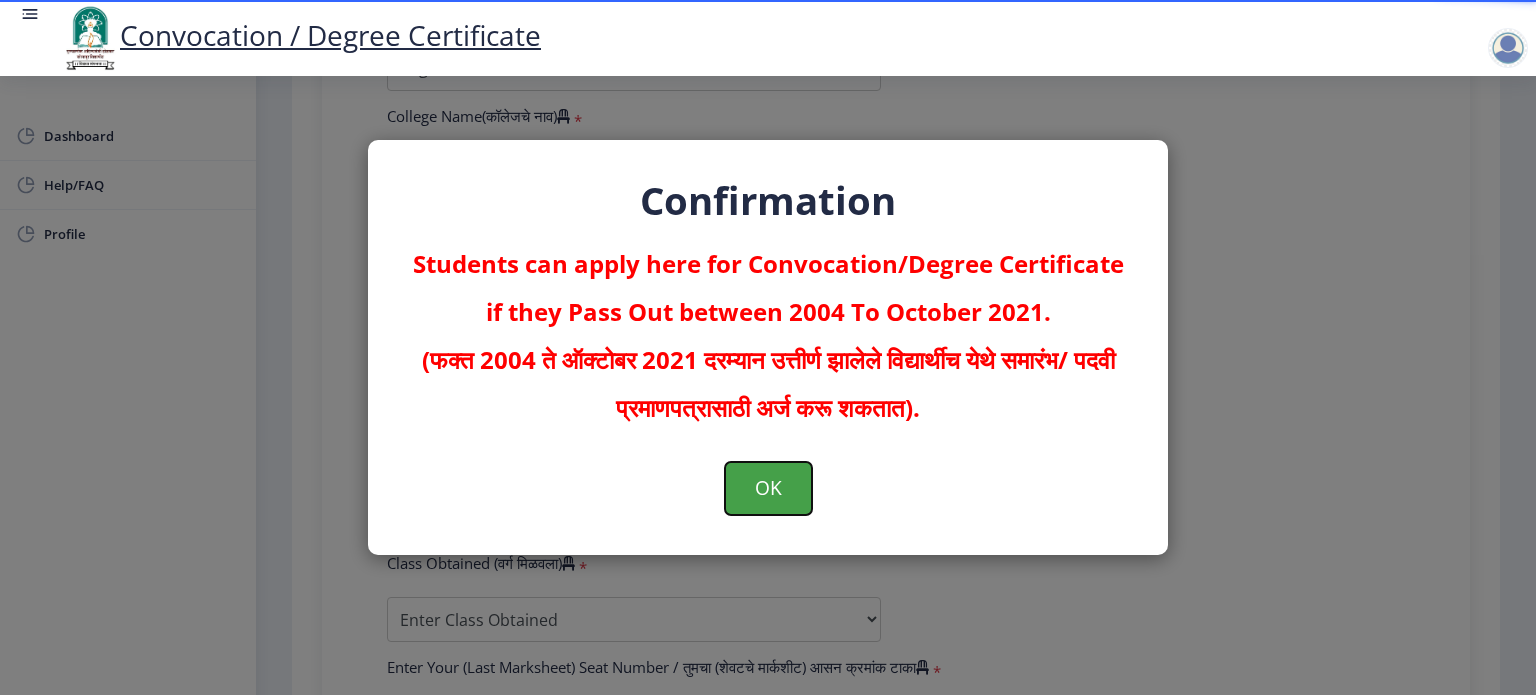 click on "OK" 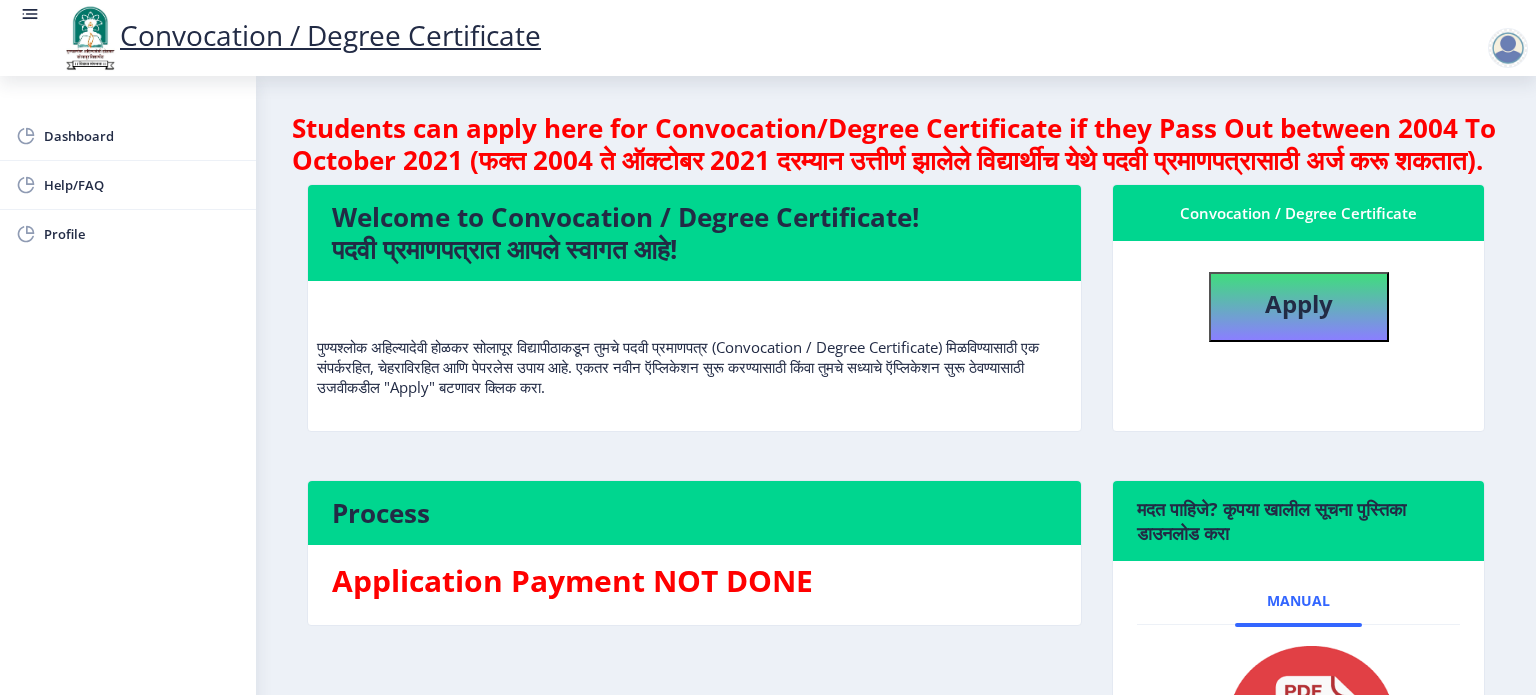 scroll, scrollTop: 272, scrollLeft: 0, axis: vertical 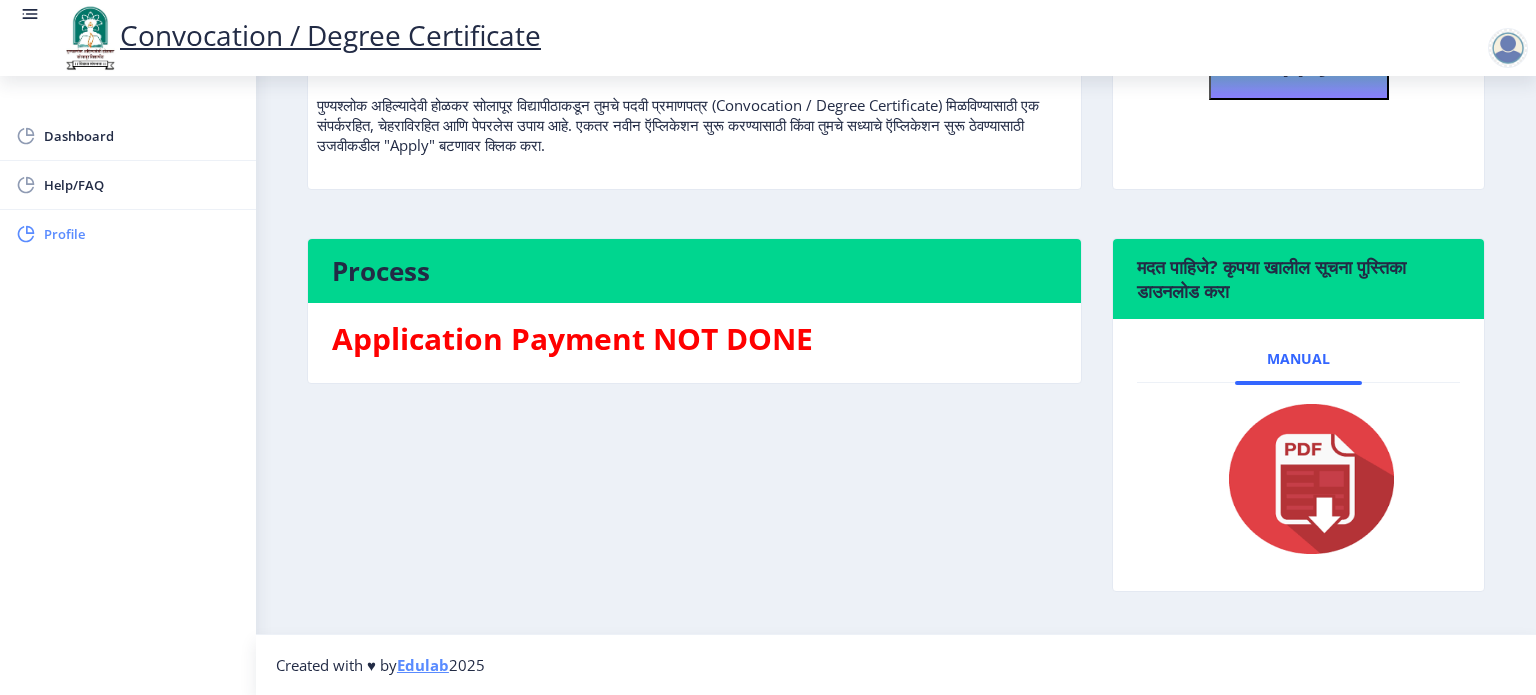 click on "Profile" 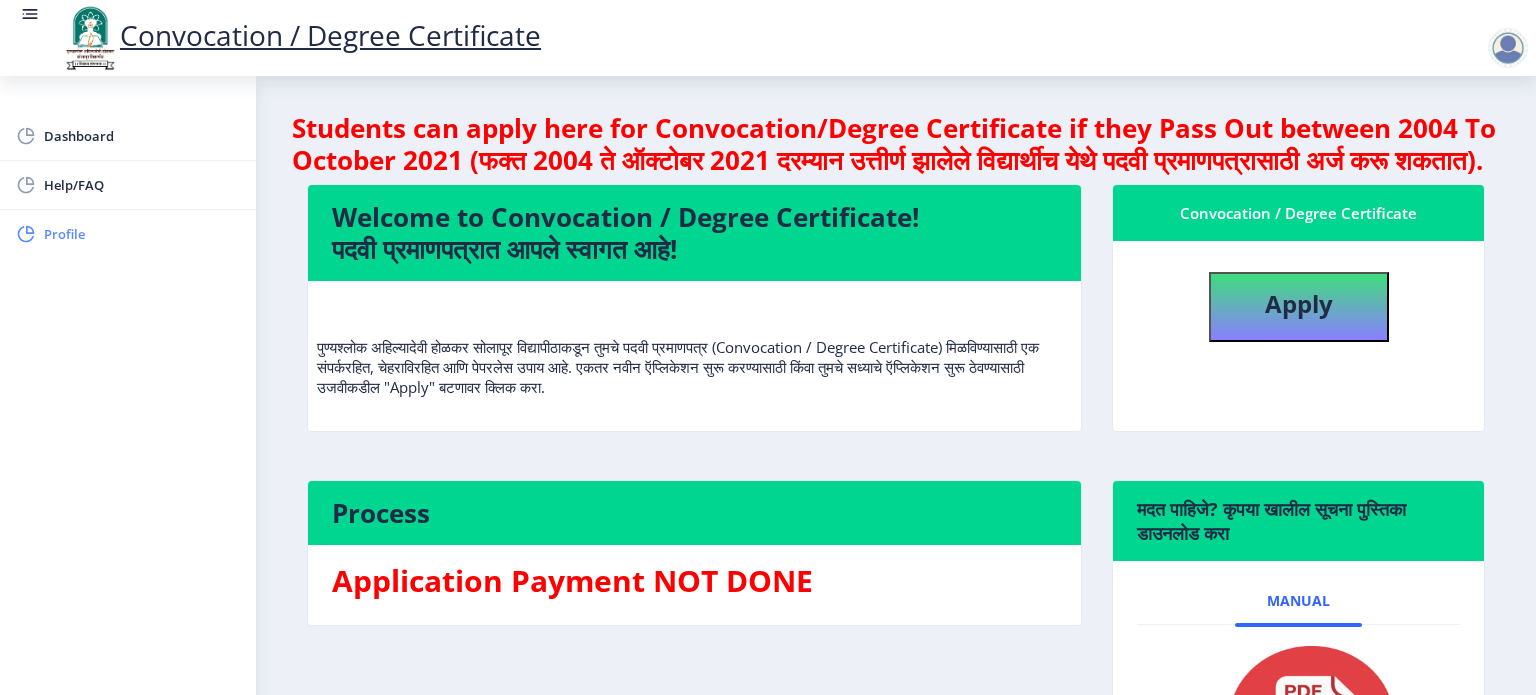 select on "Male" 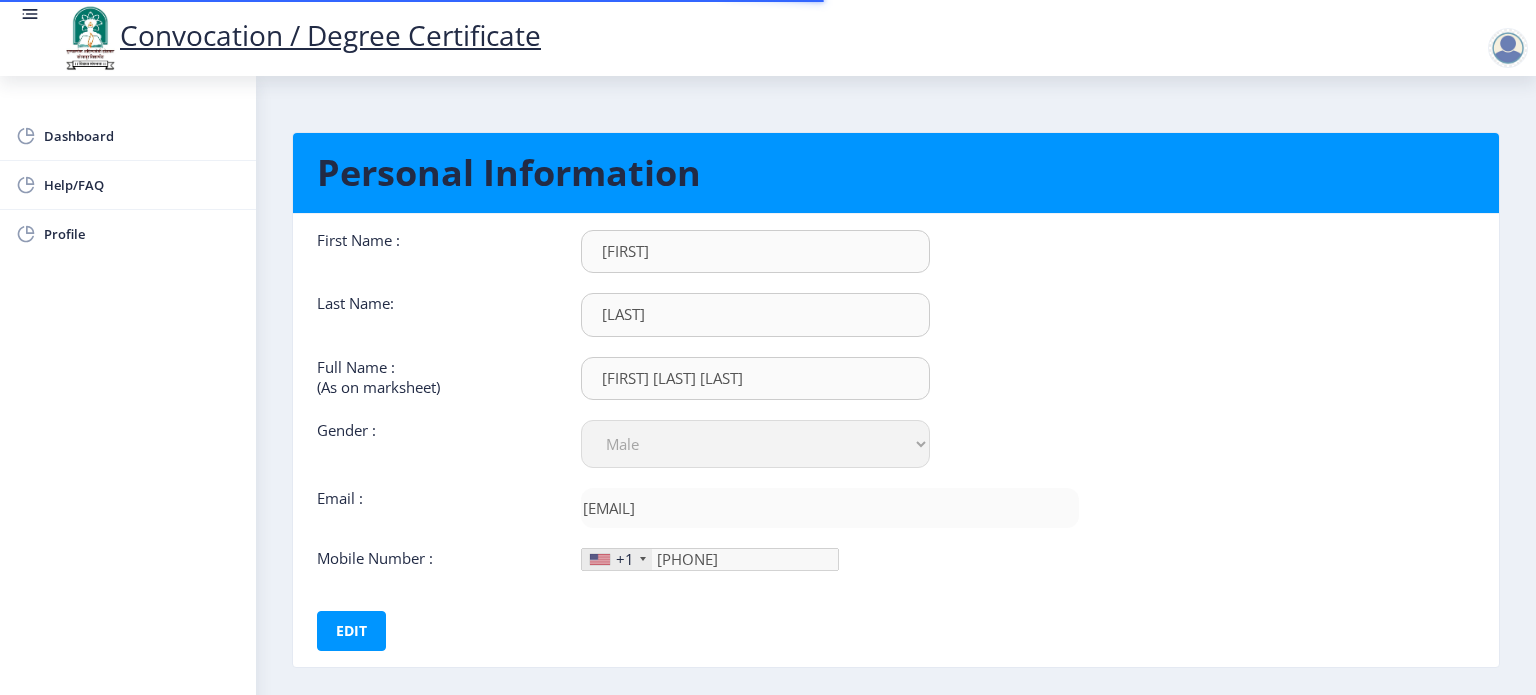 scroll, scrollTop: 92, scrollLeft: 0, axis: vertical 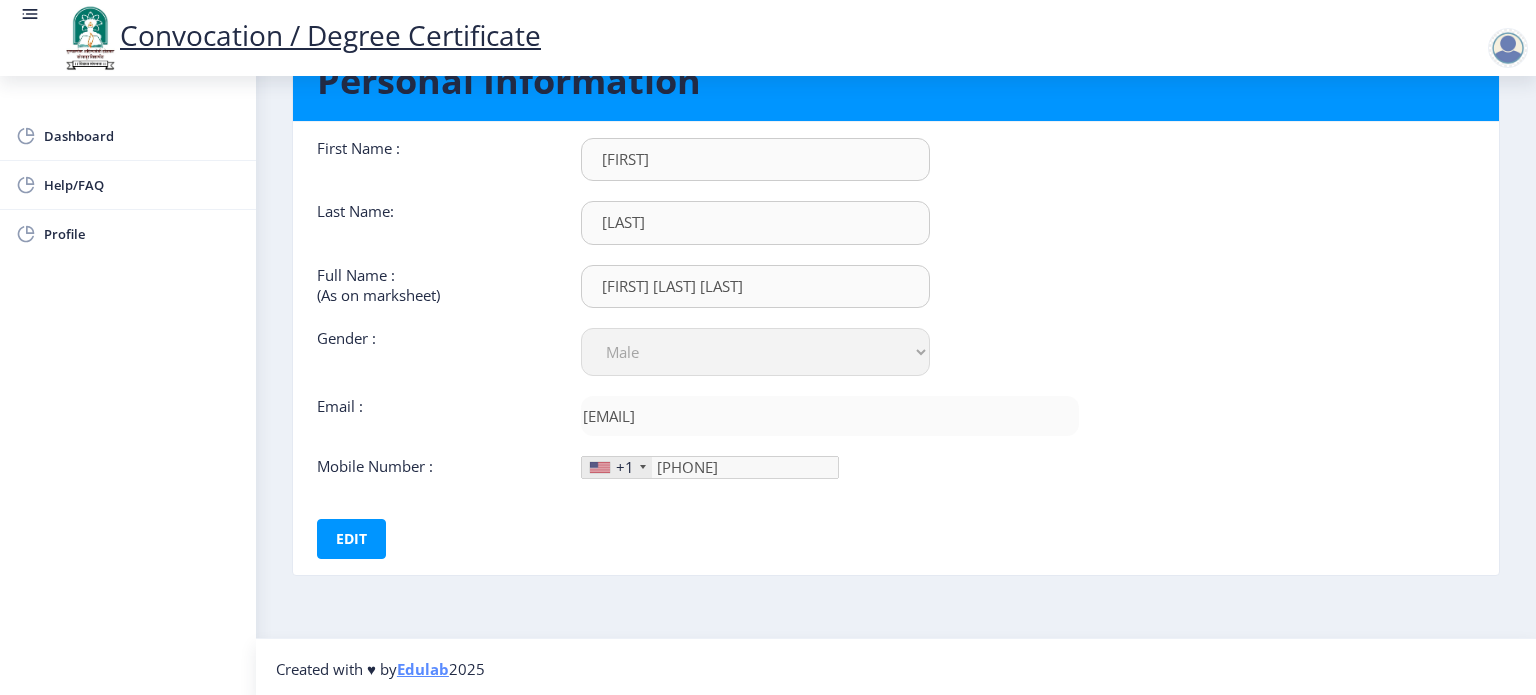 click on "+1" 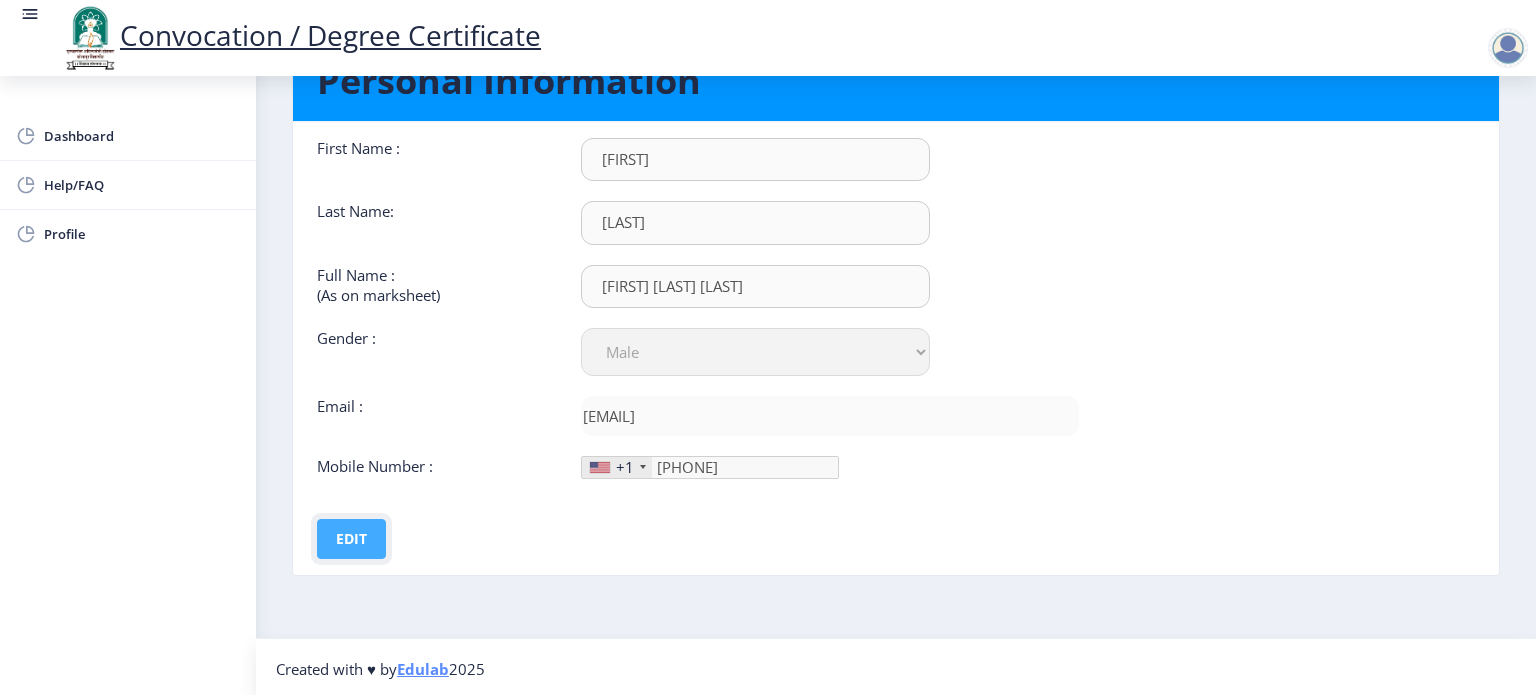 click on "Edit" 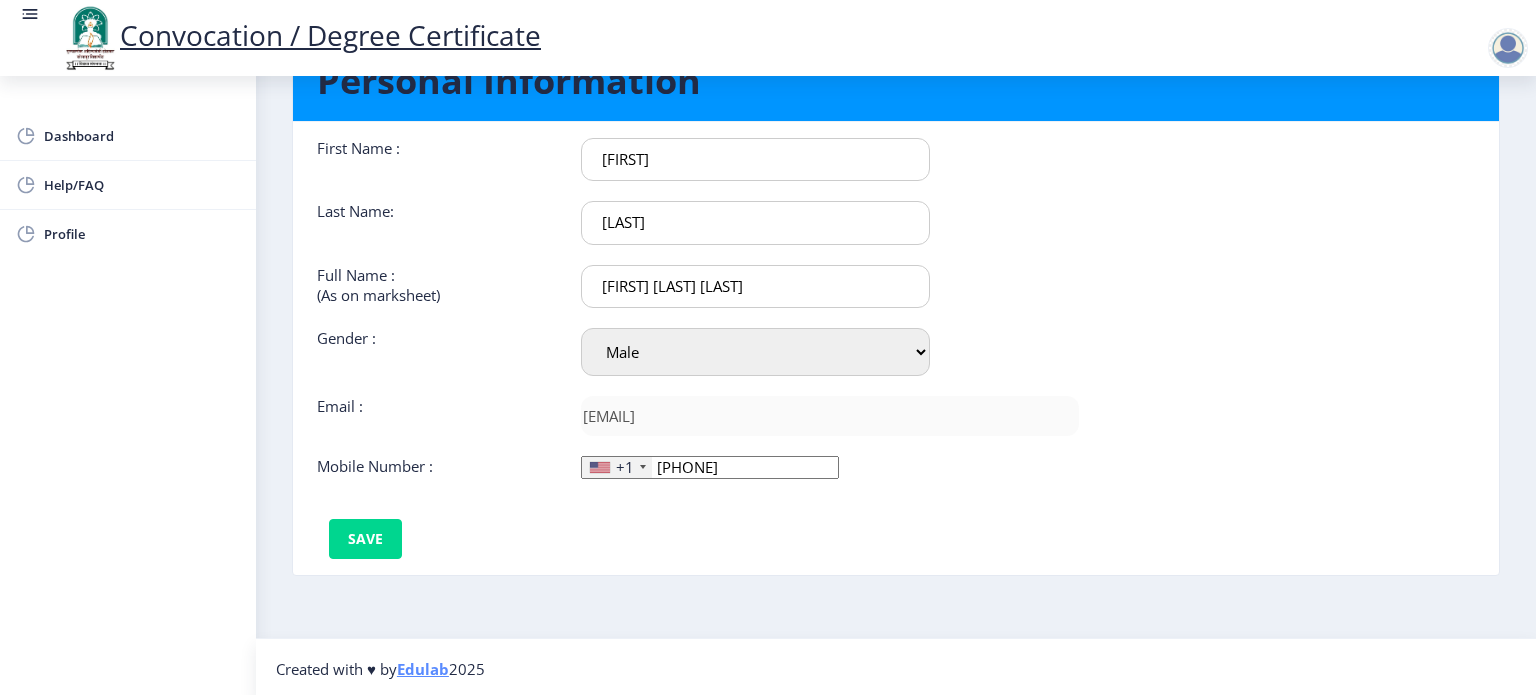 click on "+1" 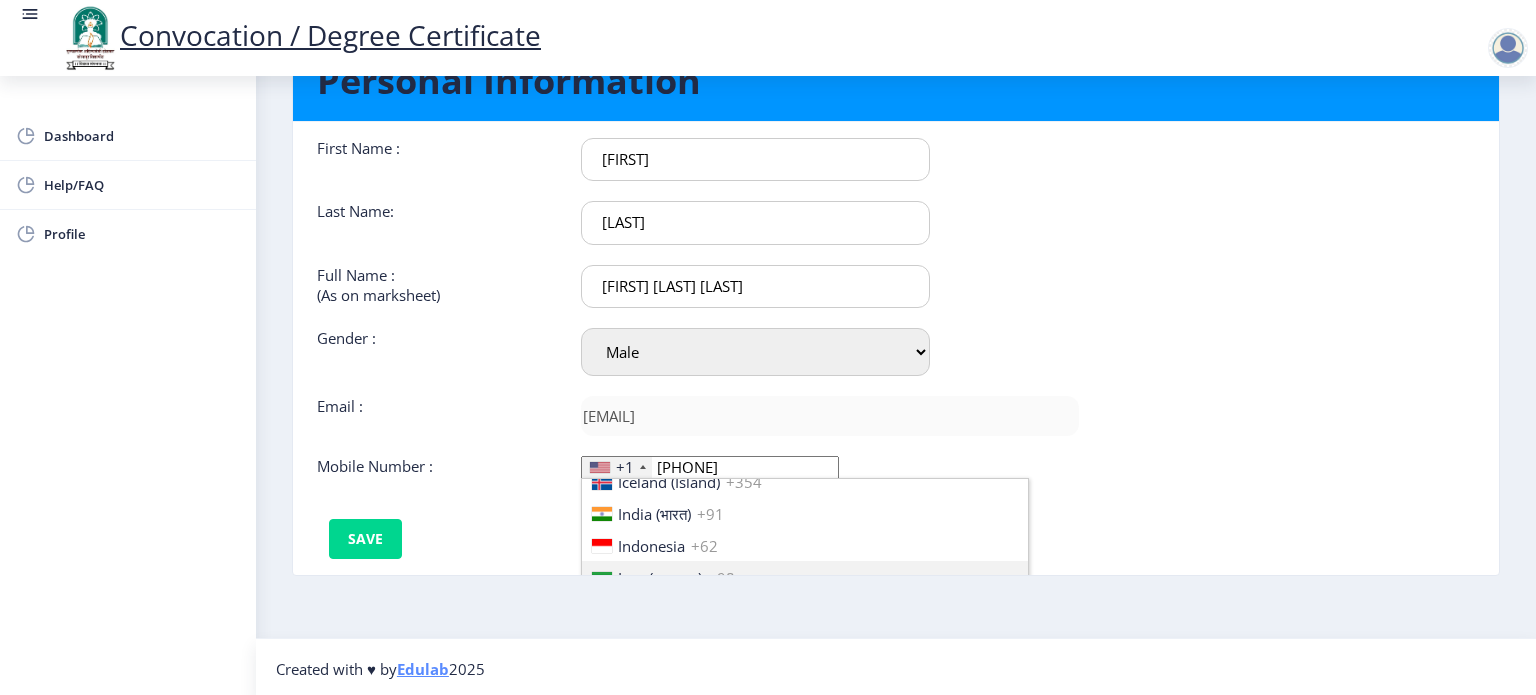 scroll, scrollTop: 3158, scrollLeft: 0, axis: vertical 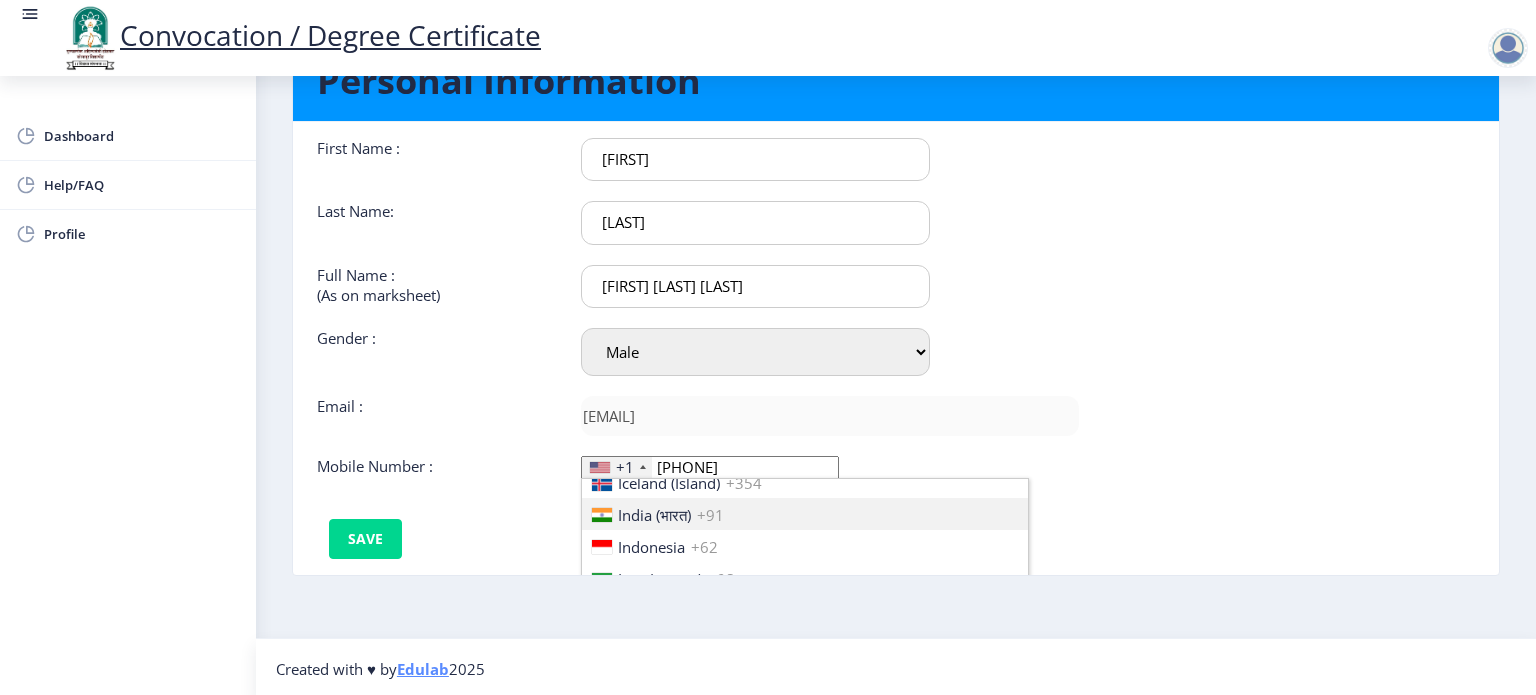 click on "India (भारत)" at bounding box center [654, 515] 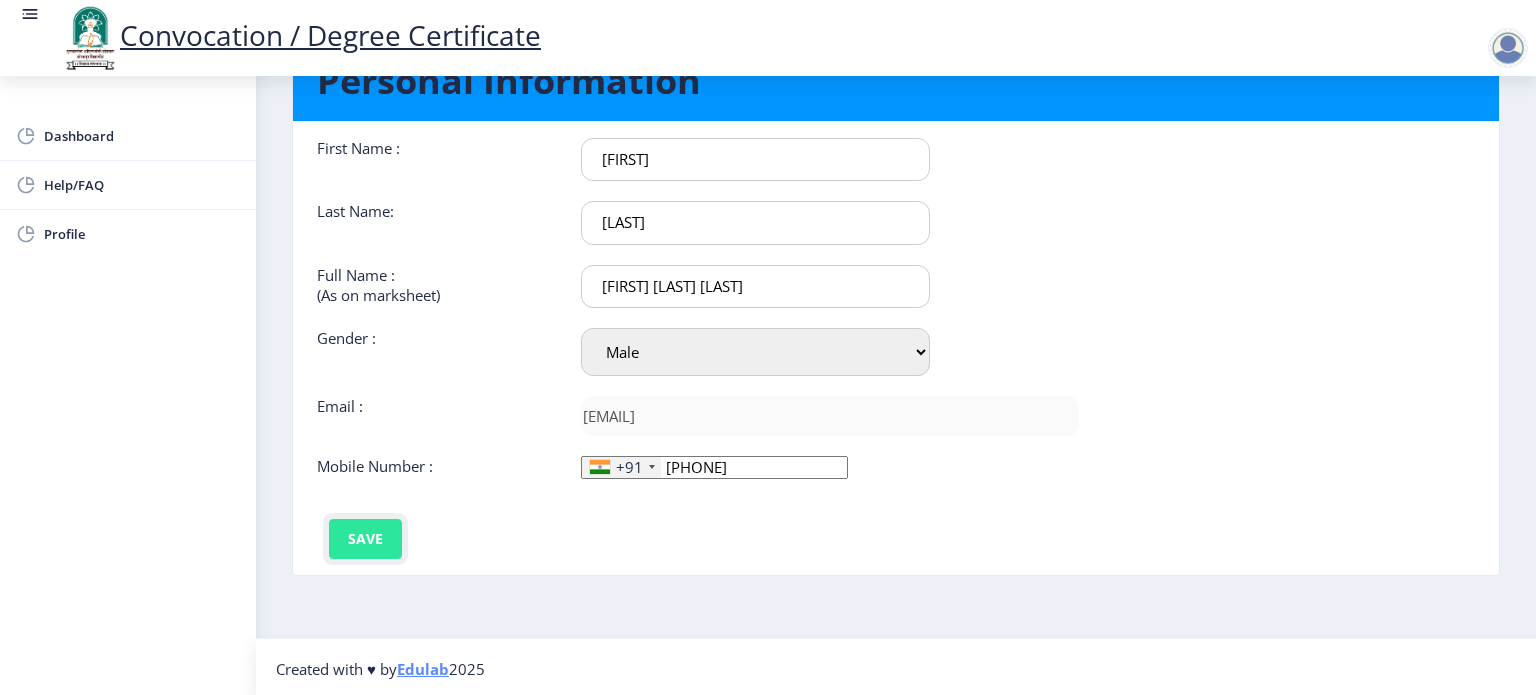 click on "Save" 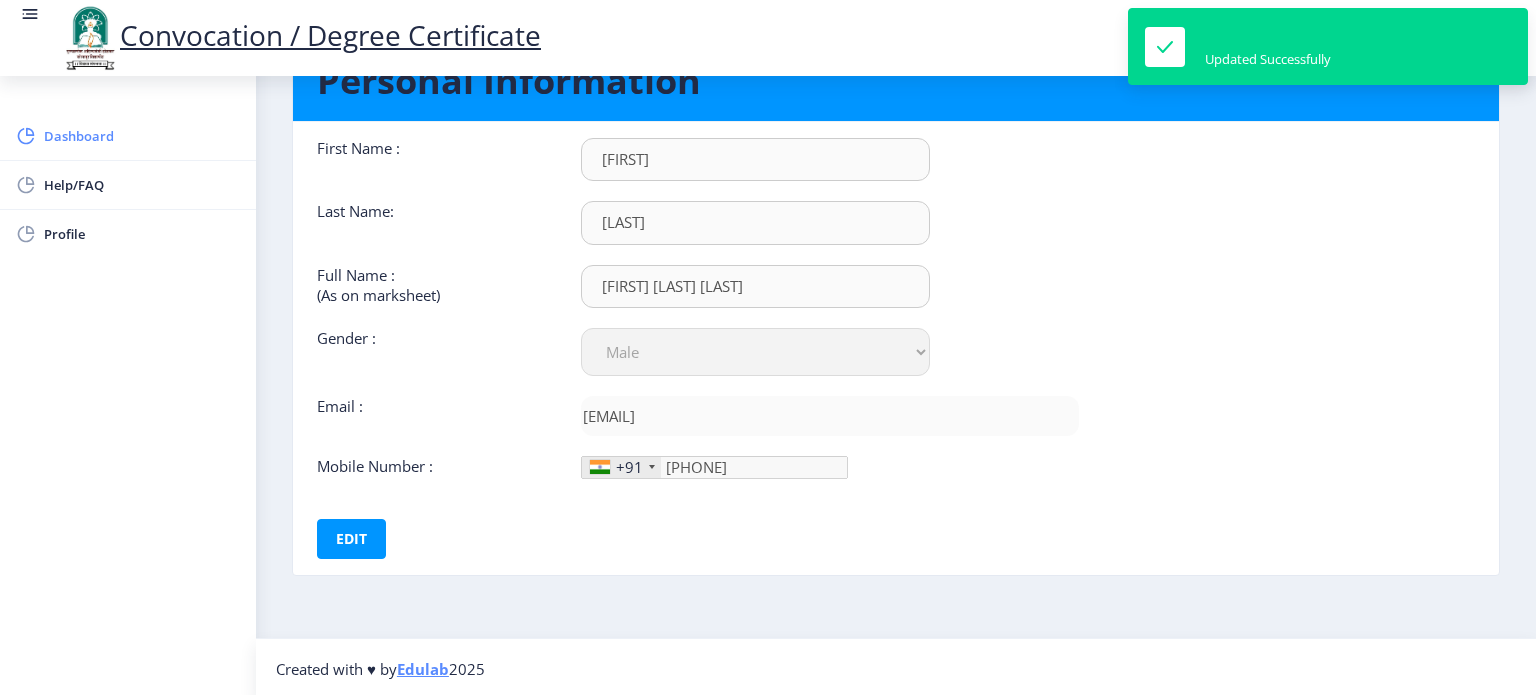 click on "Dashboard" 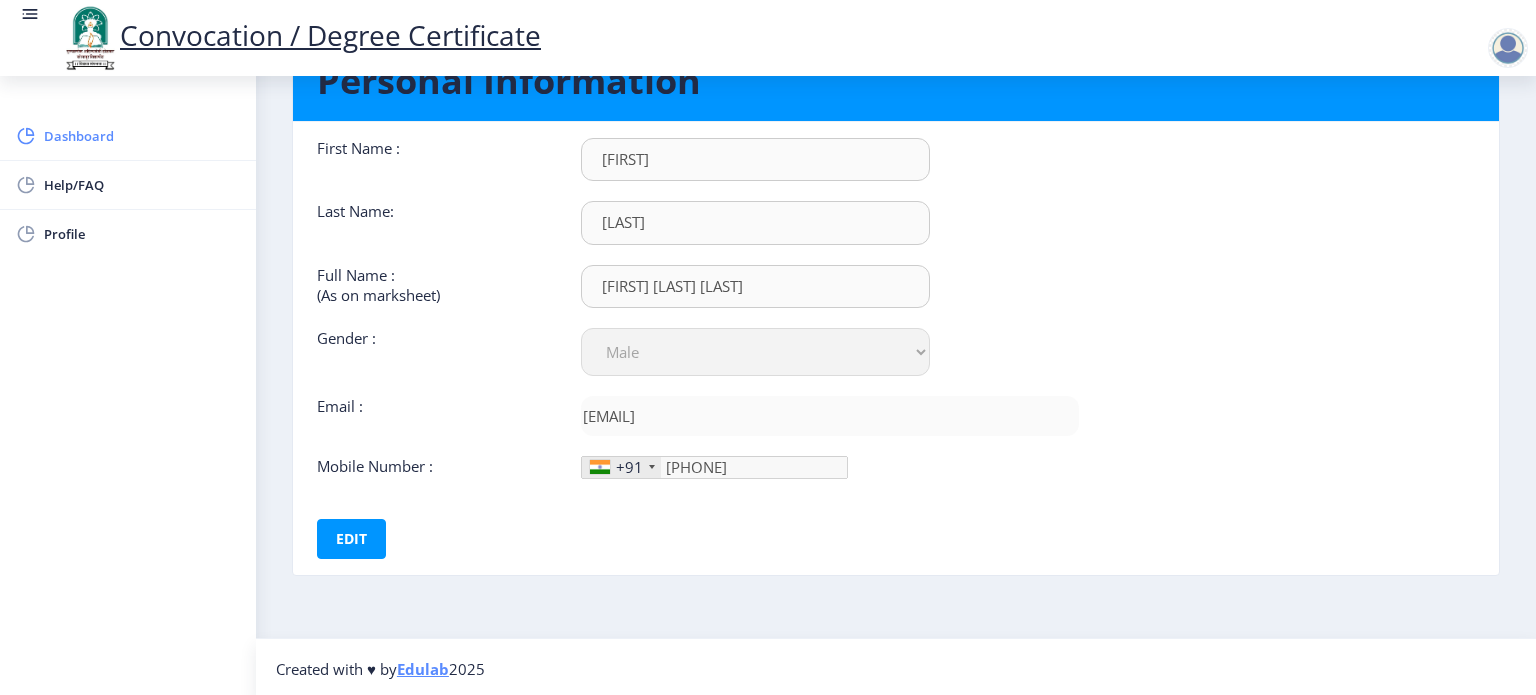 scroll, scrollTop: 0, scrollLeft: 0, axis: both 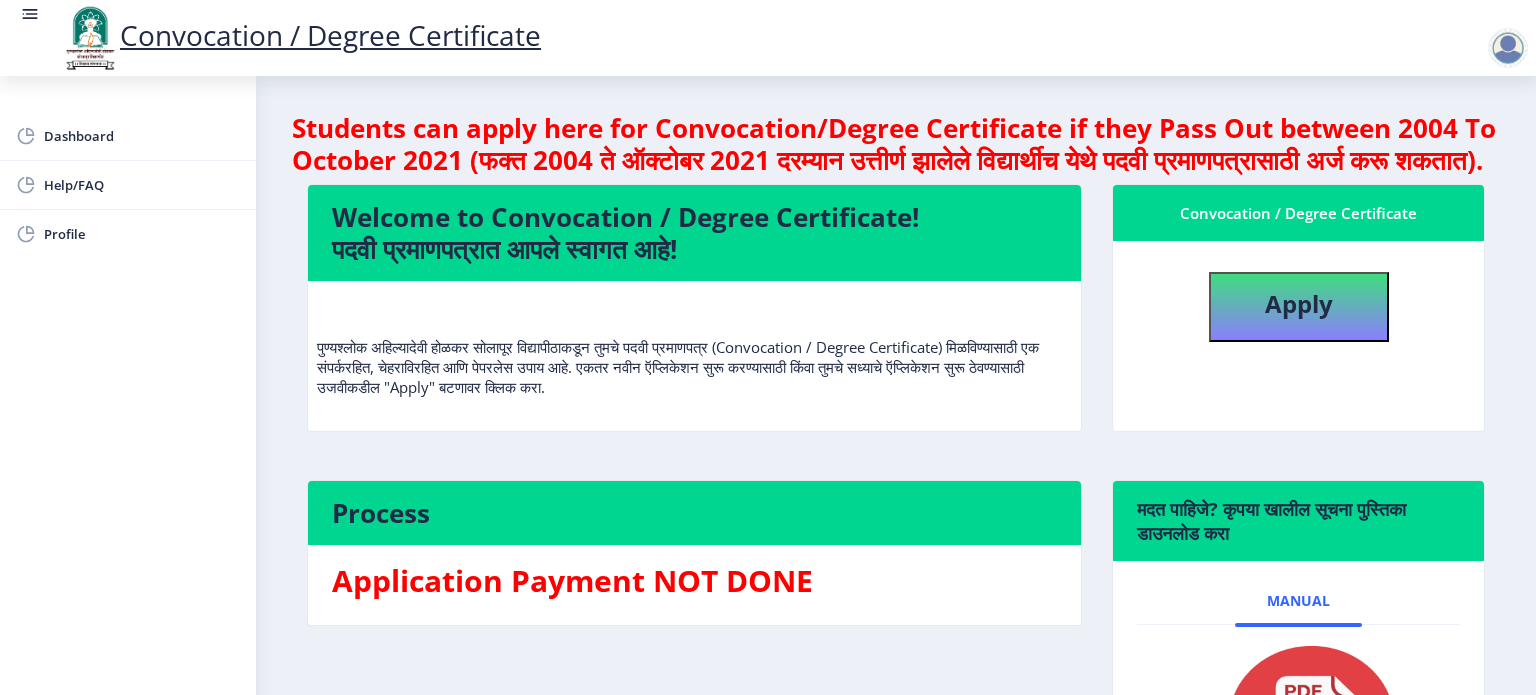 click 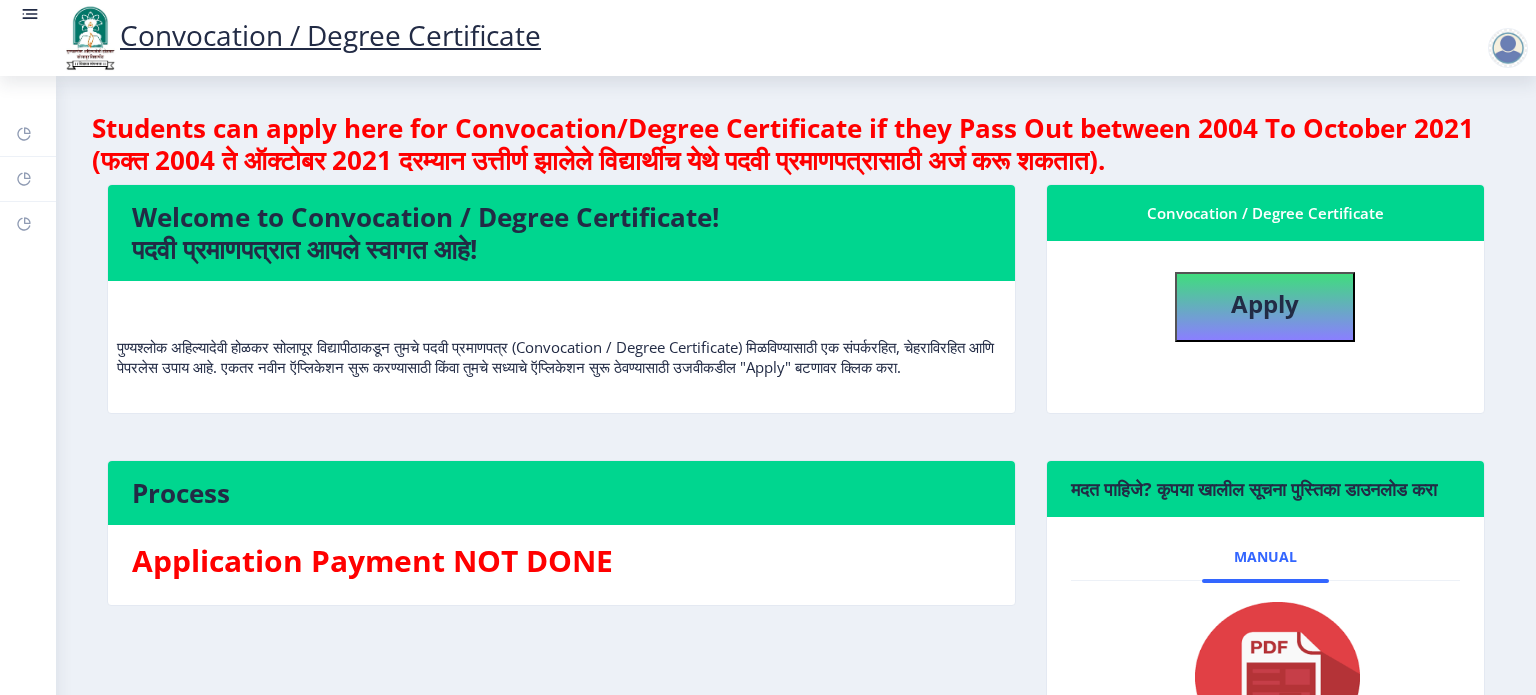 click 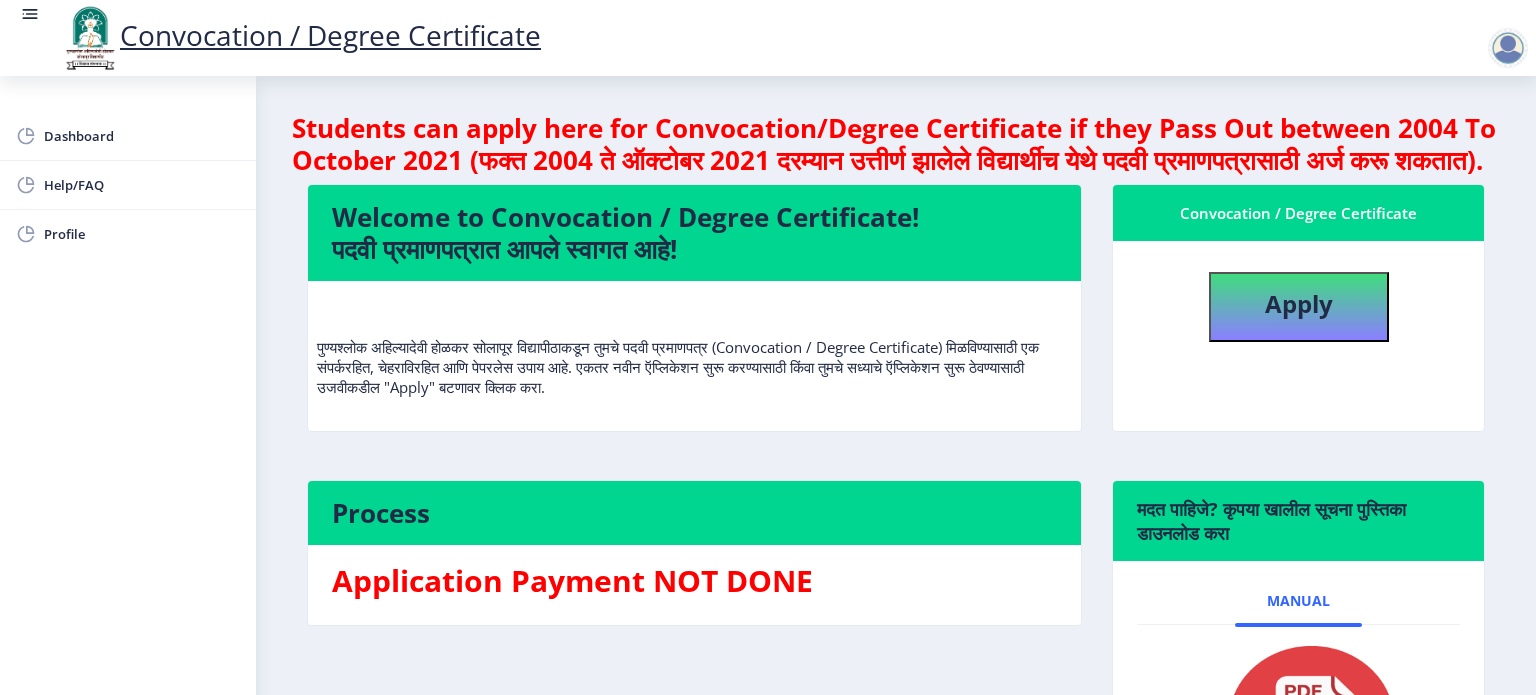 click 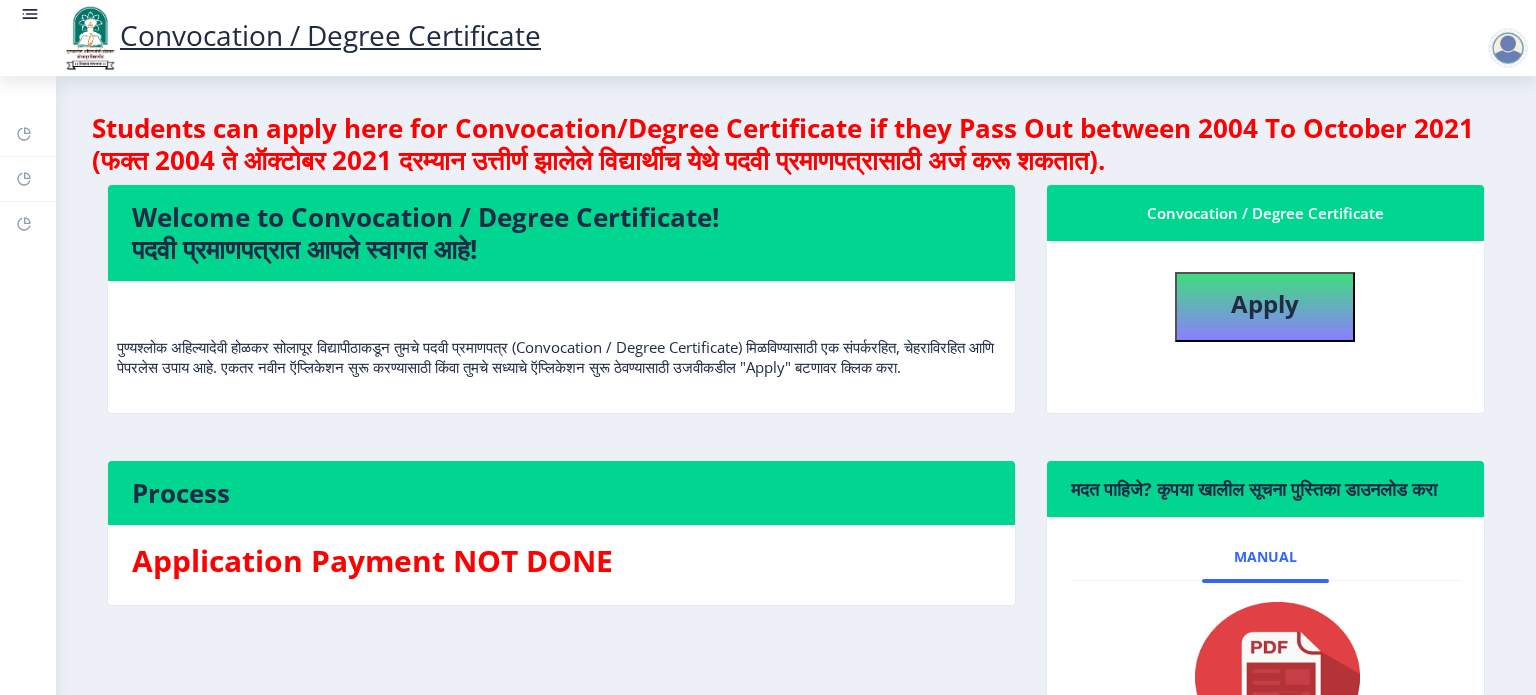 click 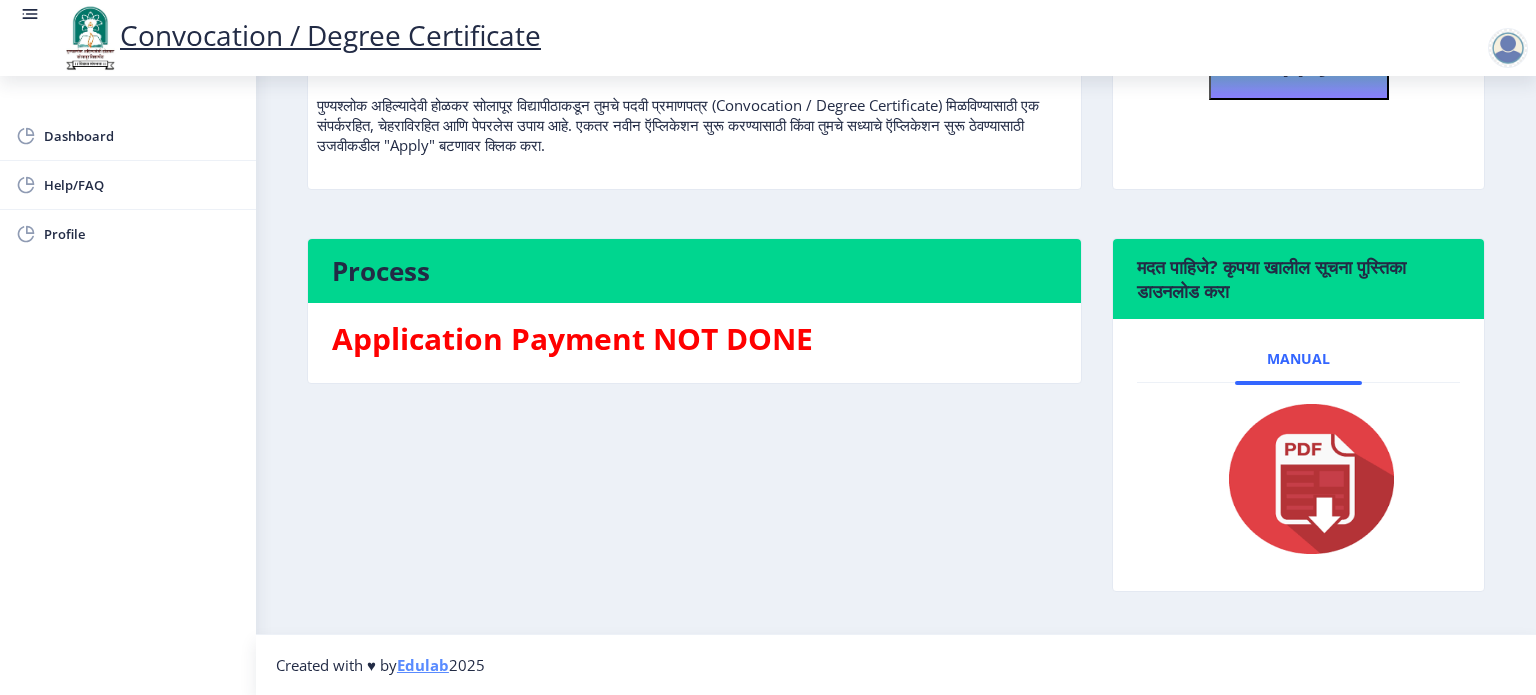 scroll, scrollTop: 0, scrollLeft: 0, axis: both 